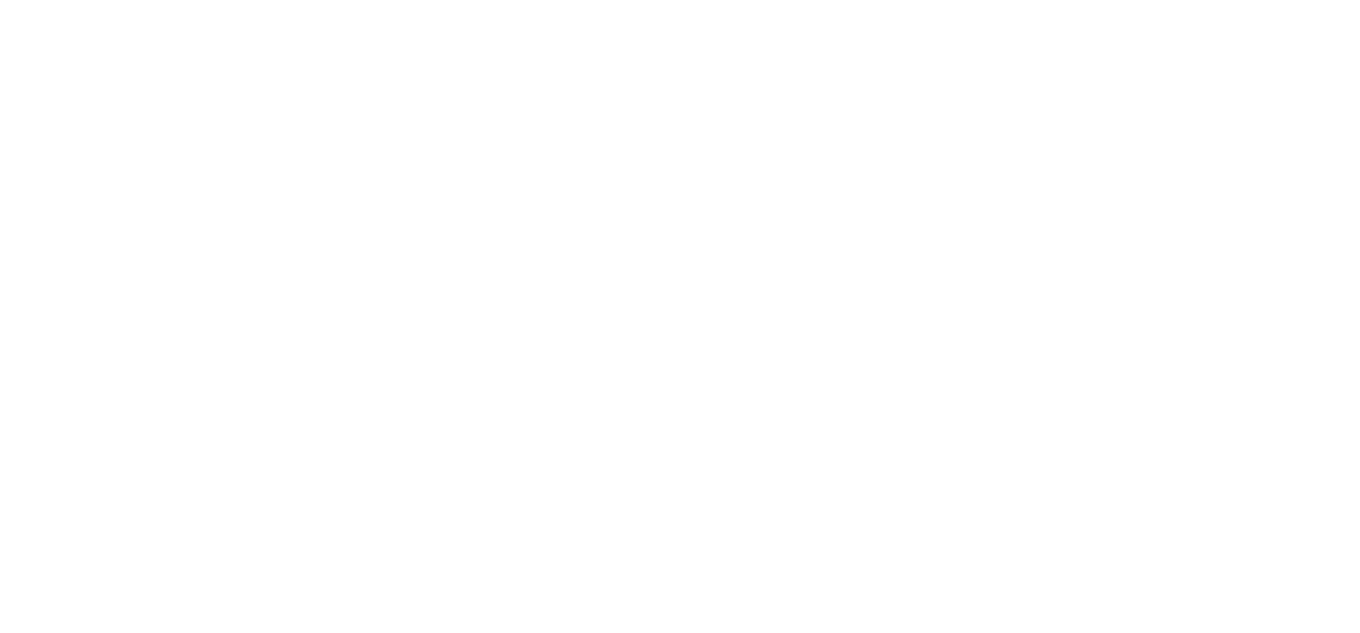 scroll, scrollTop: 0, scrollLeft: 0, axis: both 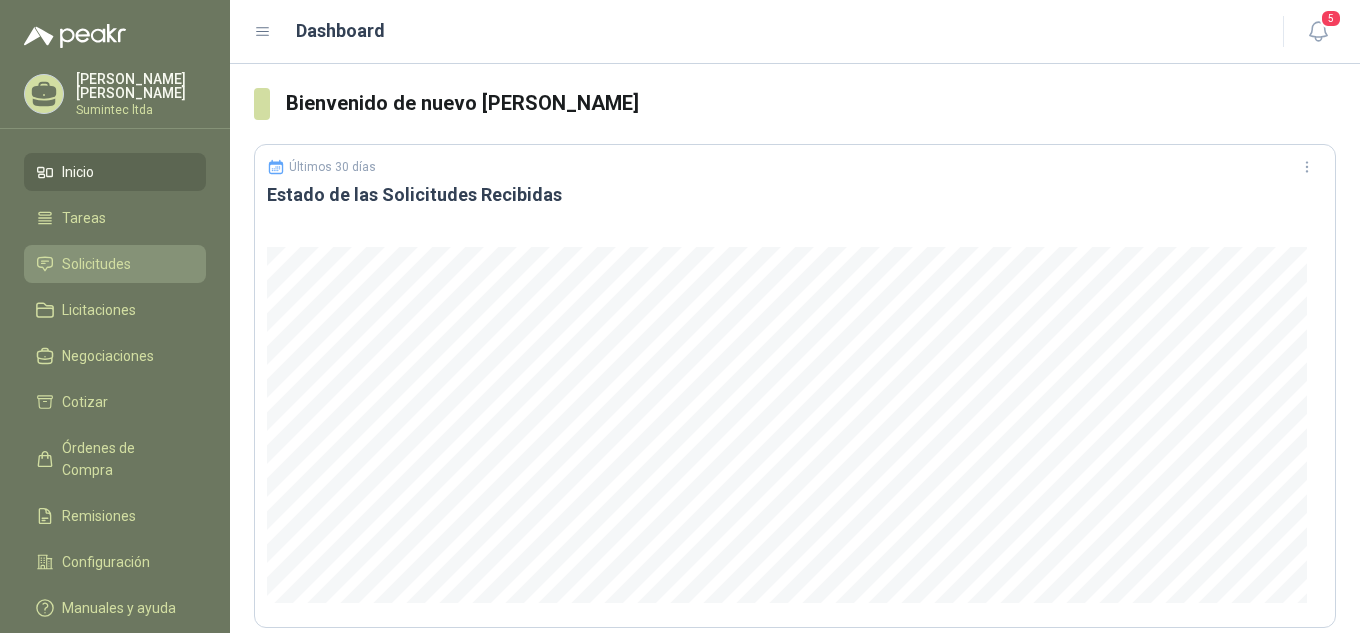 click on "Solicitudes" at bounding box center (96, 264) 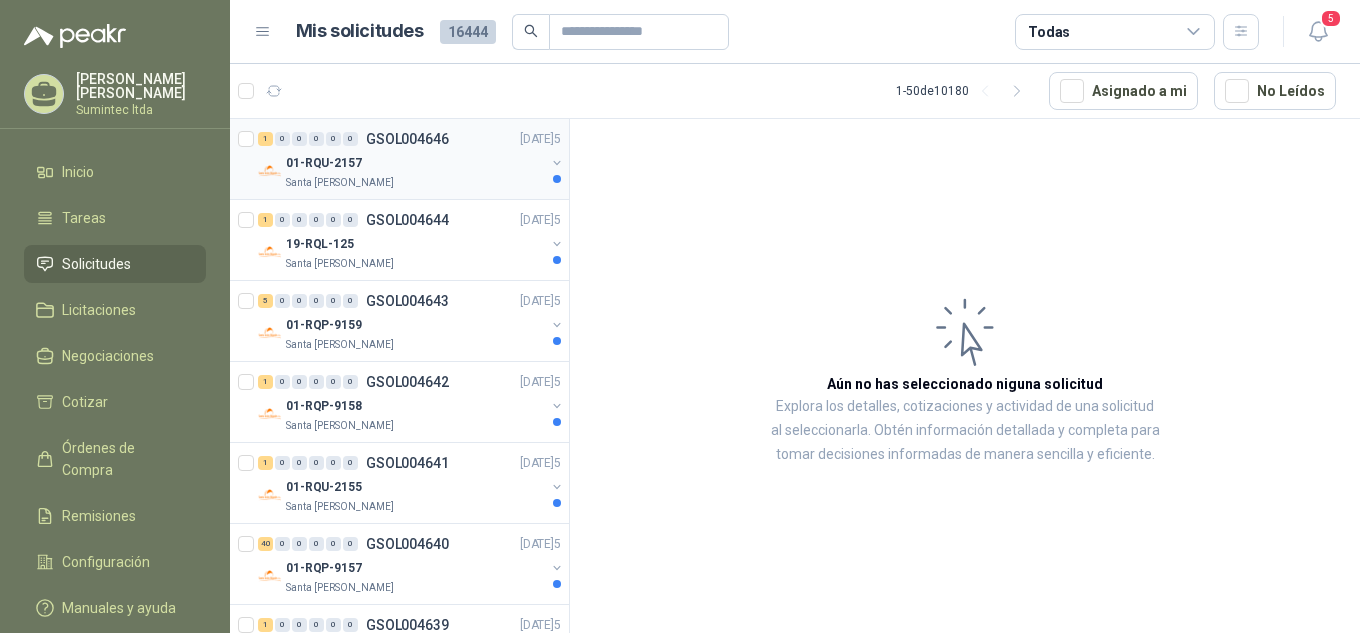 click on "Santa [PERSON_NAME]" at bounding box center [415, 183] 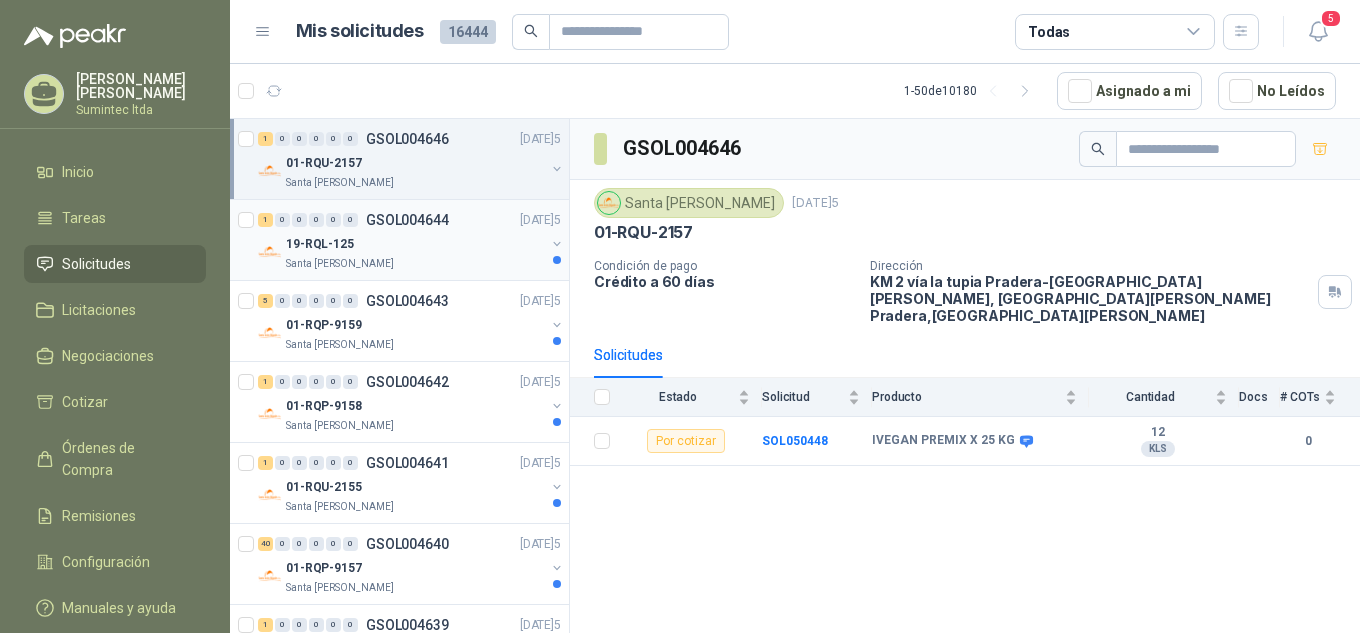 click on "Santa [PERSON_NAME]" at bounding box center (415, 264) 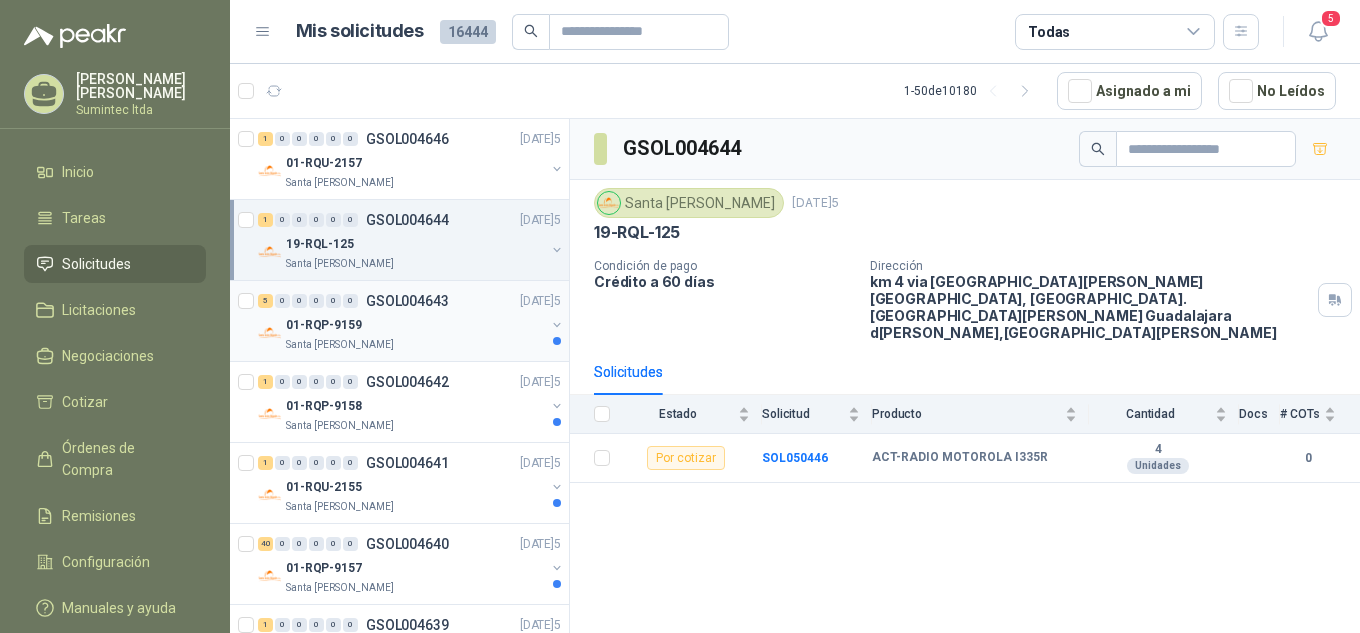 click on "GSOL004643" at bounding box center (407, 301) 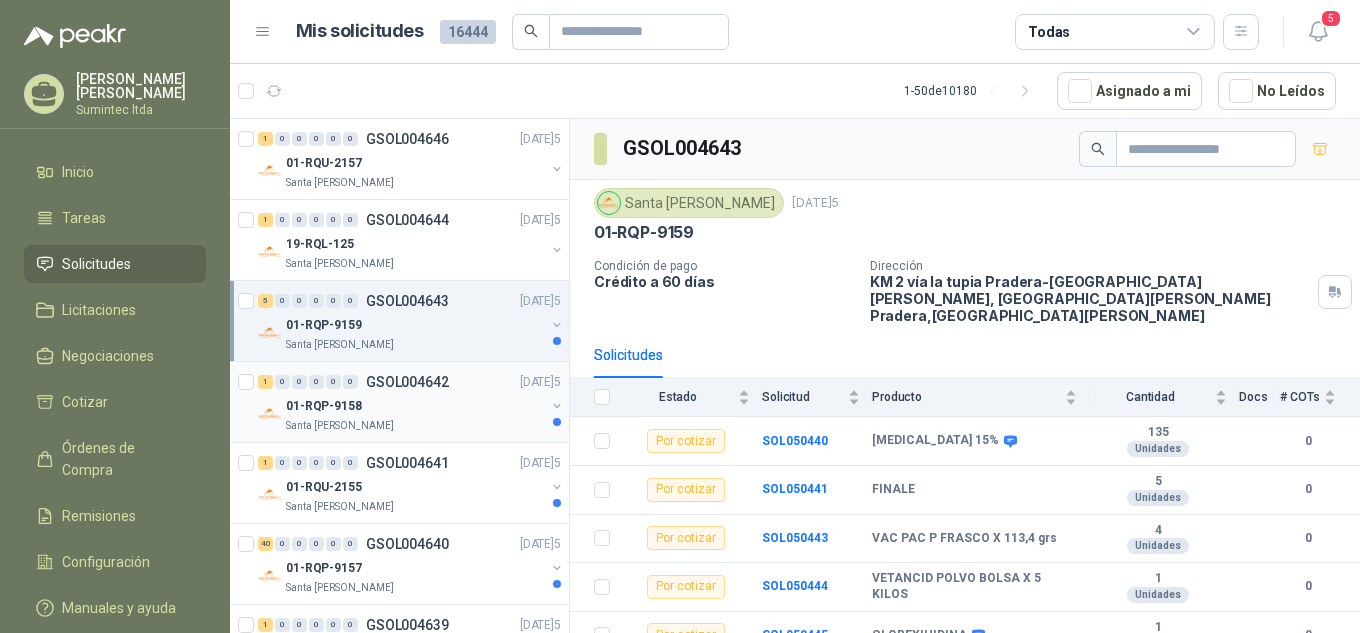 click on "Santa [PERSON_NAME]" at bounding box center (415, 426) 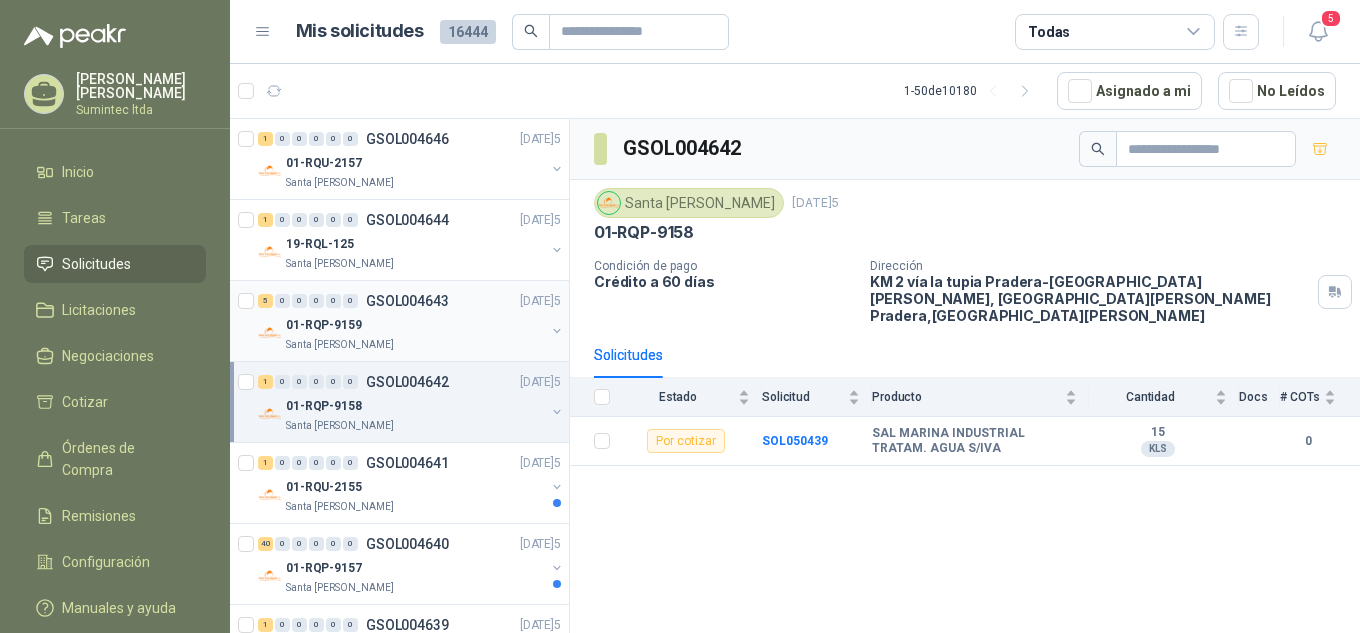 click on "Santa [PERSON_NAME]" at bounding box center (415, 345) 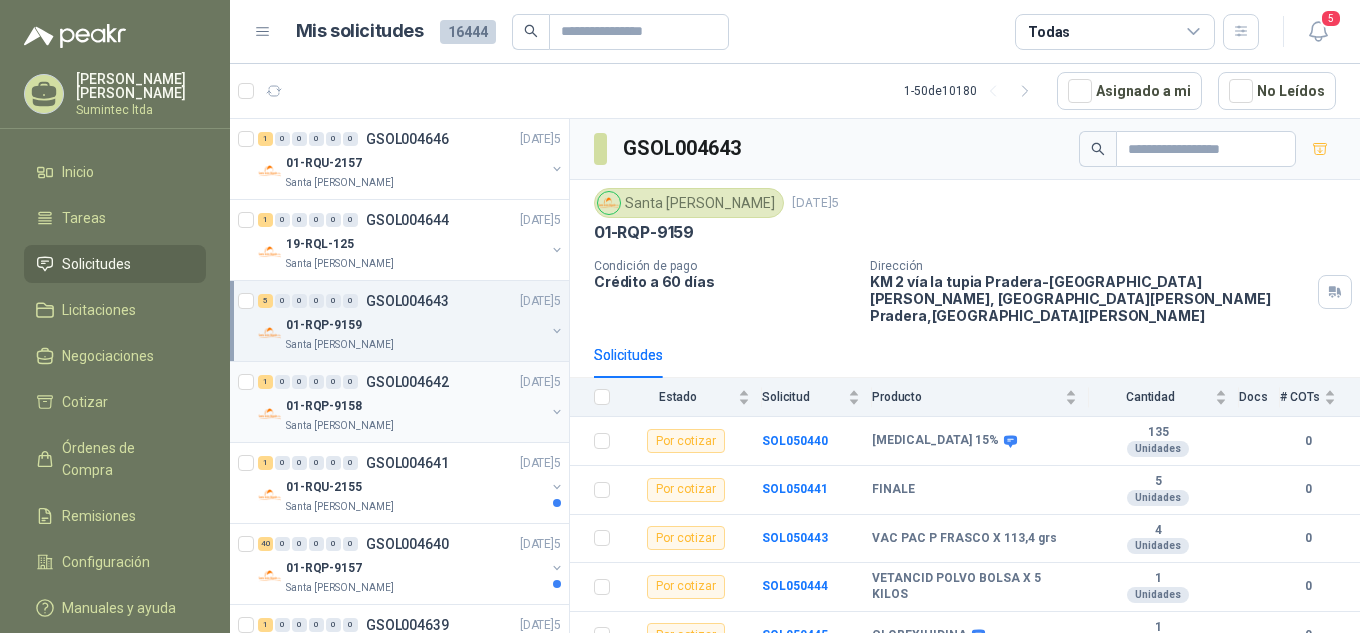 click on "01-RQP-9158" at bounding box center (415, 406) 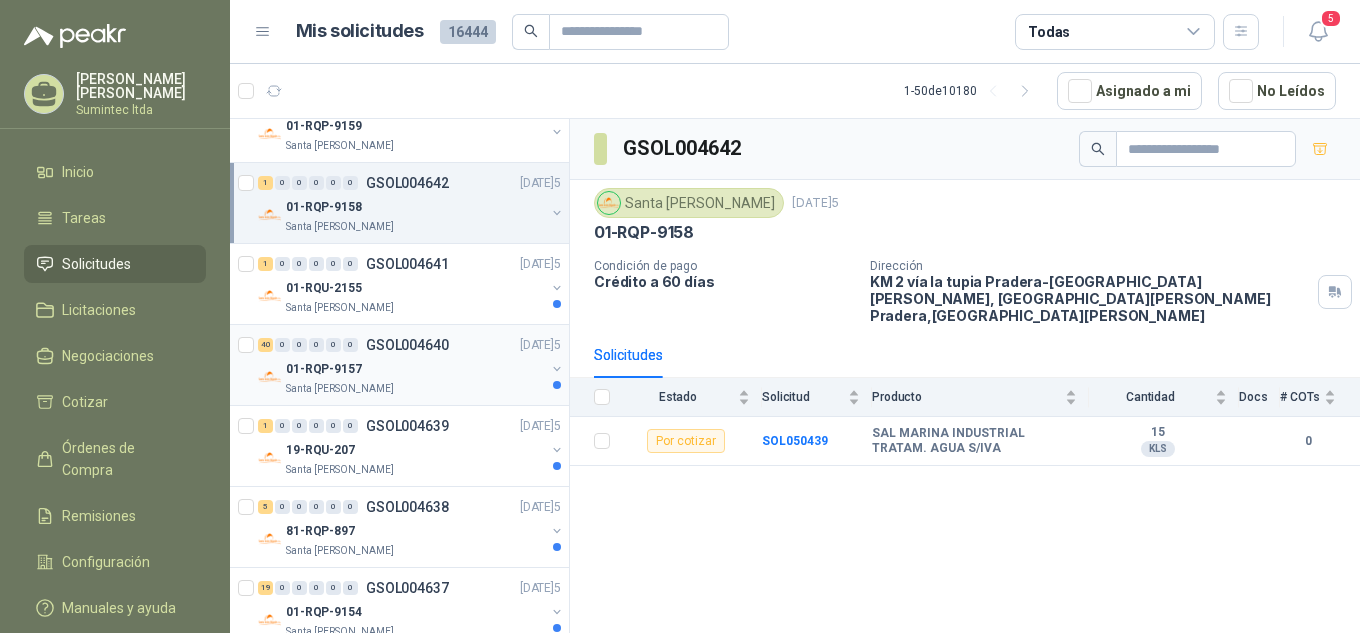 scroll, scrollTop: 200, scrollLeft: 0, axis: vertical 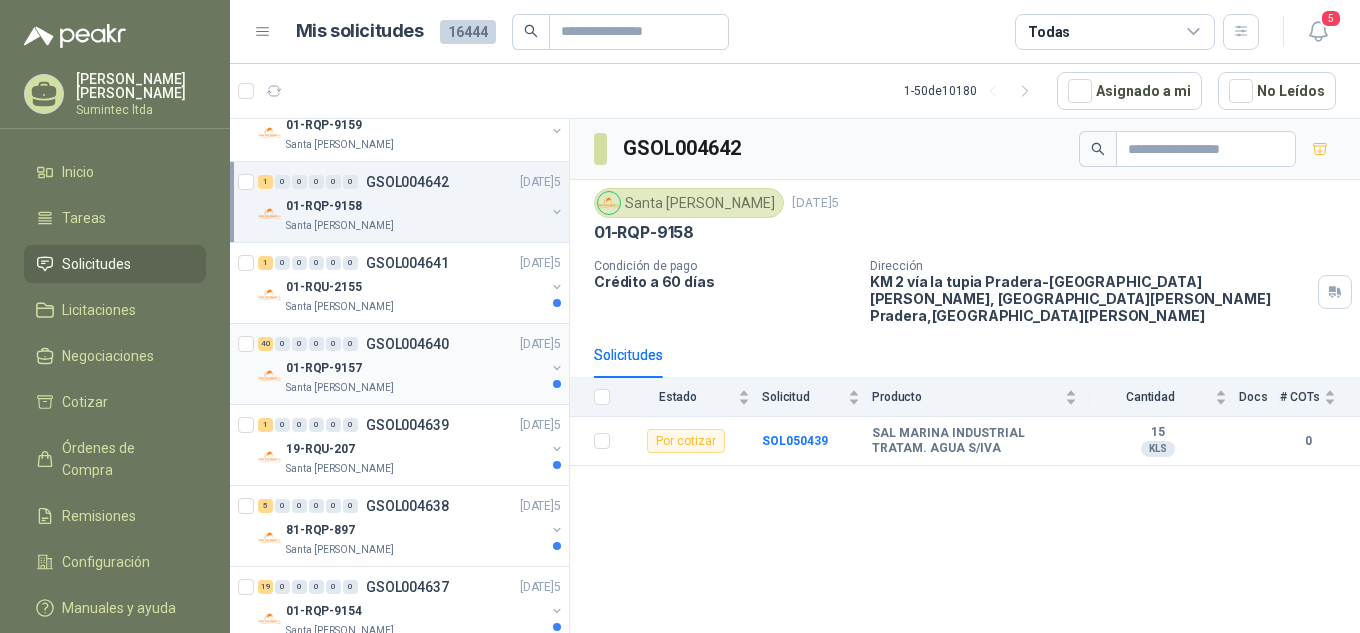 click on "01-RQP-9157" at bounding box center (415, 368) 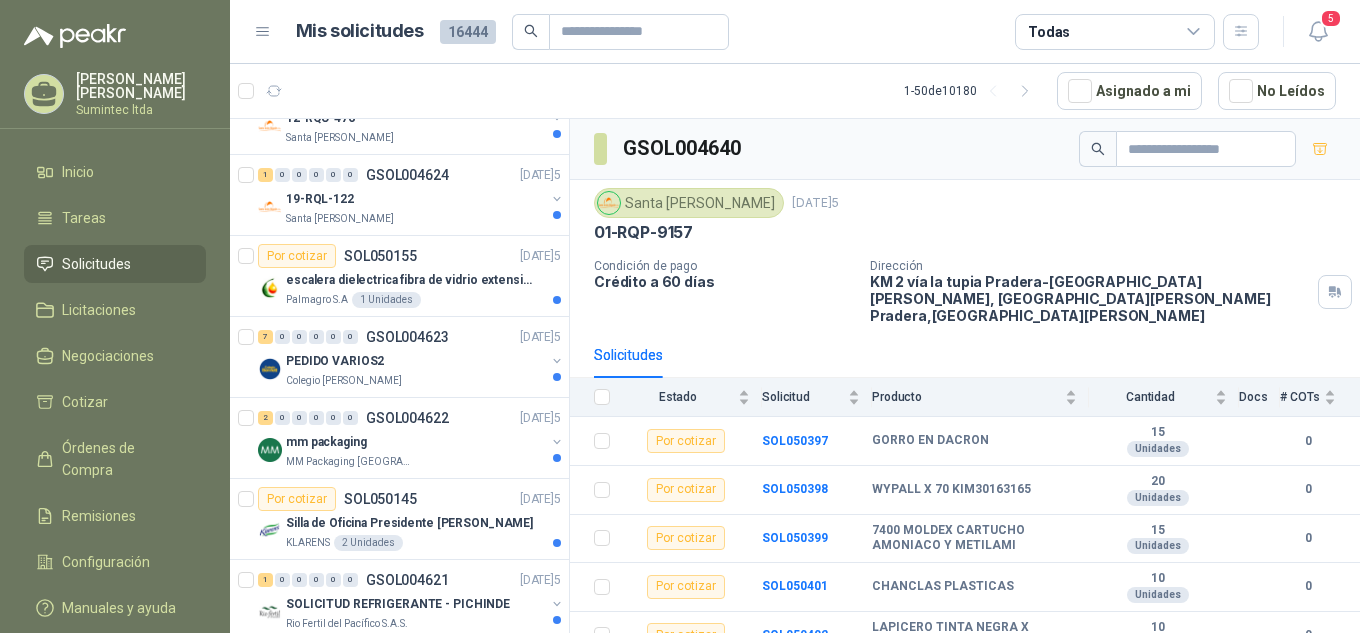 scroll, scrollTop: 1700, scrollLeft: 0, axis: vertical 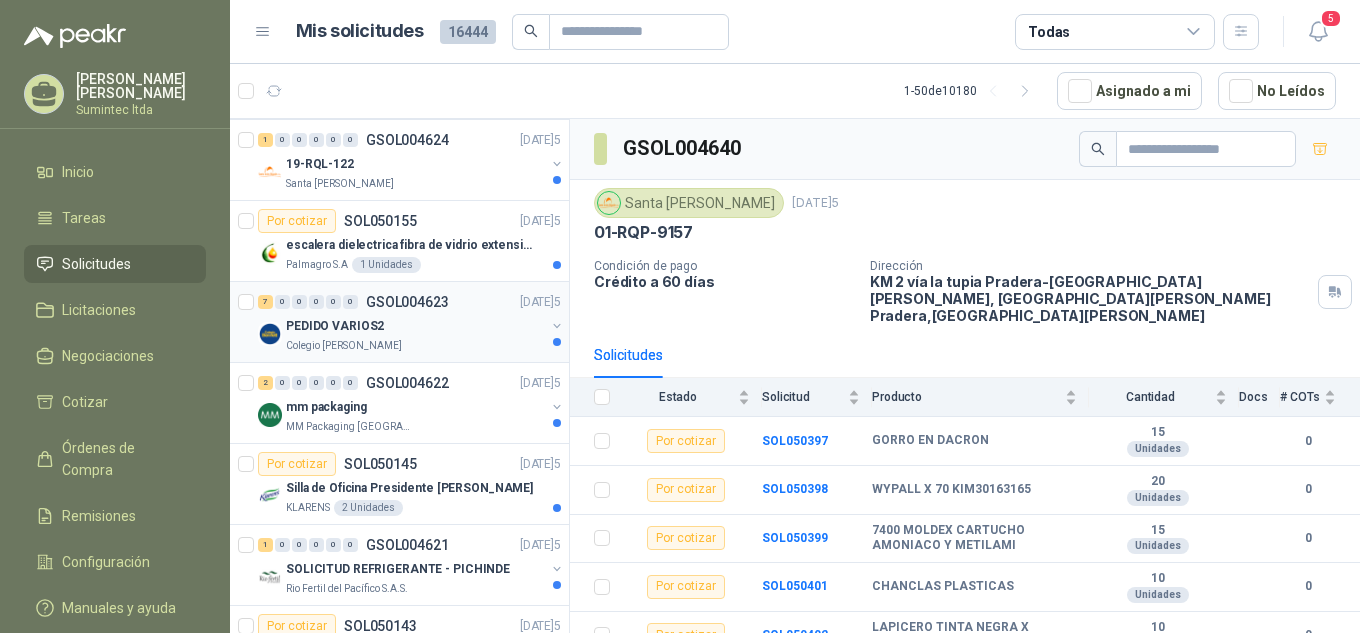 click on "PEDIDO VARIOS2" at bounding box center [415, 326] 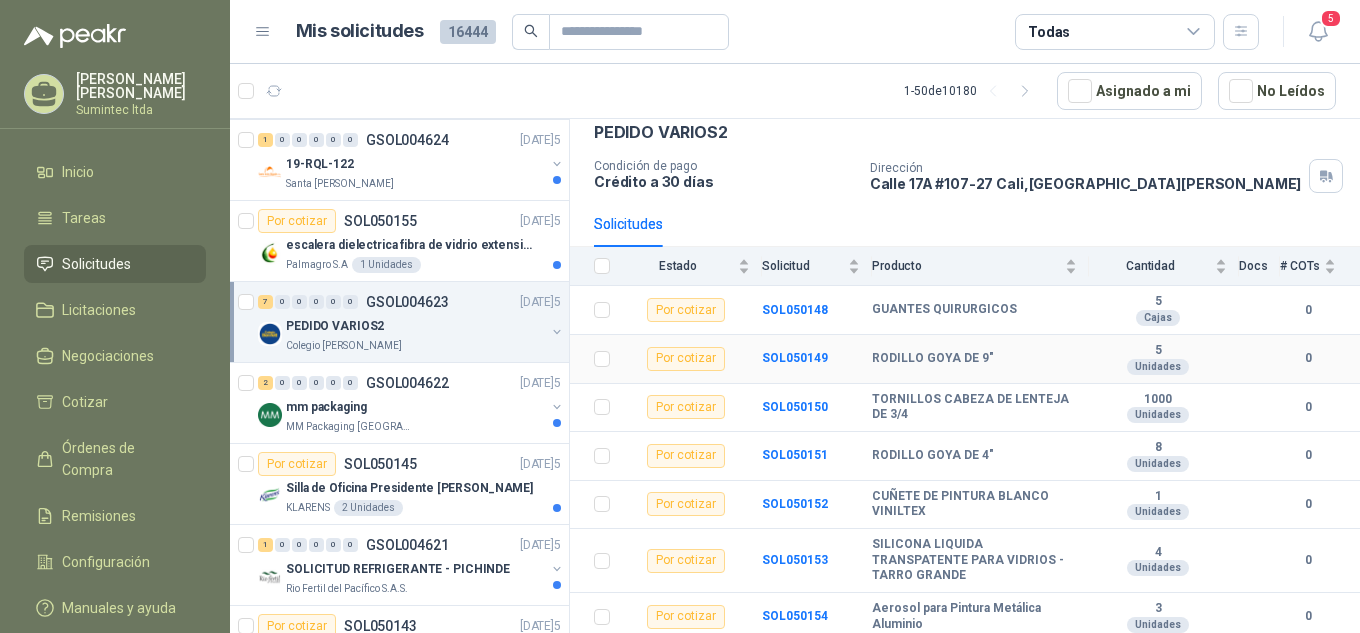 scroll, scrollTop: 102, scrollLeft: 0, axis: vertical 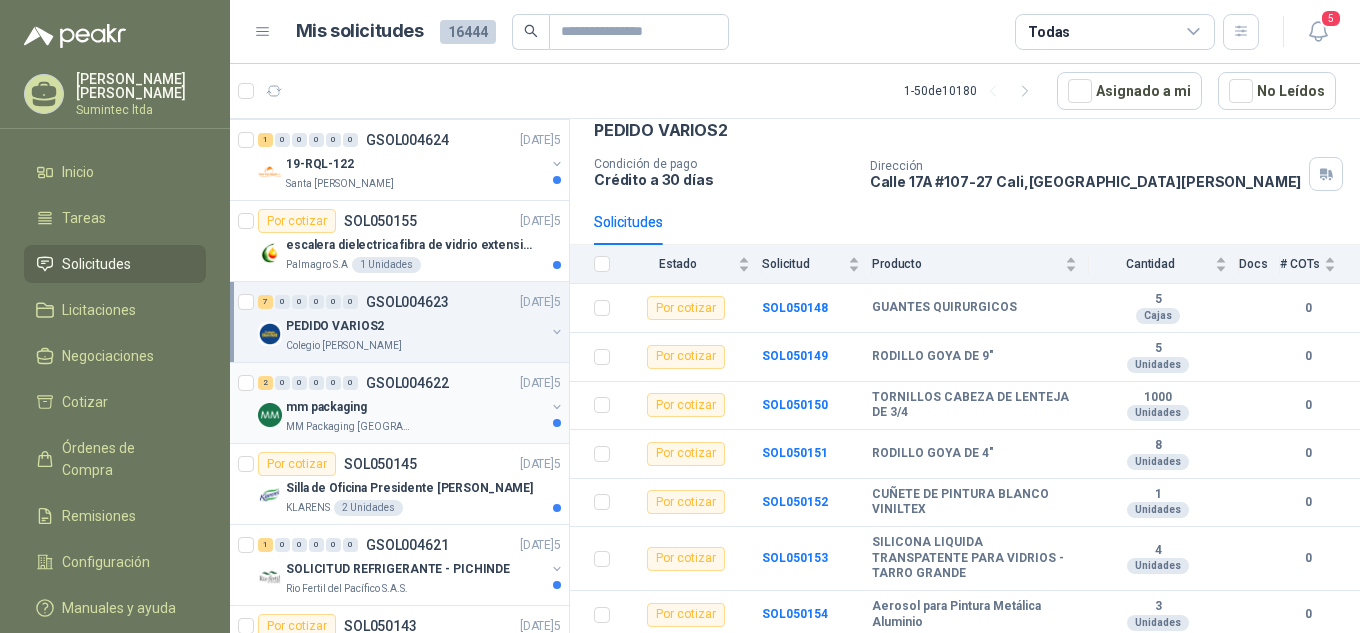 click on "MM Packaging [GEOGRAPHIC_DATA]" at bounding box center [349, 427] 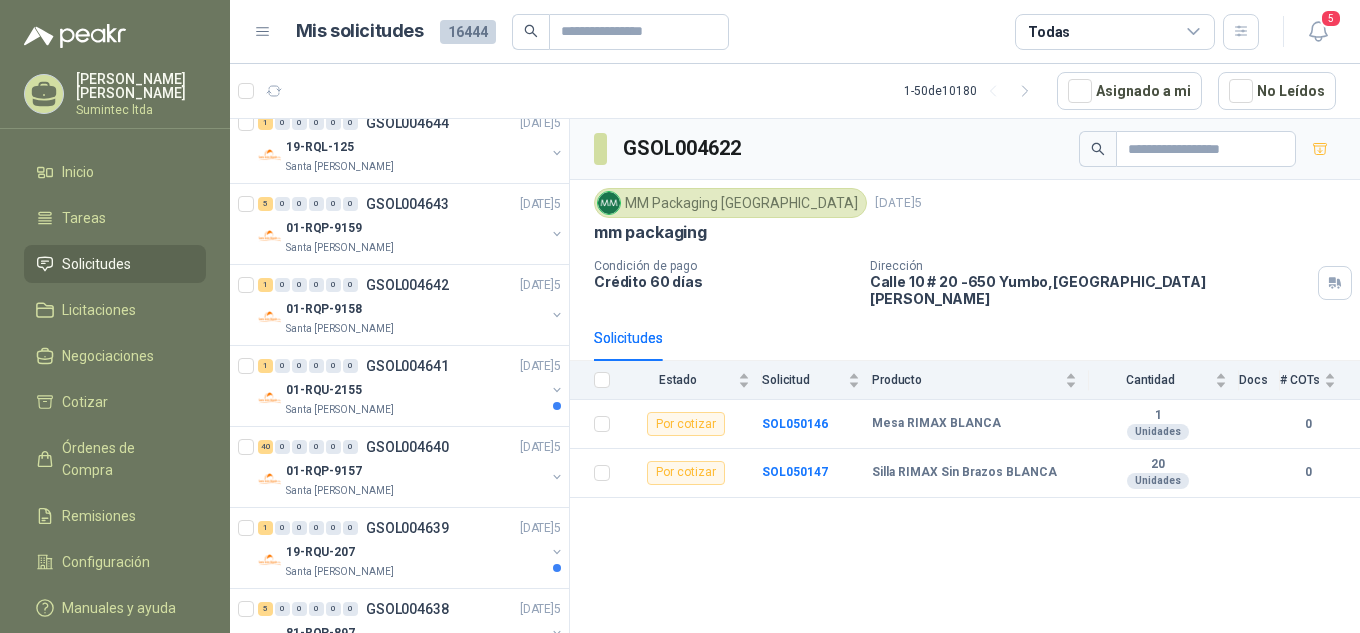 scroll, scrollTop: 0, scrollLeft: 0, axis: both 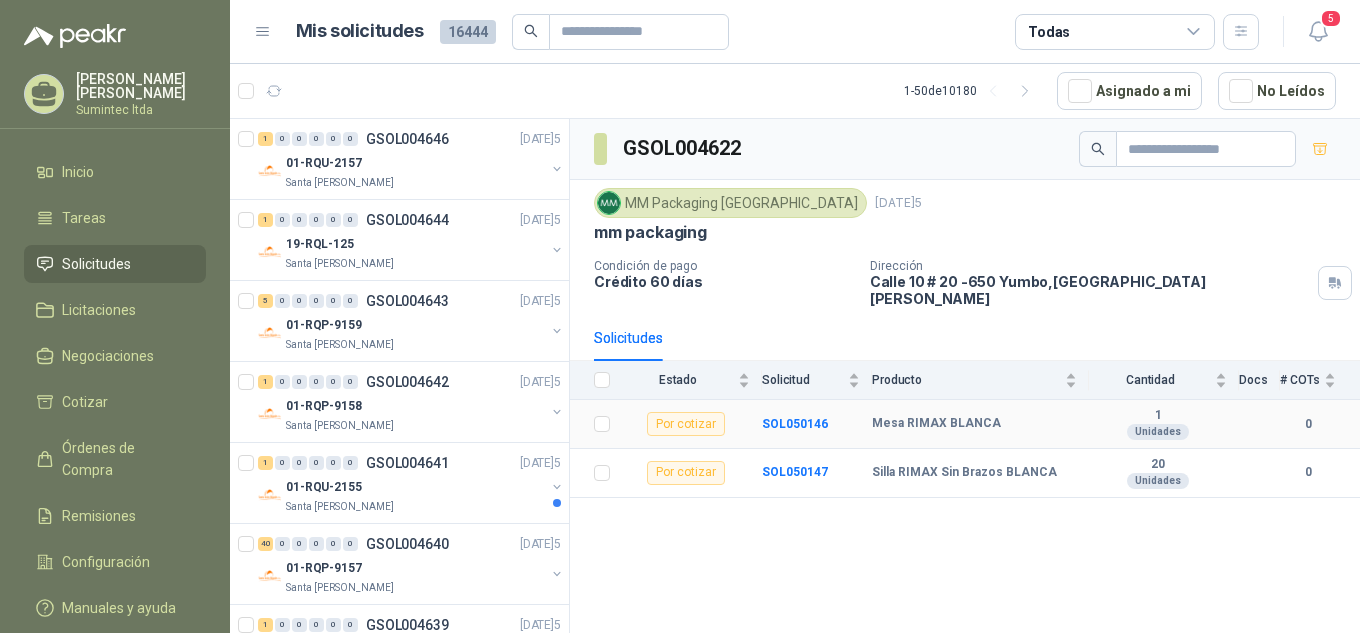 click on "Por cotizar" at bounding box center (686, 424) 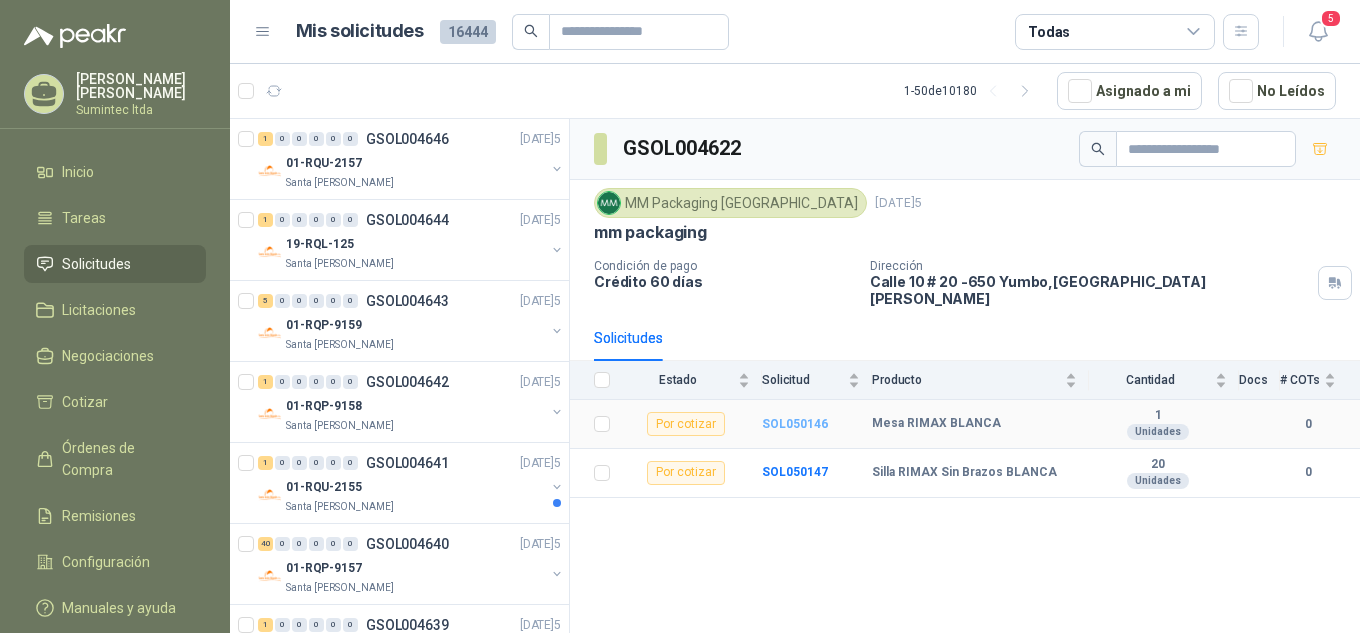 click on "SOL050146" at bounding box center [795, 424] 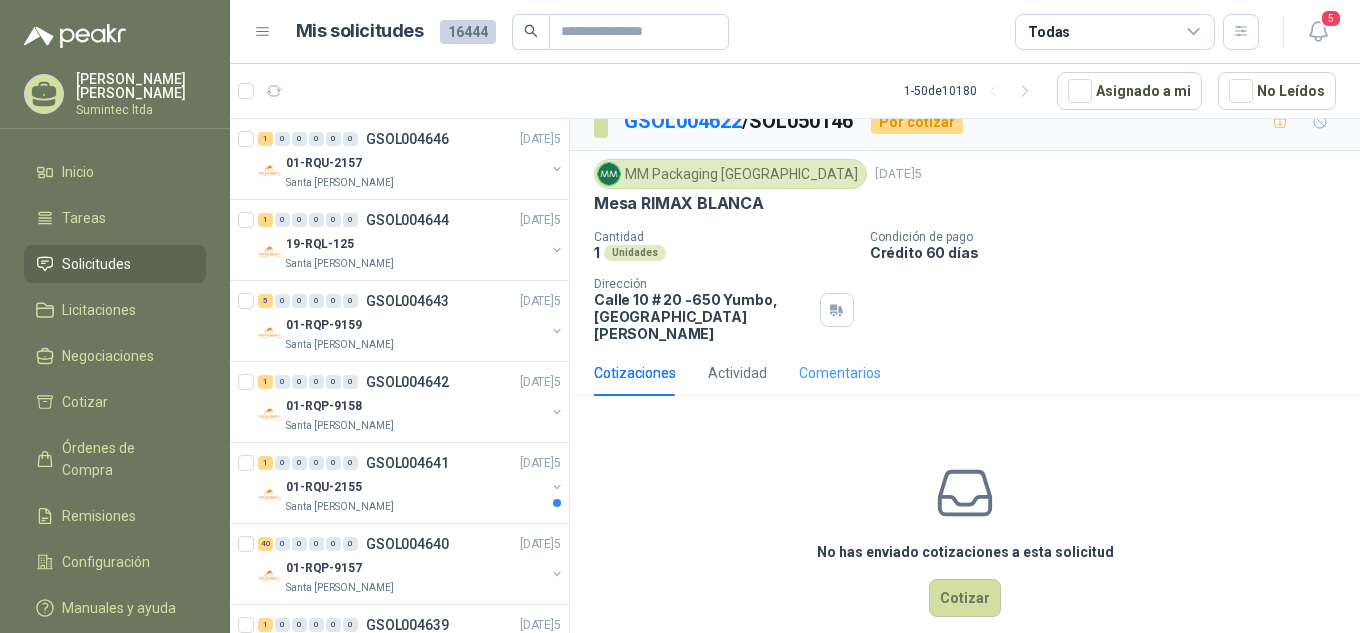 scroll, scrollTop: 36, scrollLeft: 0, axis: vertical 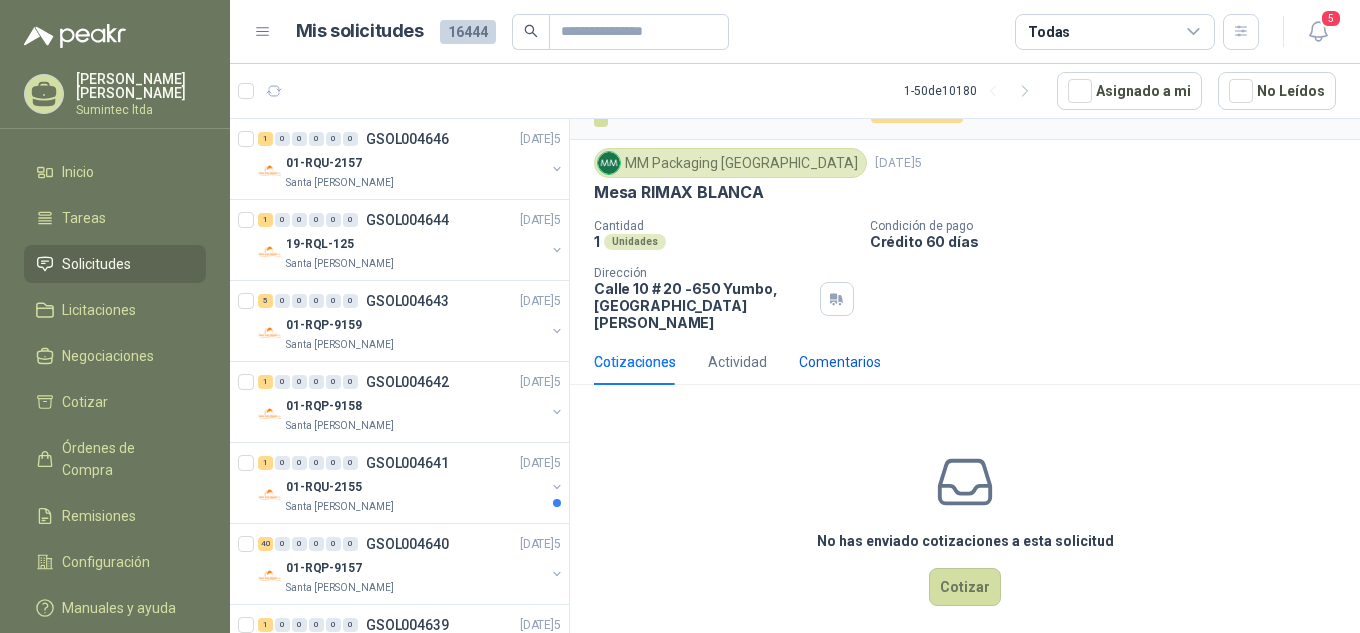 click on "Comentarios" at bounding box center [840, 362] 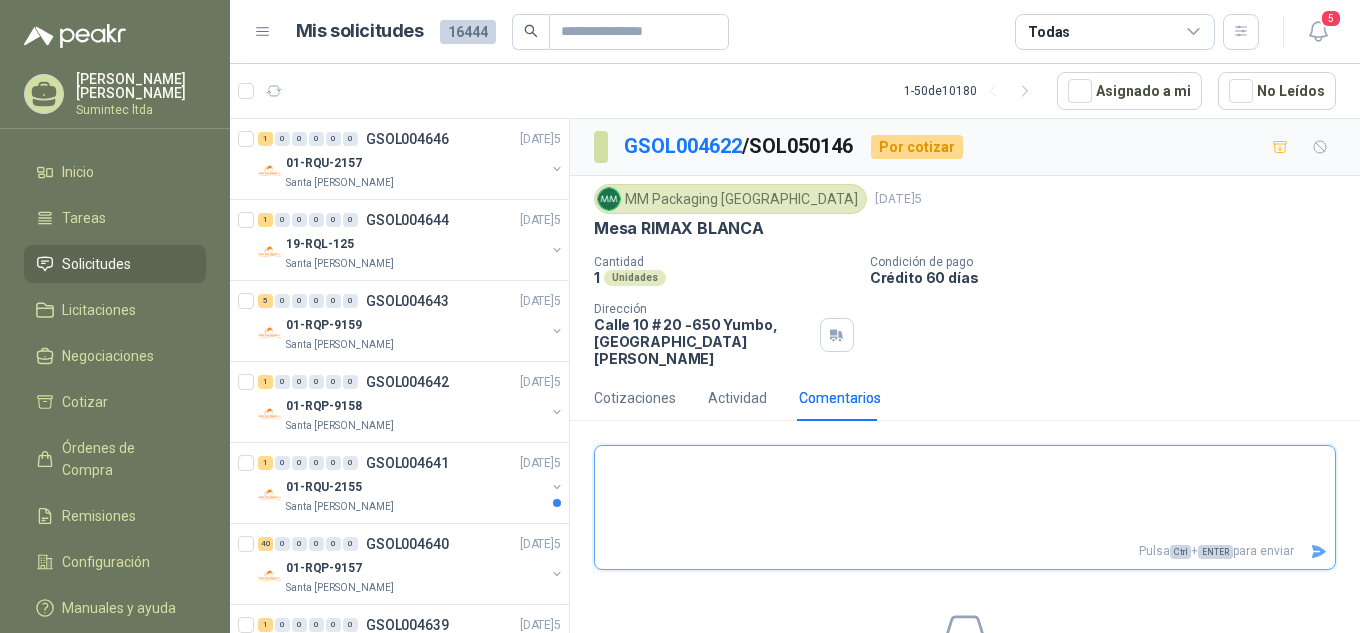 click at bounding box center (965, 492) 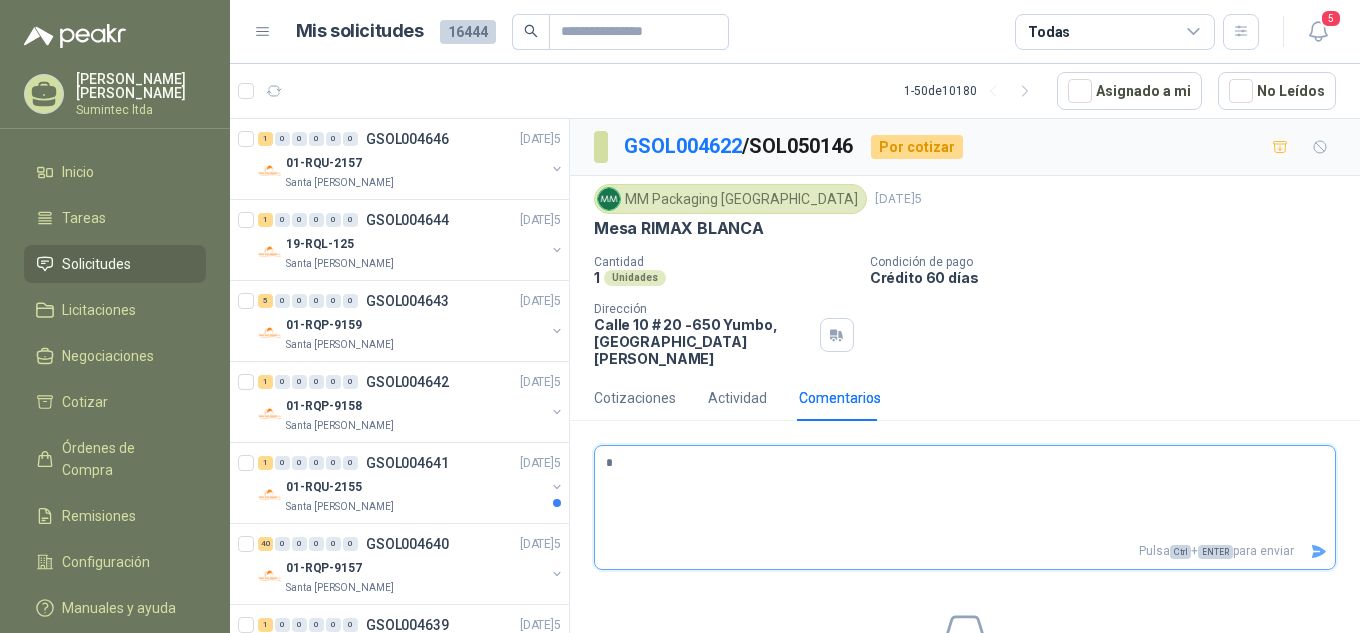 type 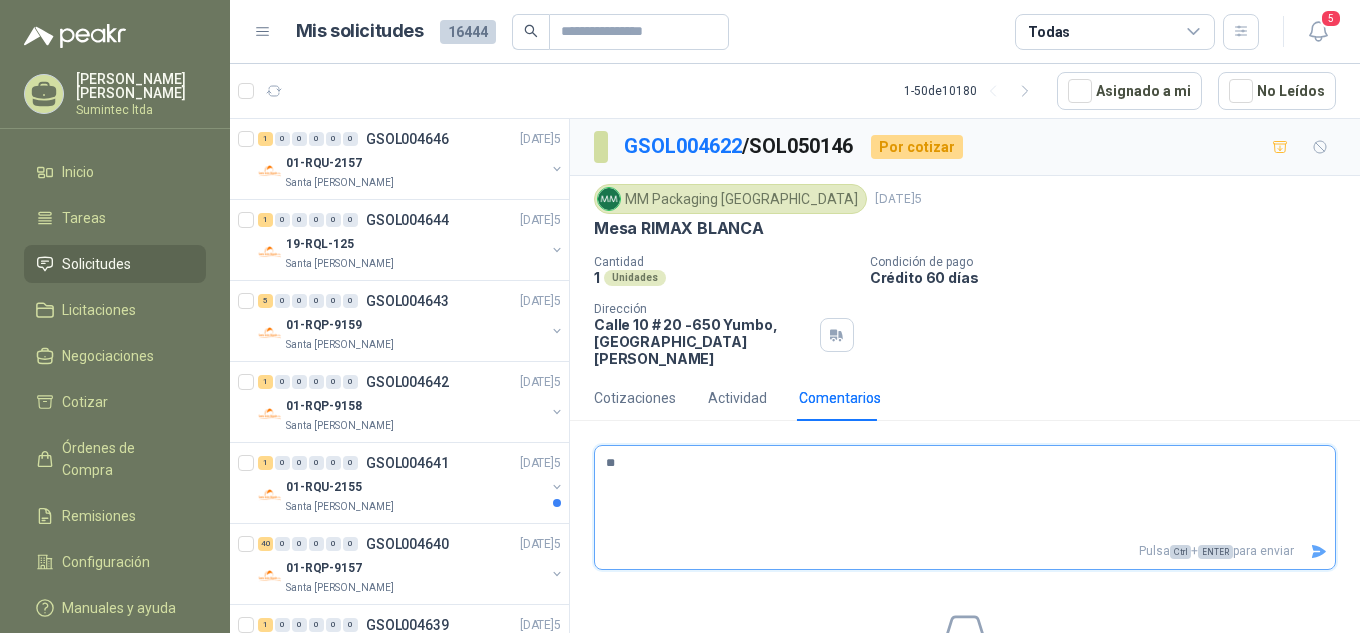 type on "***" 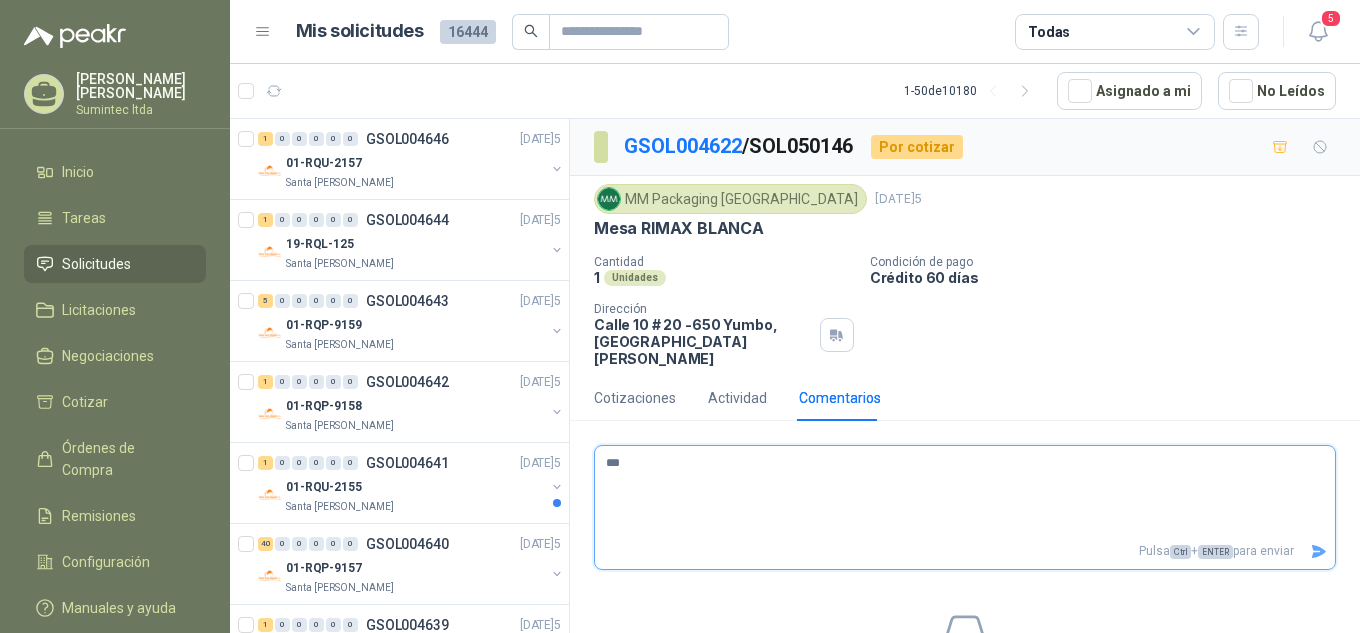 type 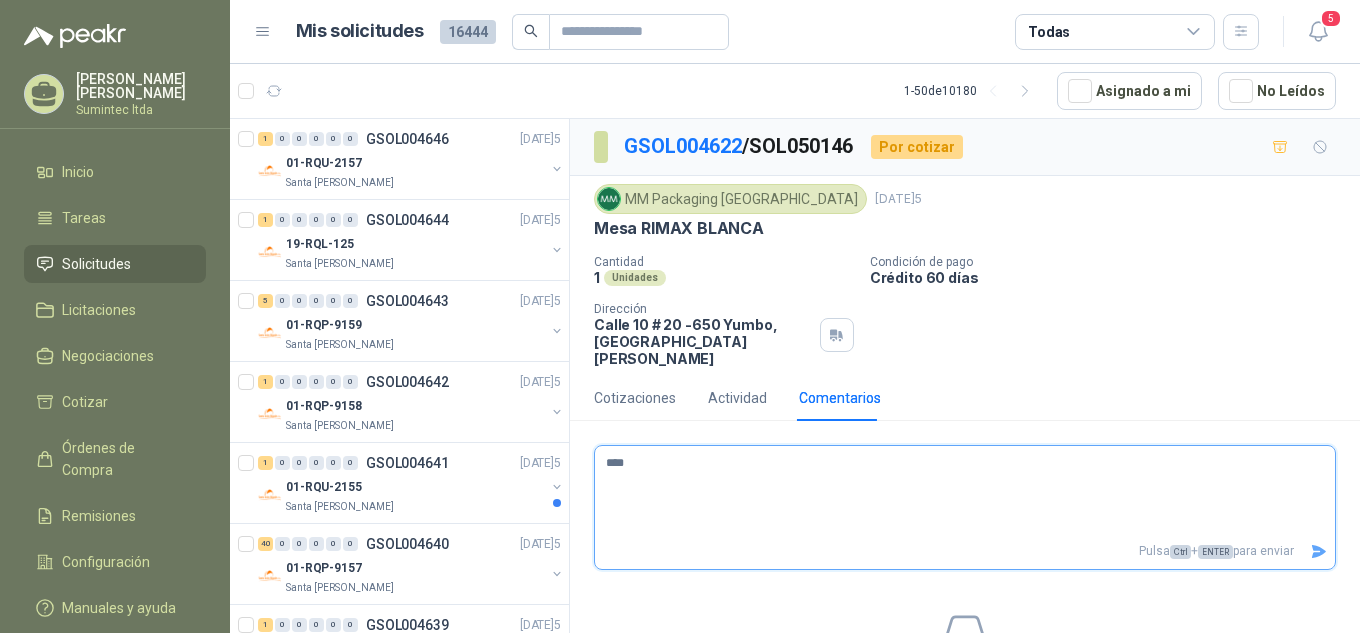 type 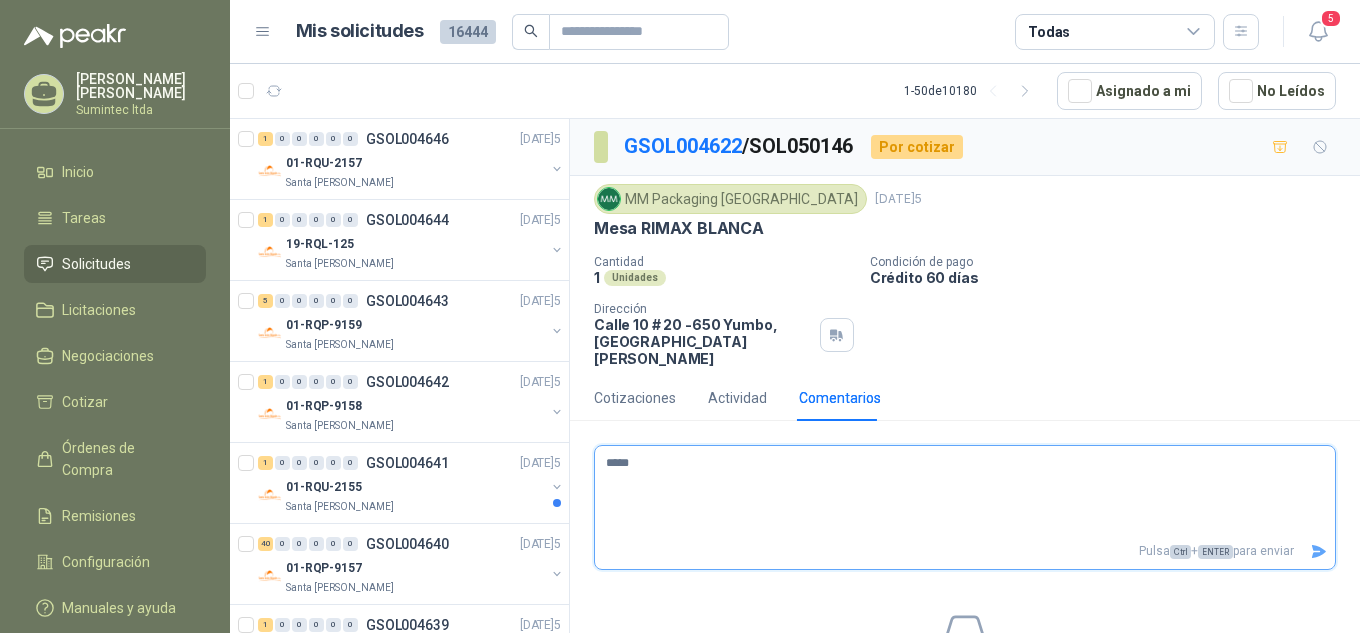 type 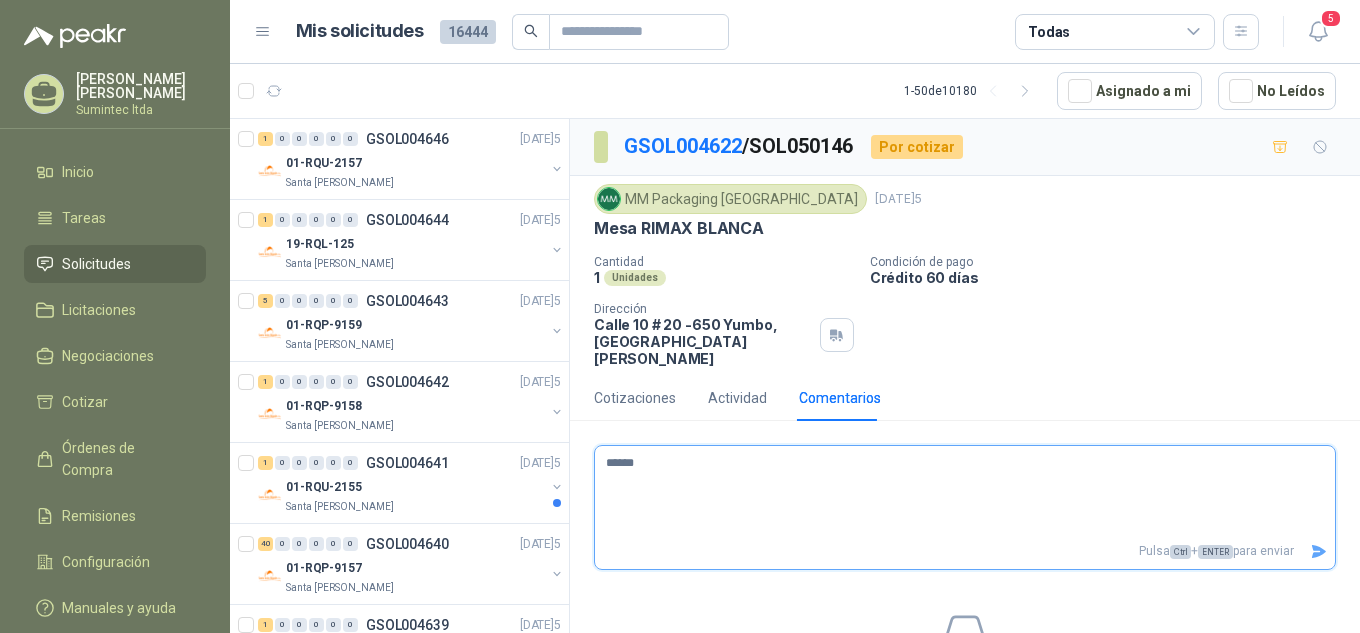 type 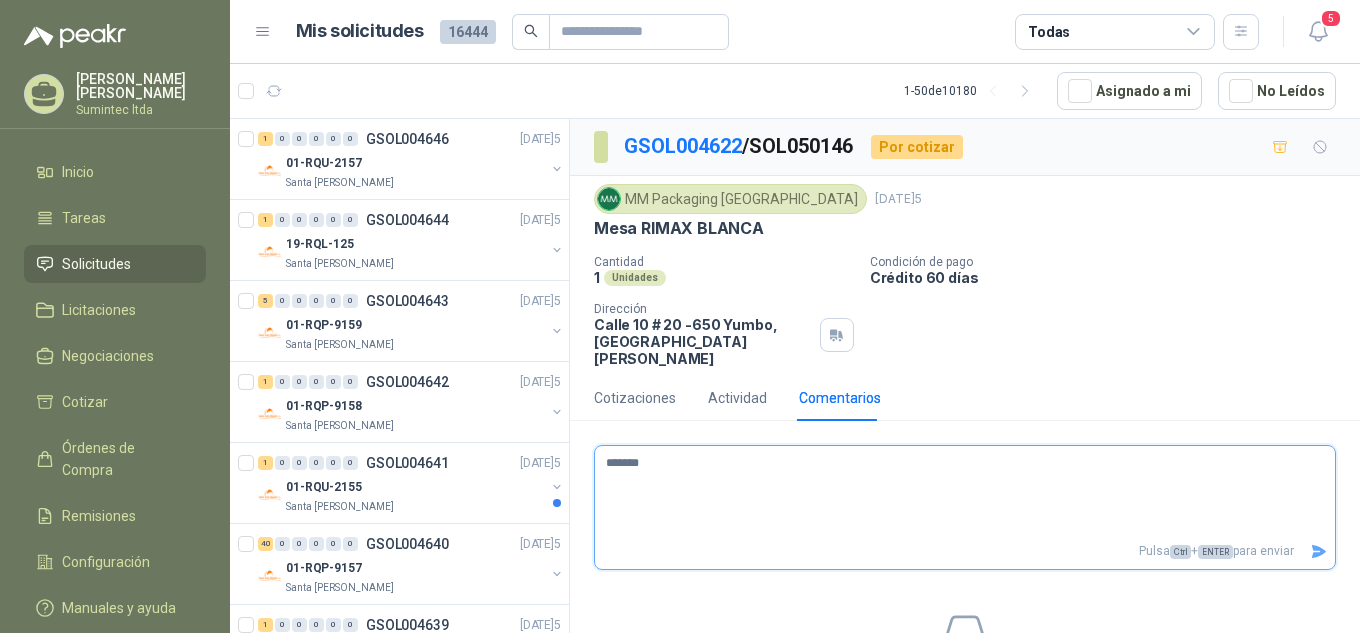 type 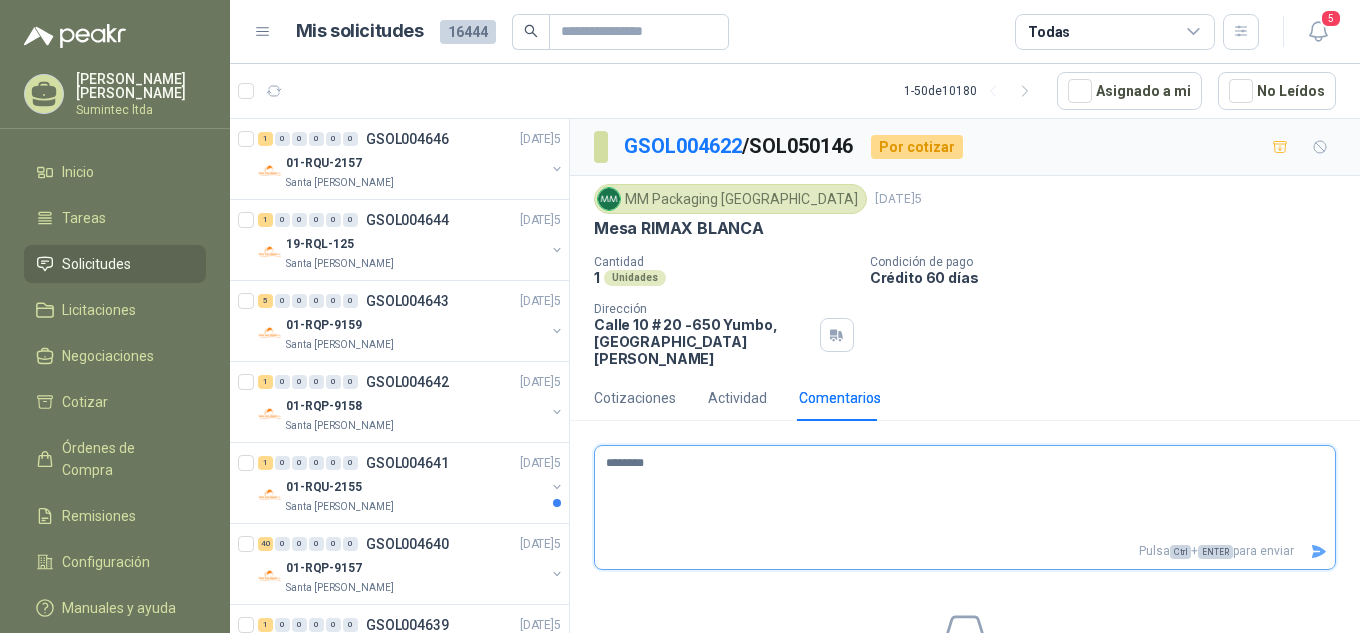 type 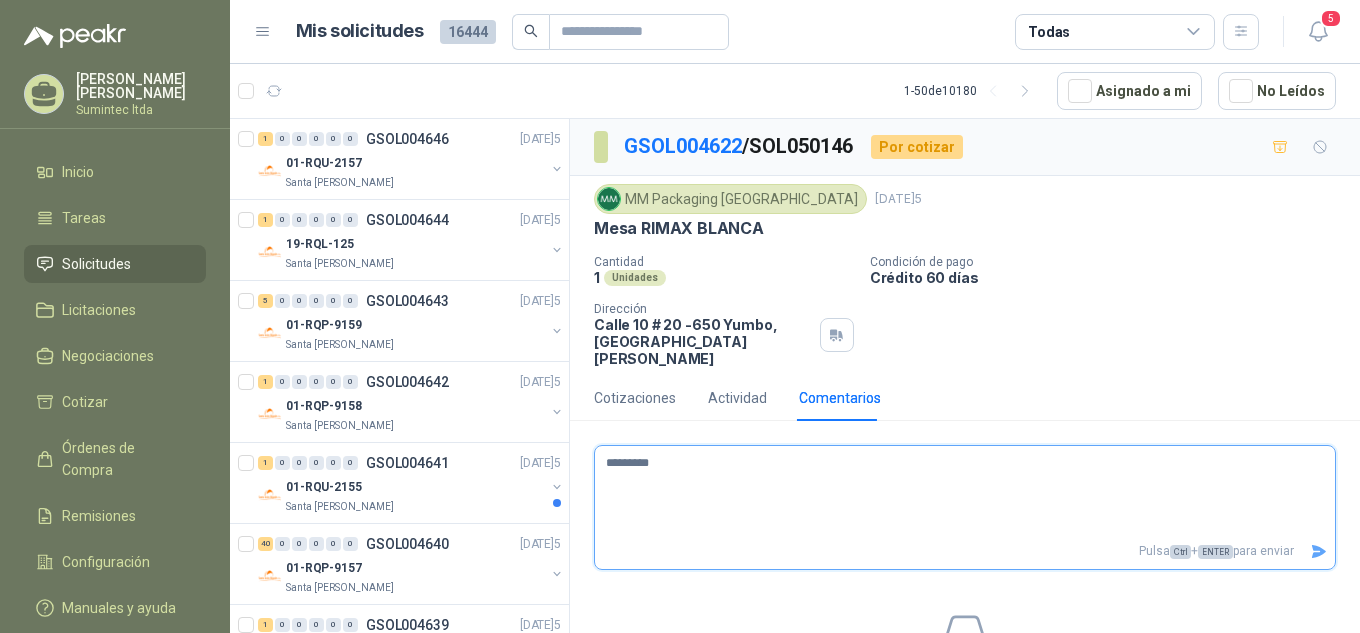 type 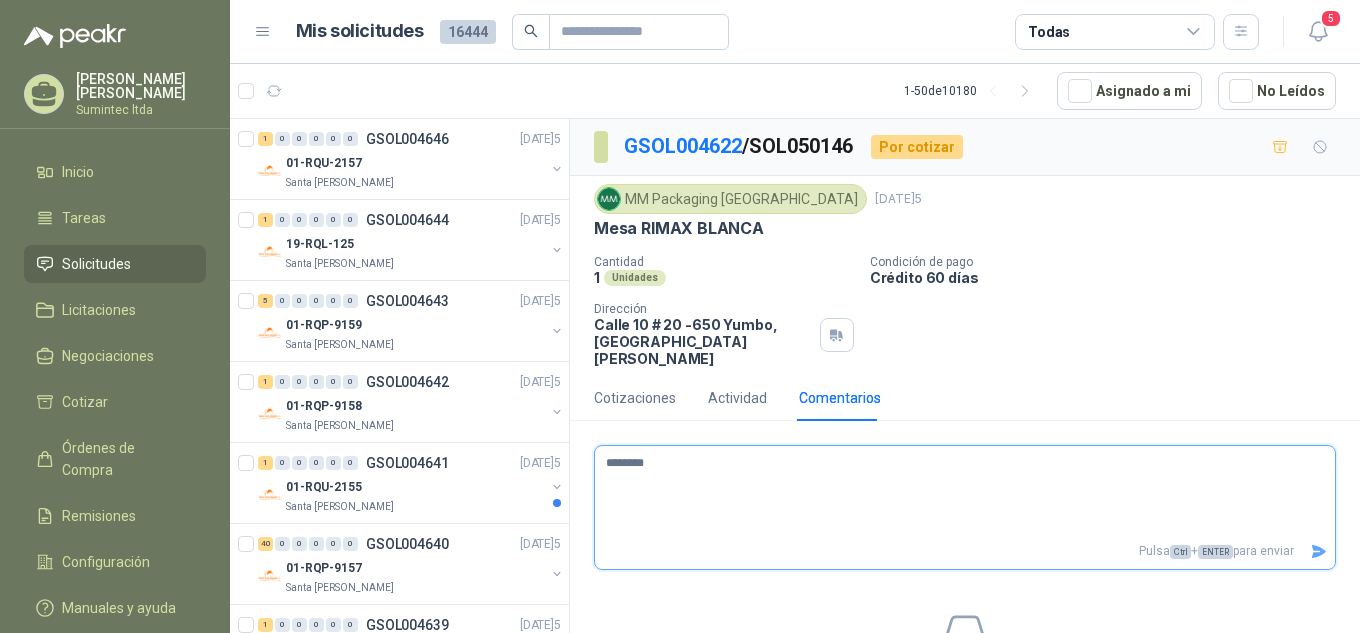 type 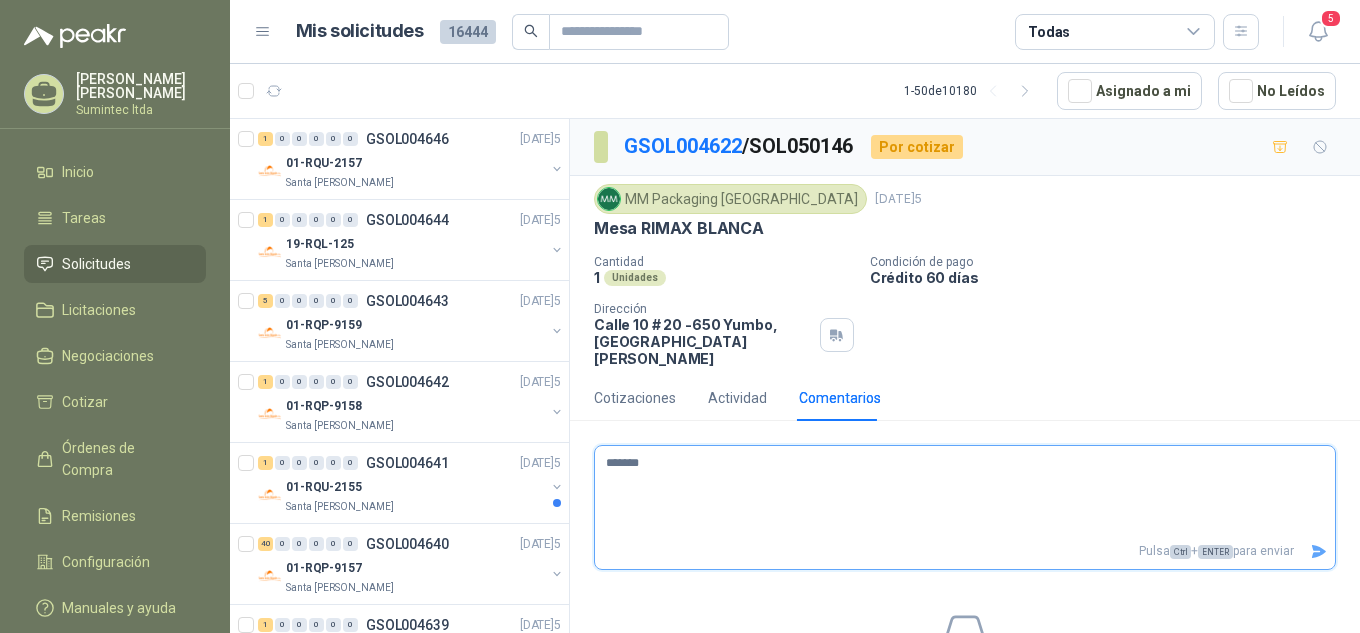 type 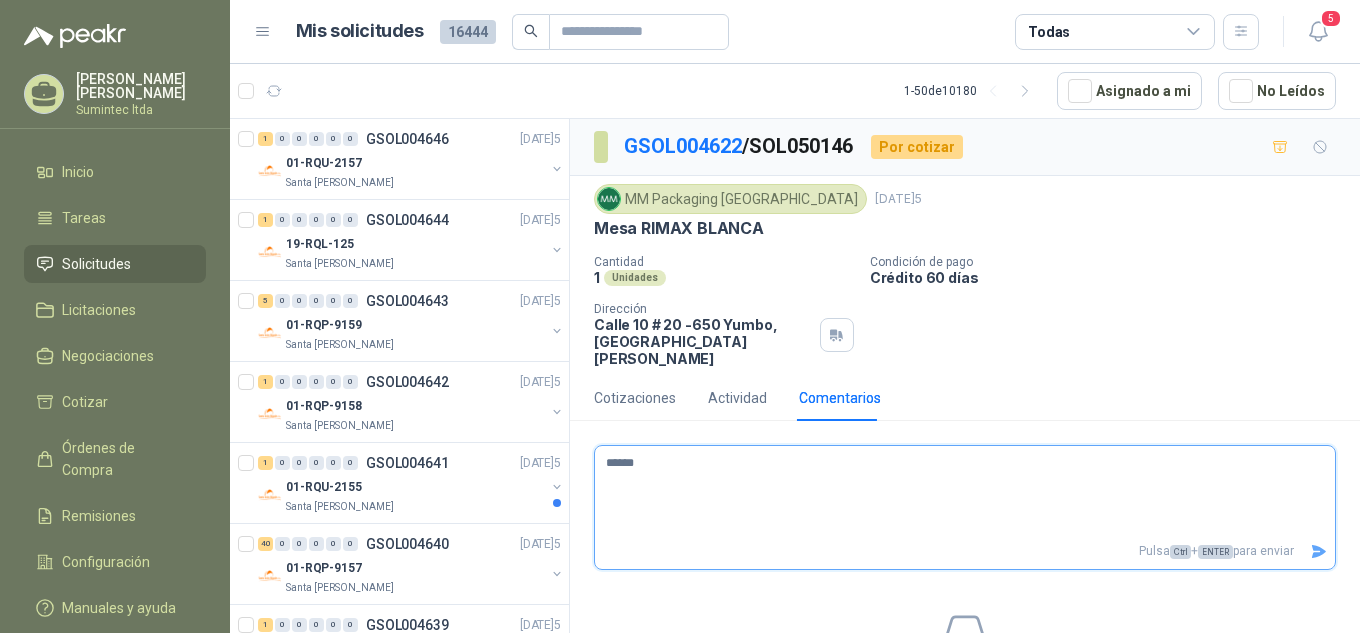 type 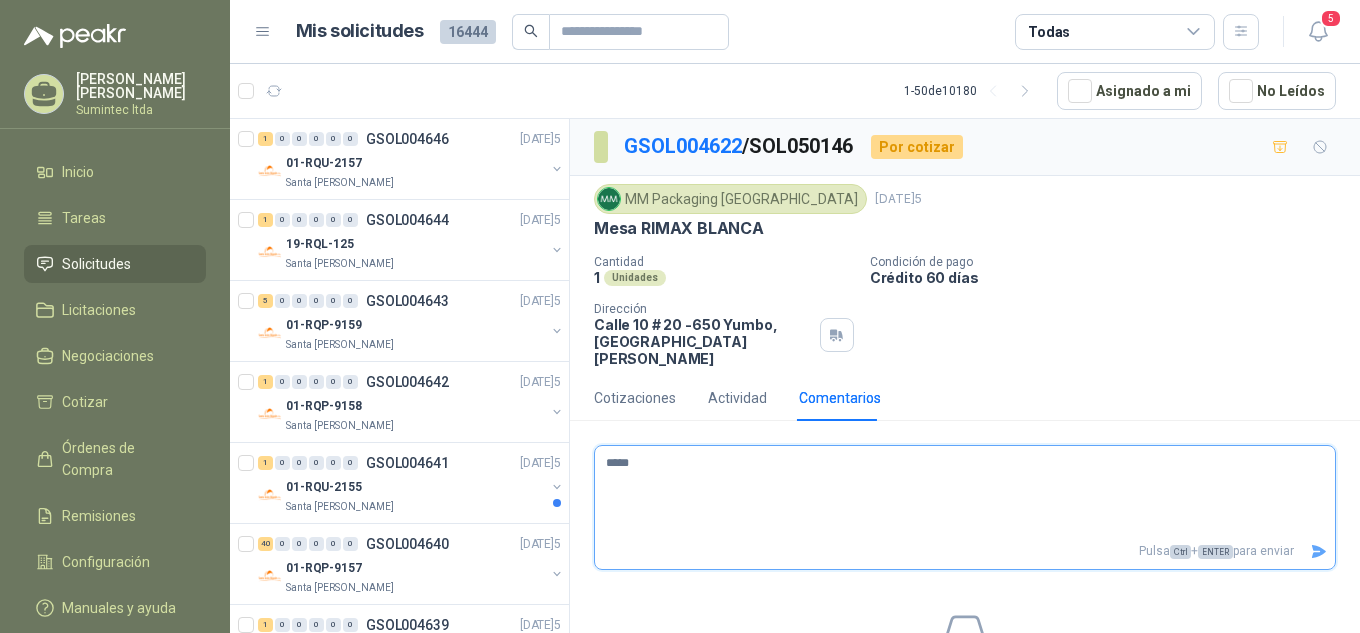 type 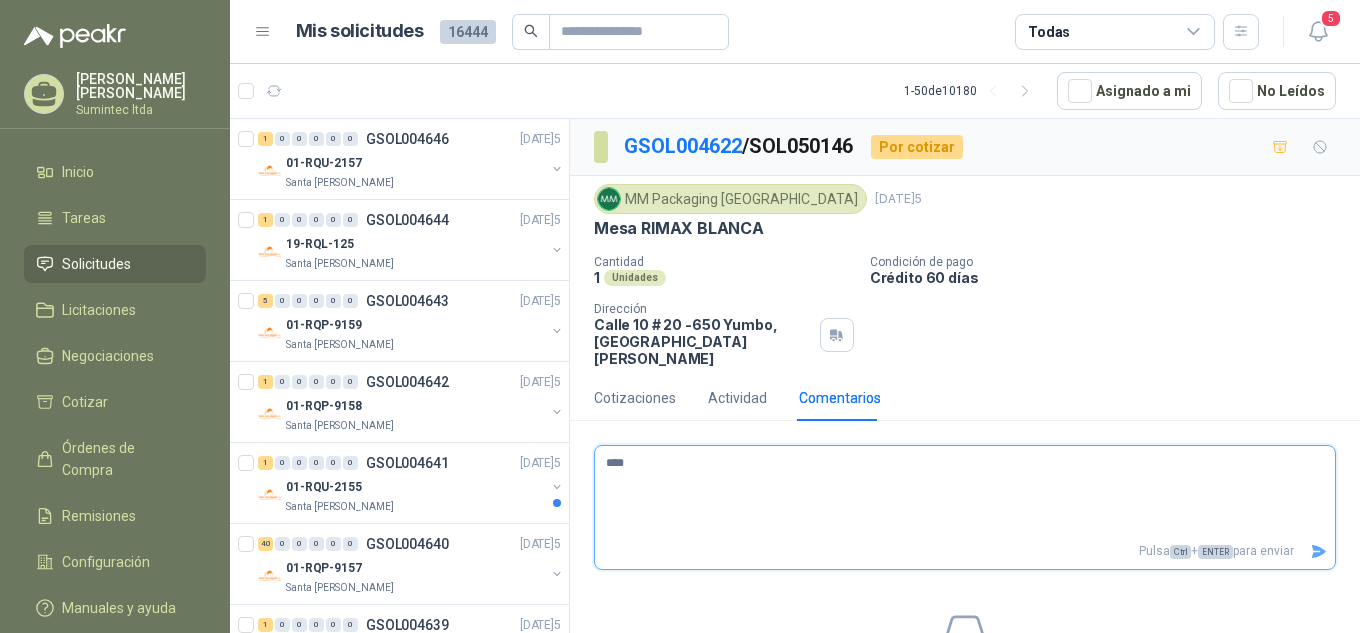 type 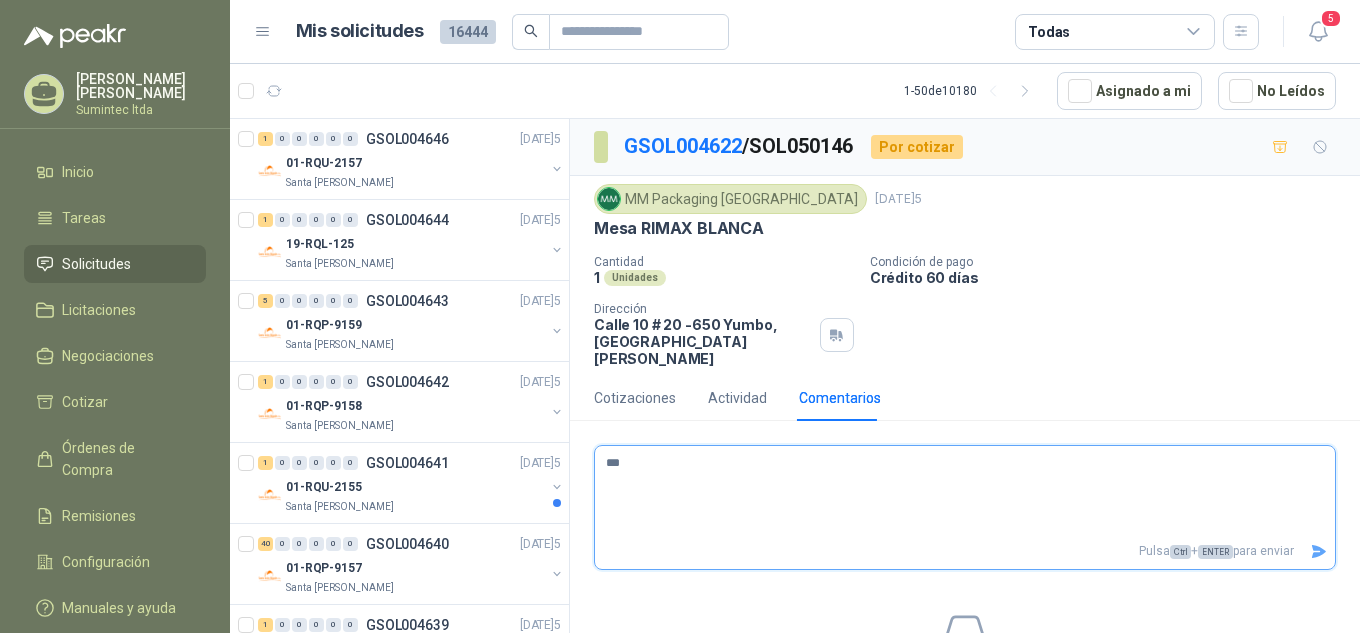 type 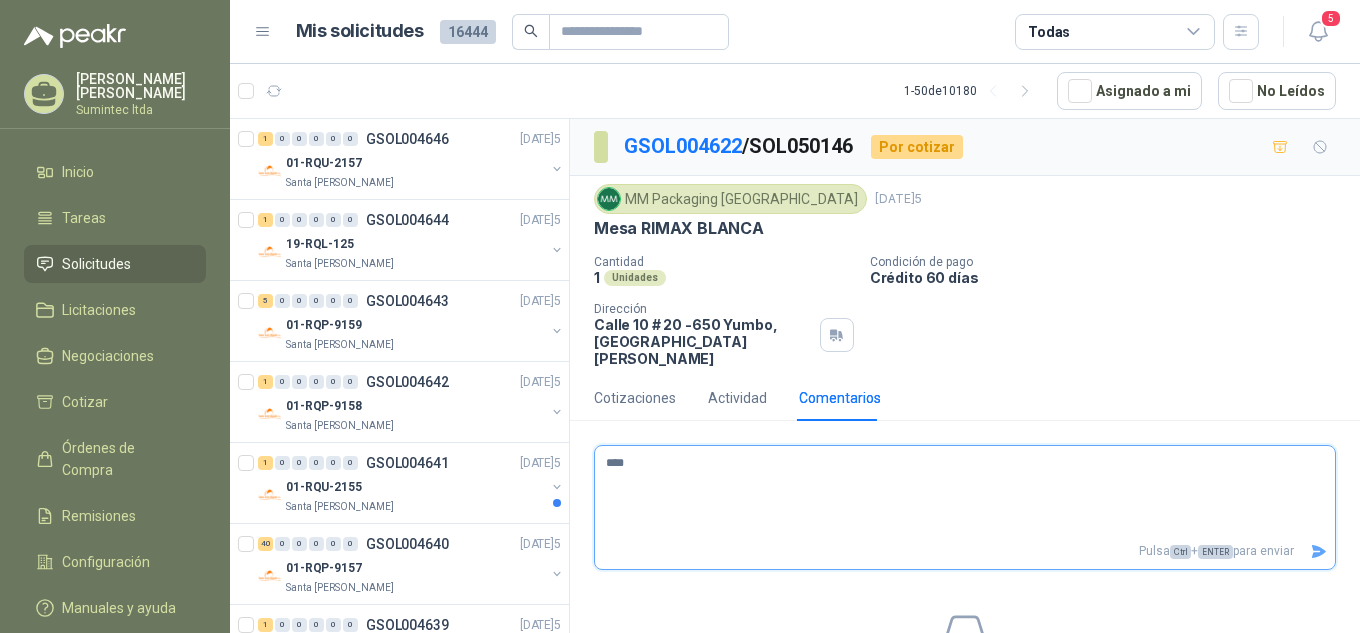 type 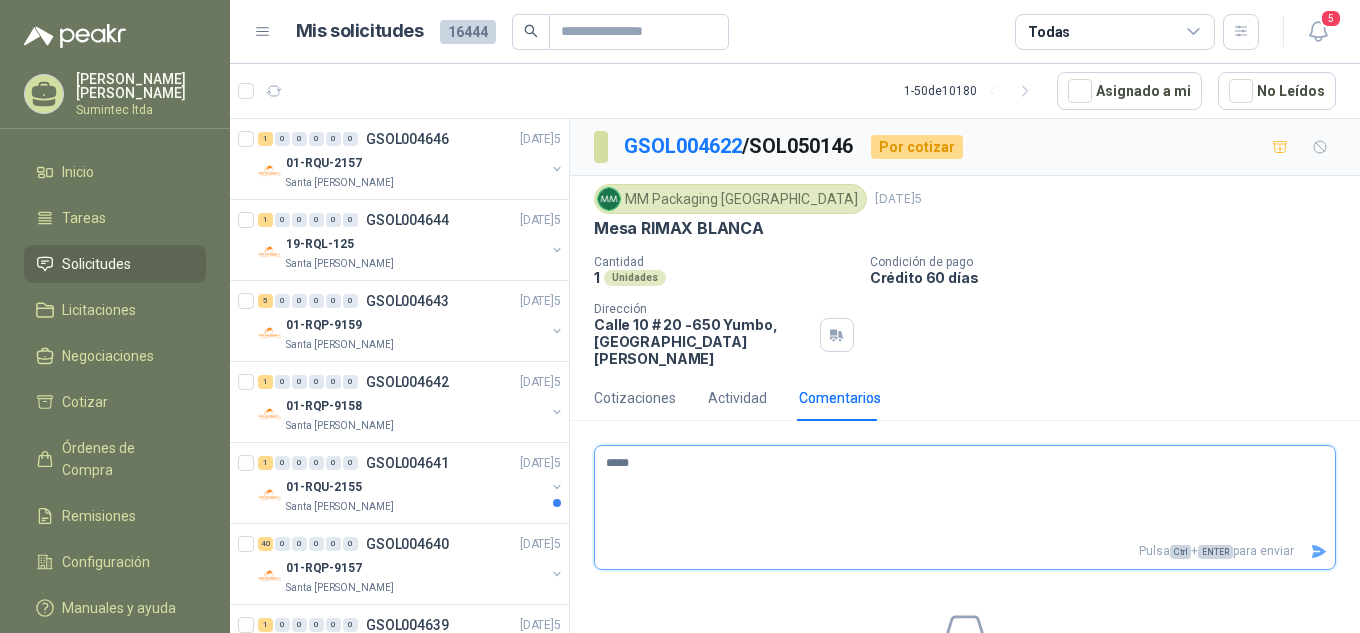 type 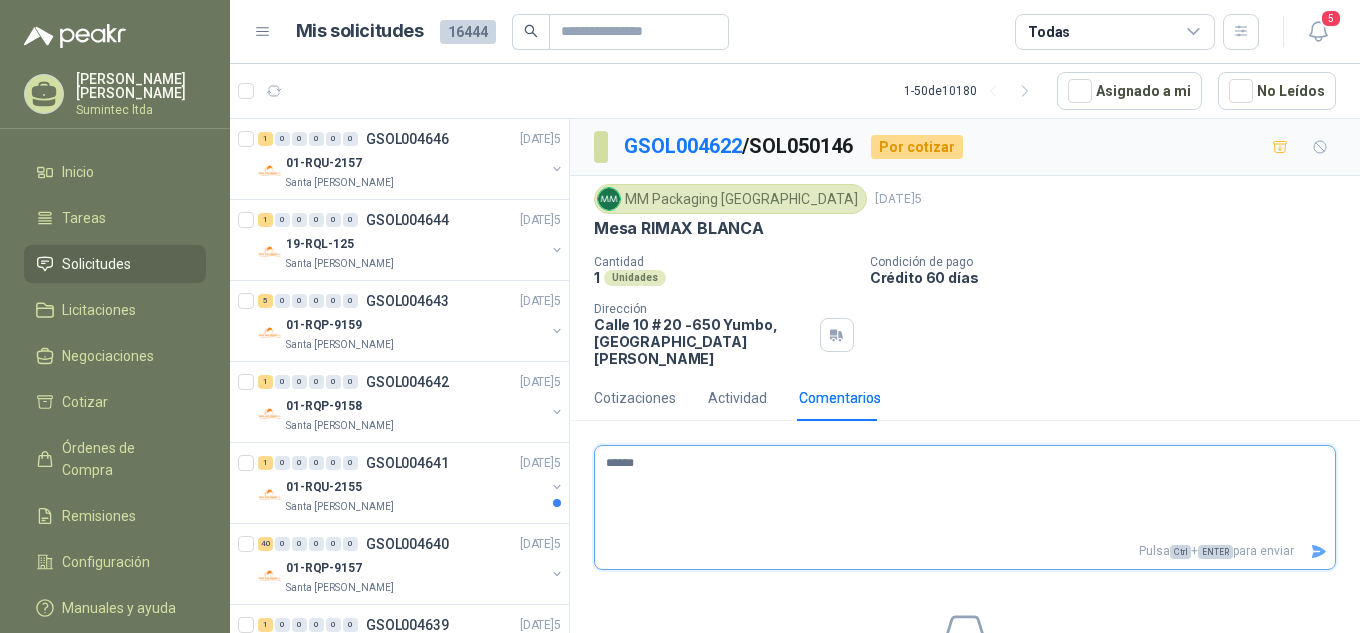 type 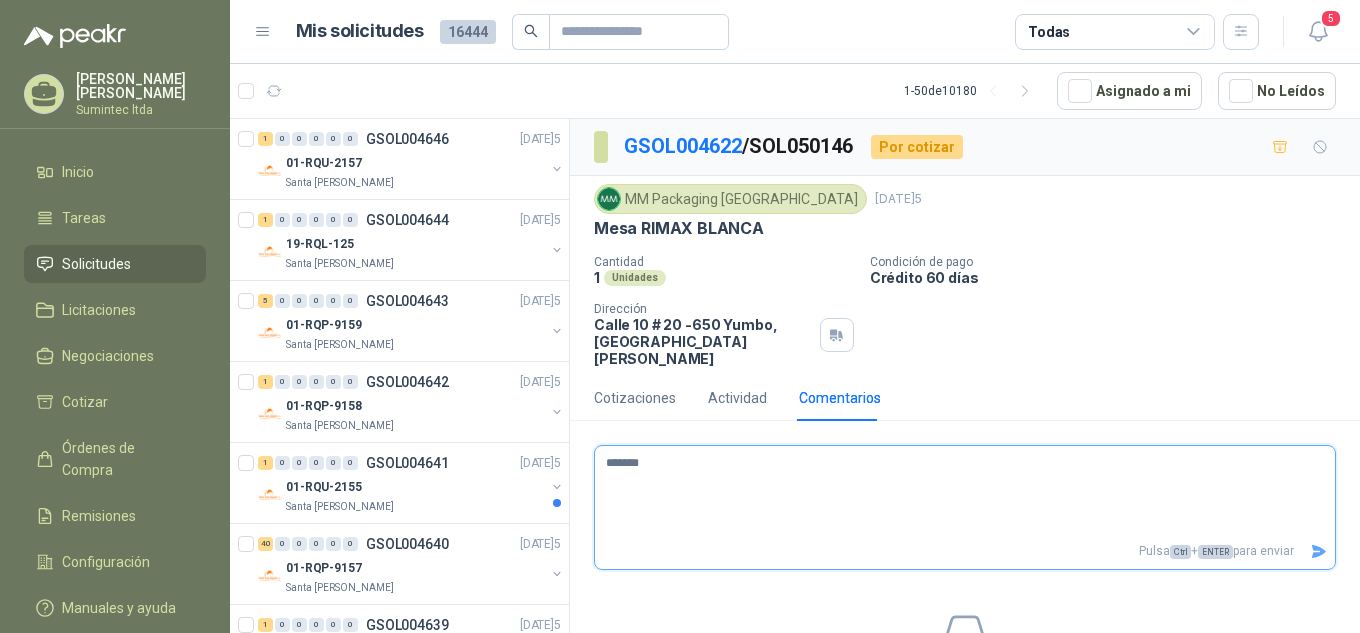 type 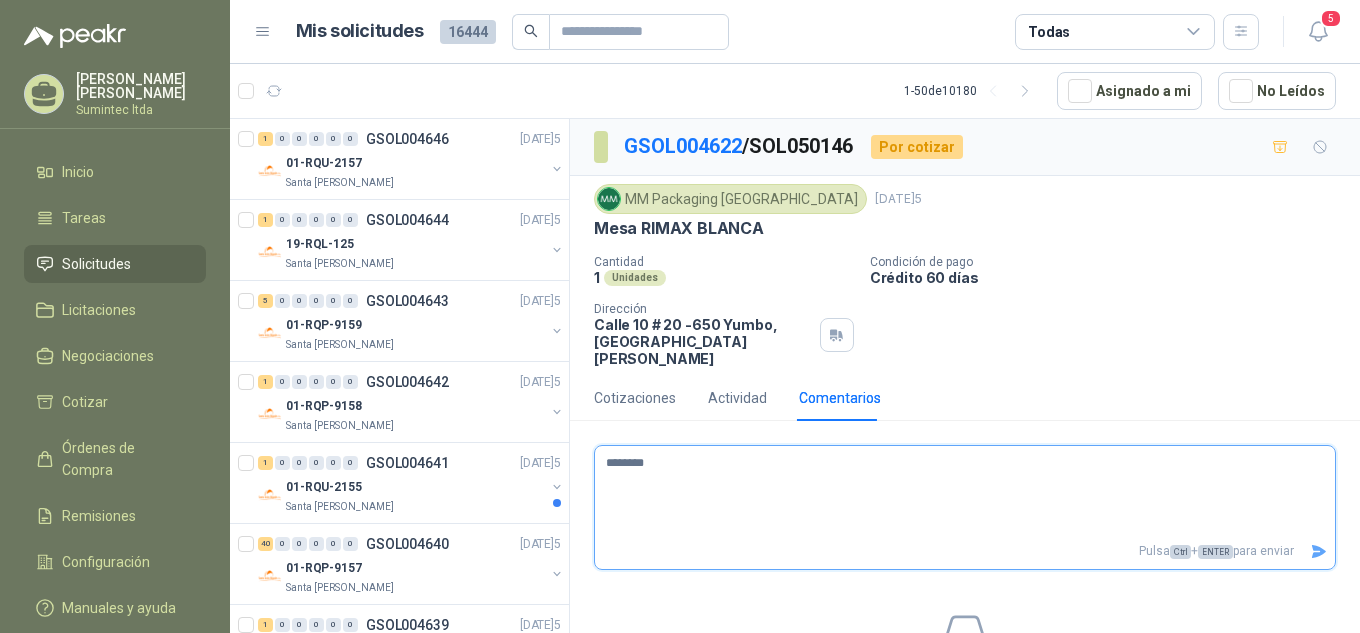 type 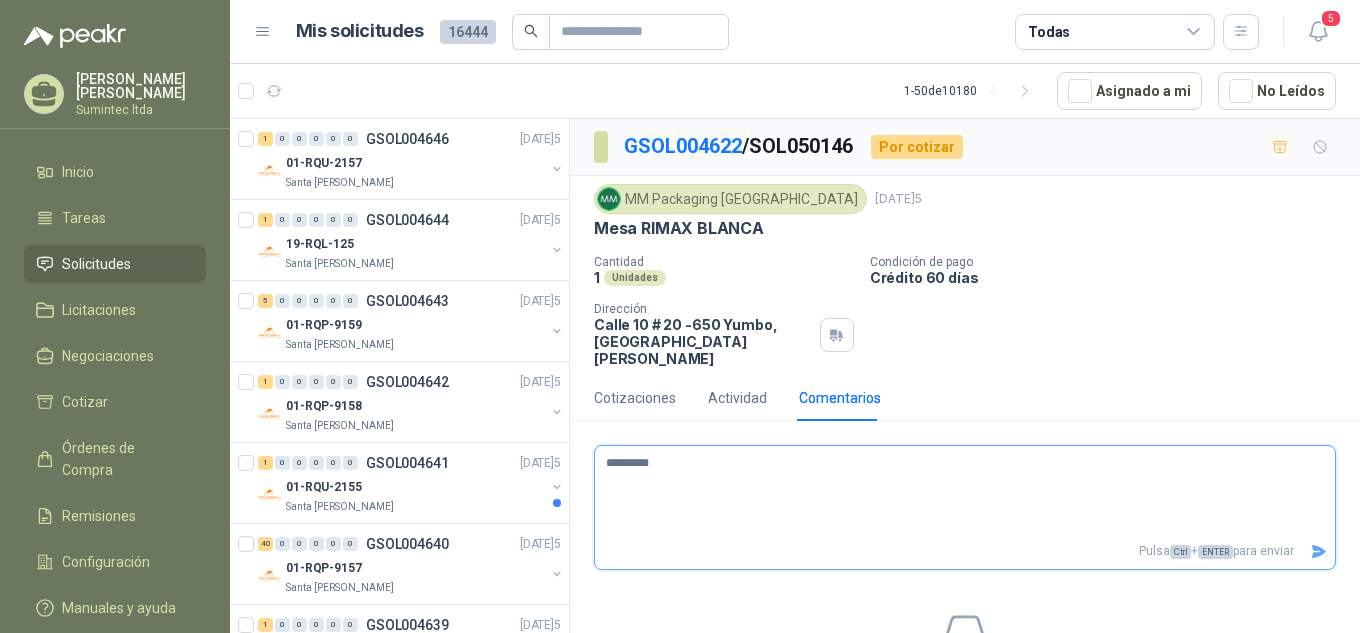 type 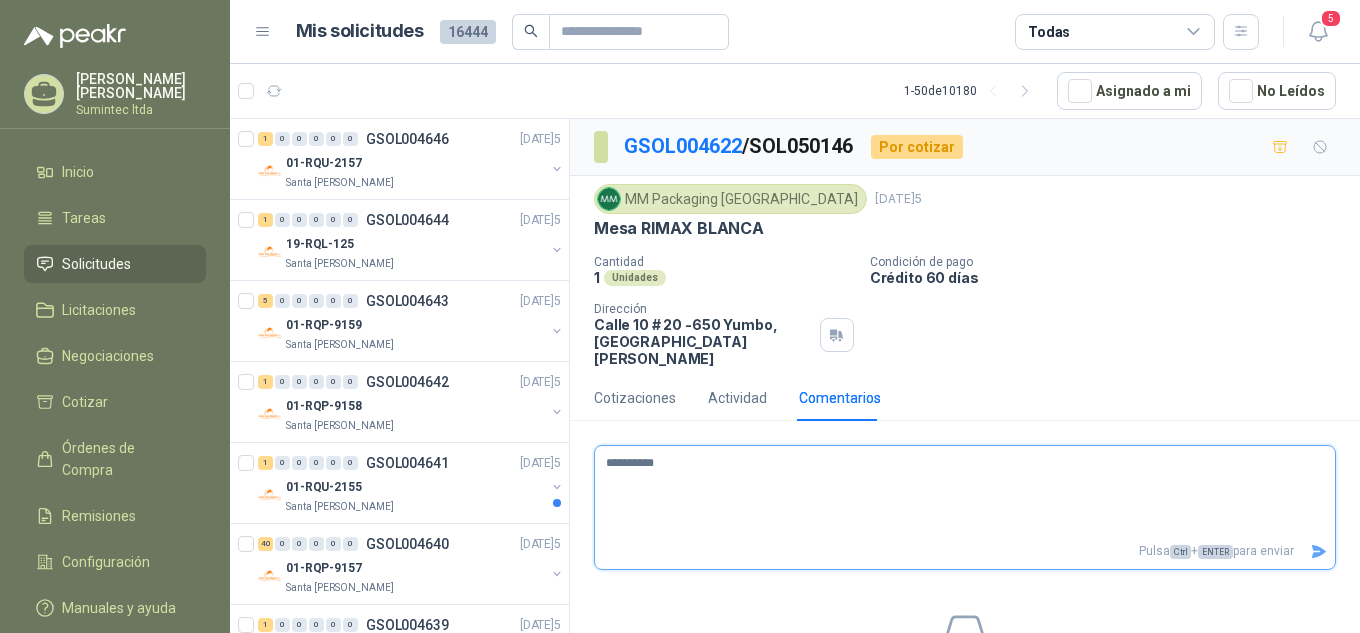 type on "********" 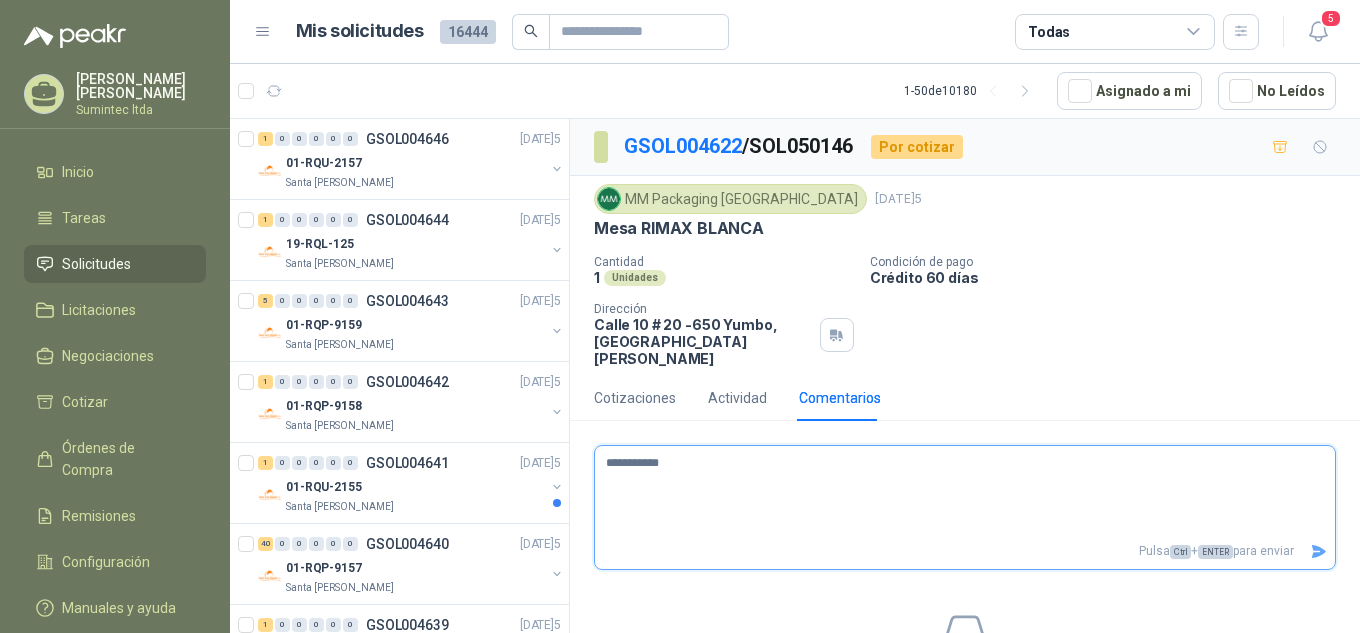 type 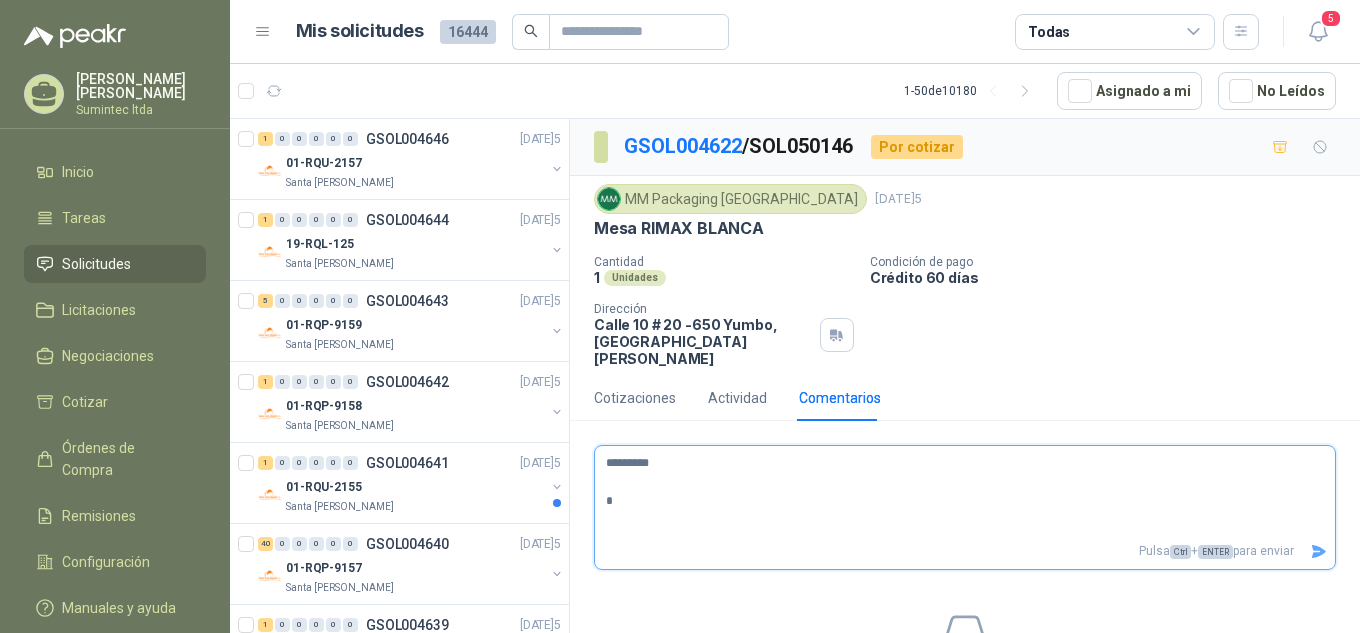 type 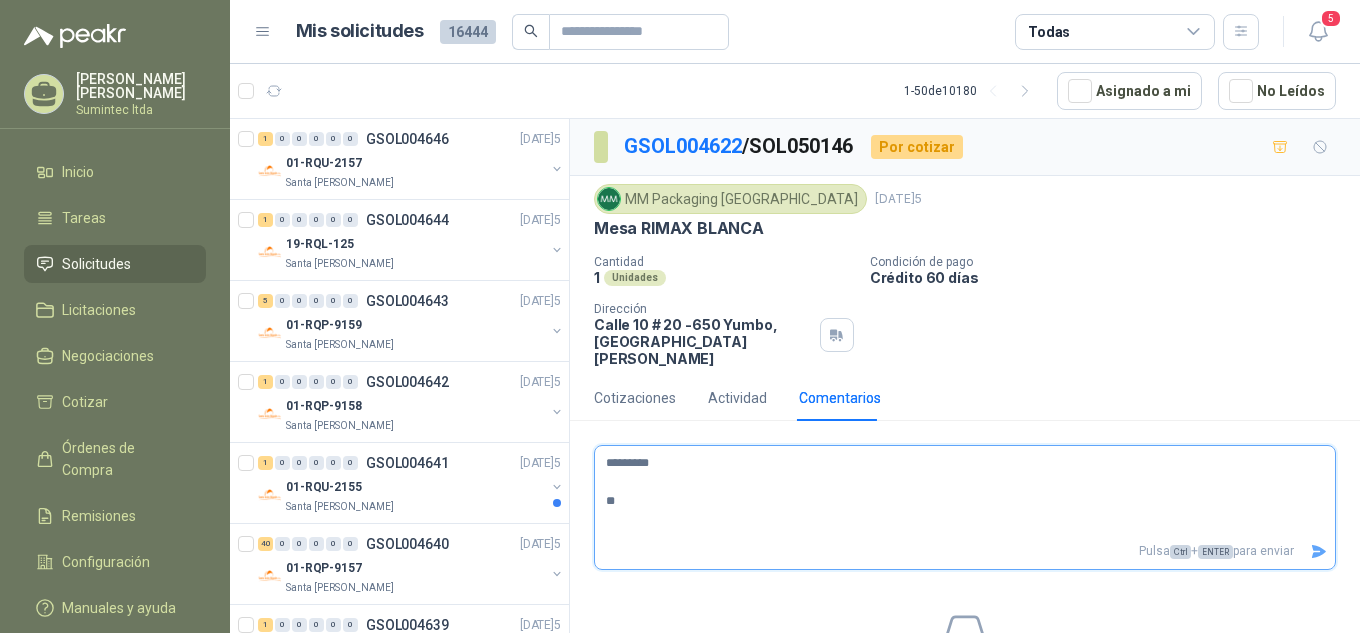 type 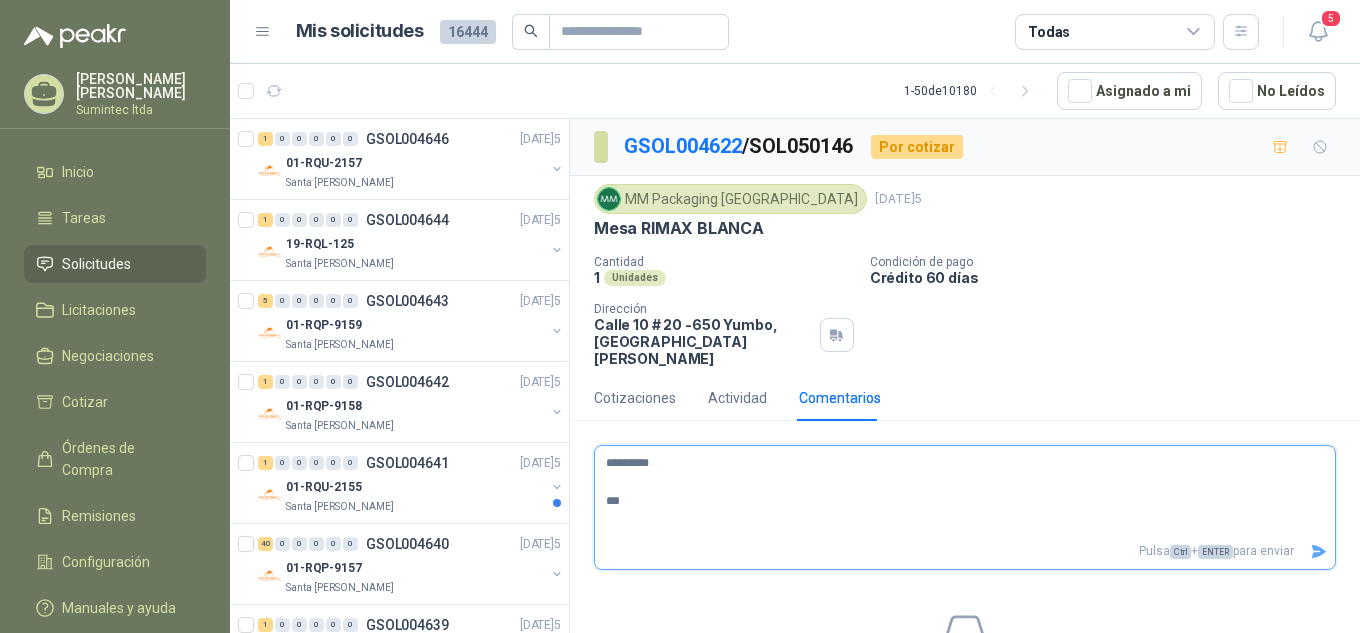 type 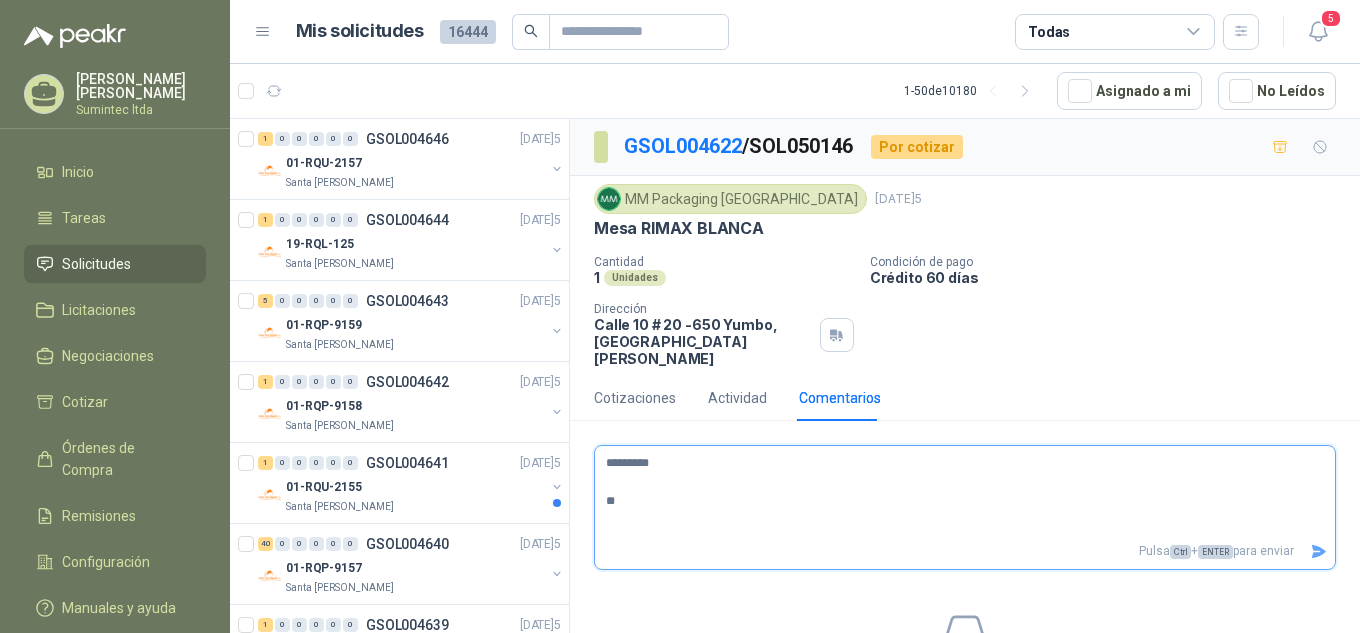 type 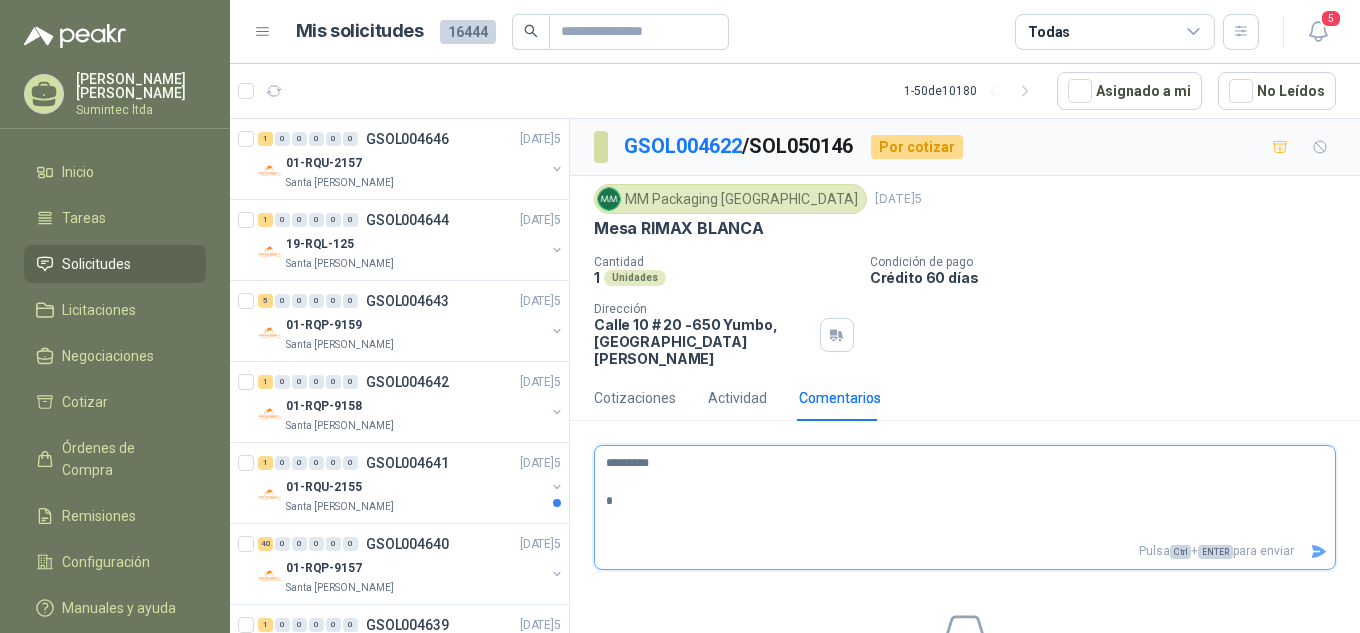 type 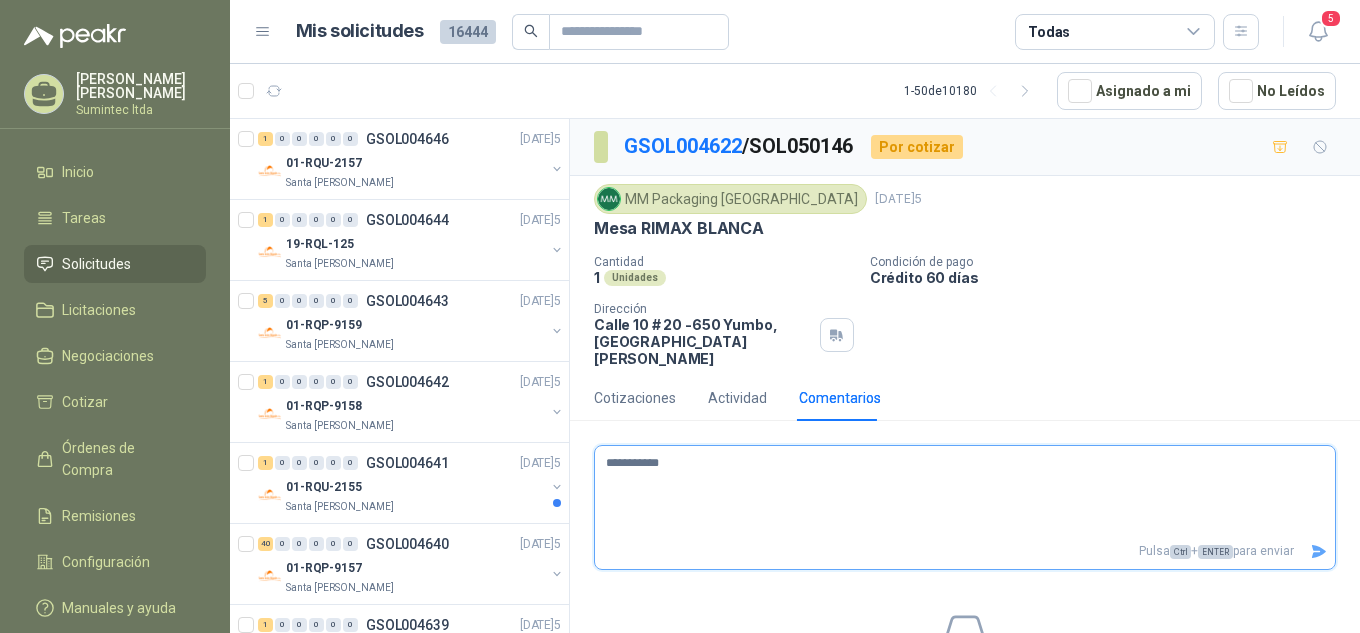 type 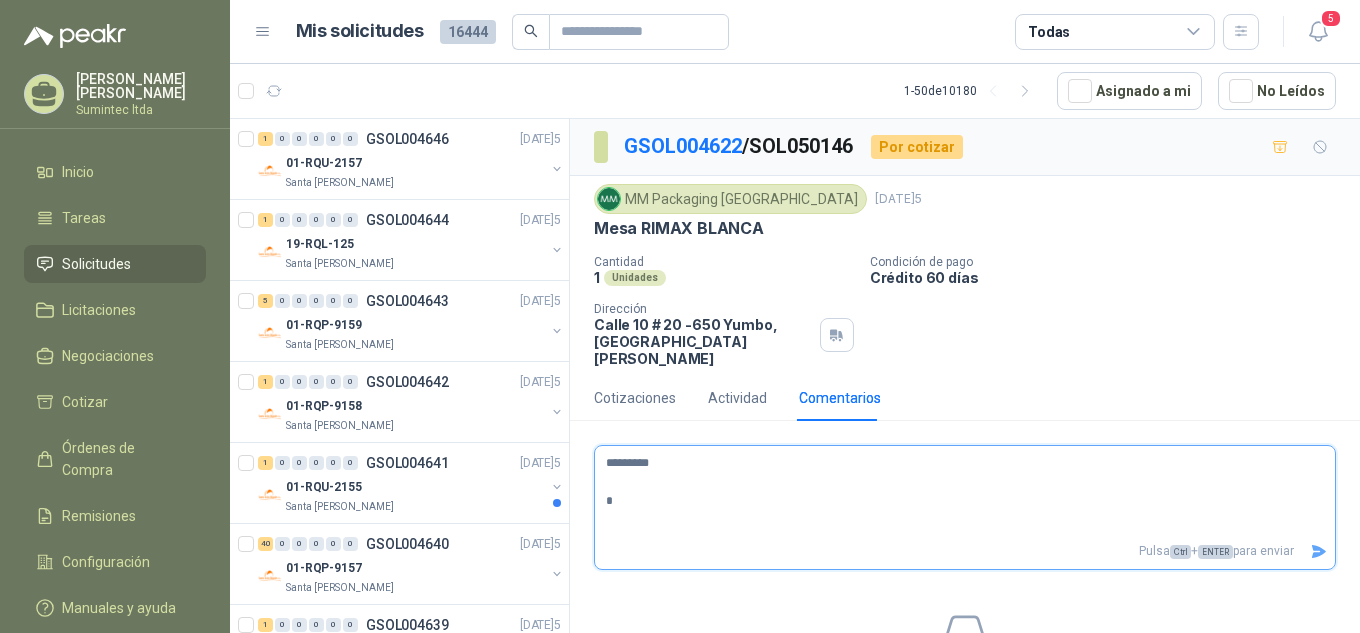 type 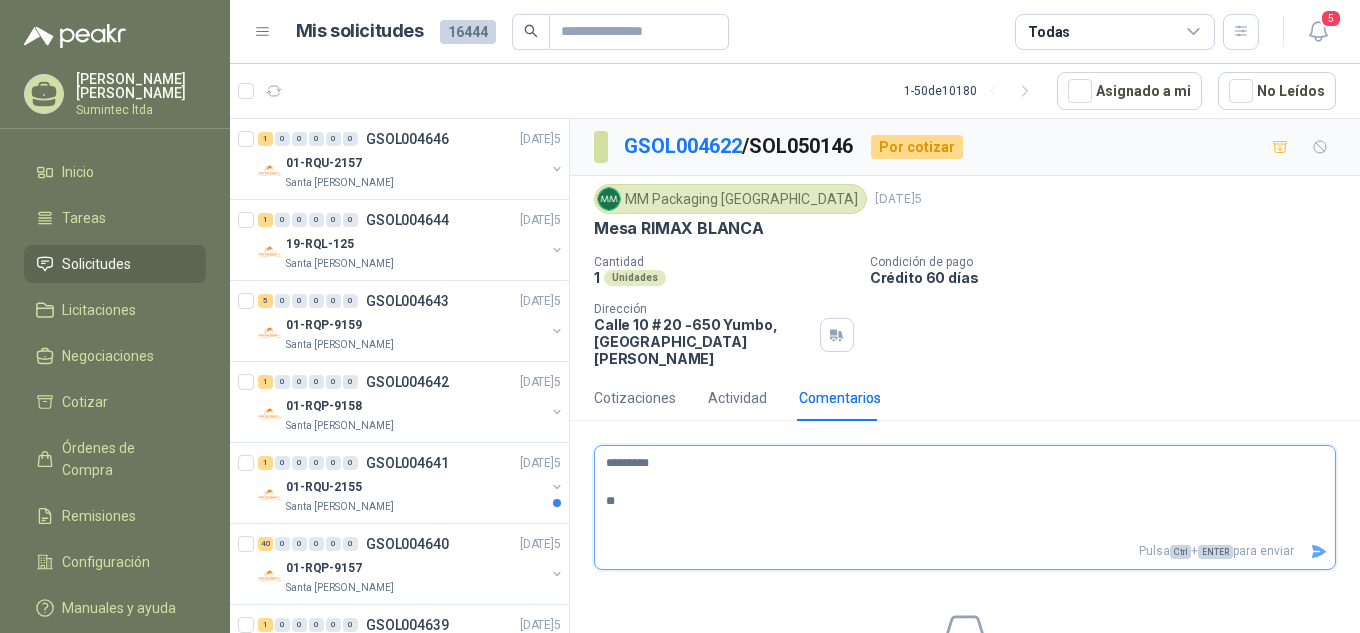 type 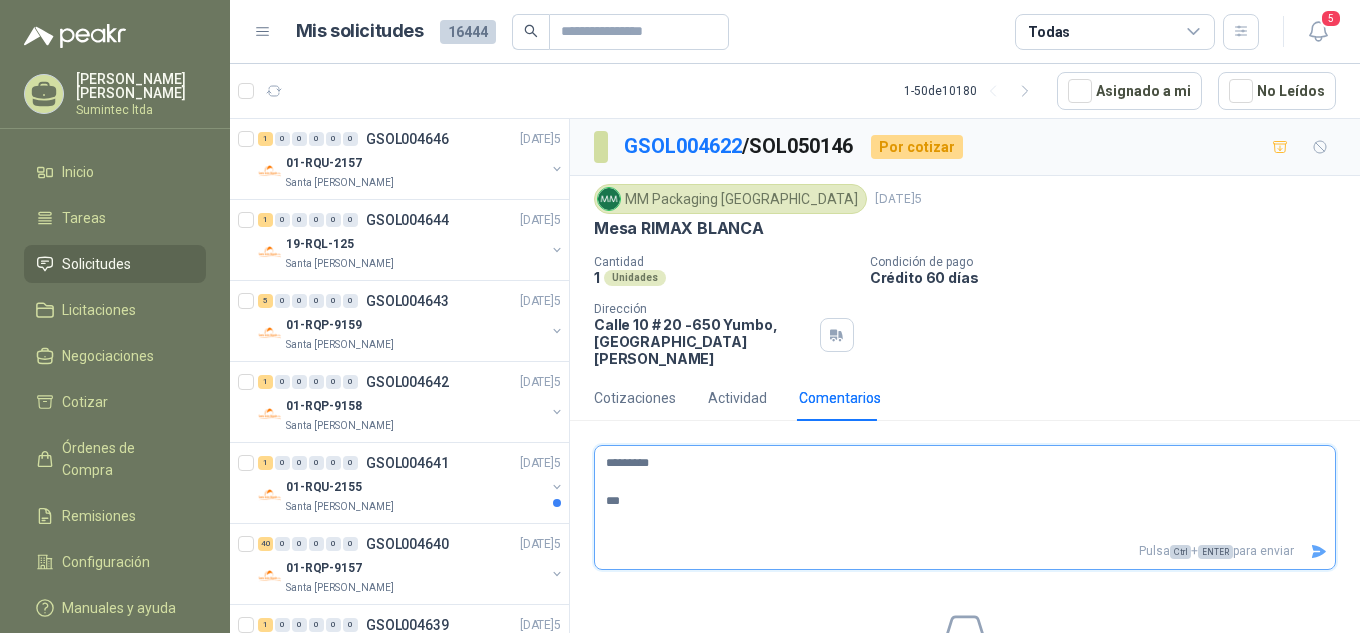 type 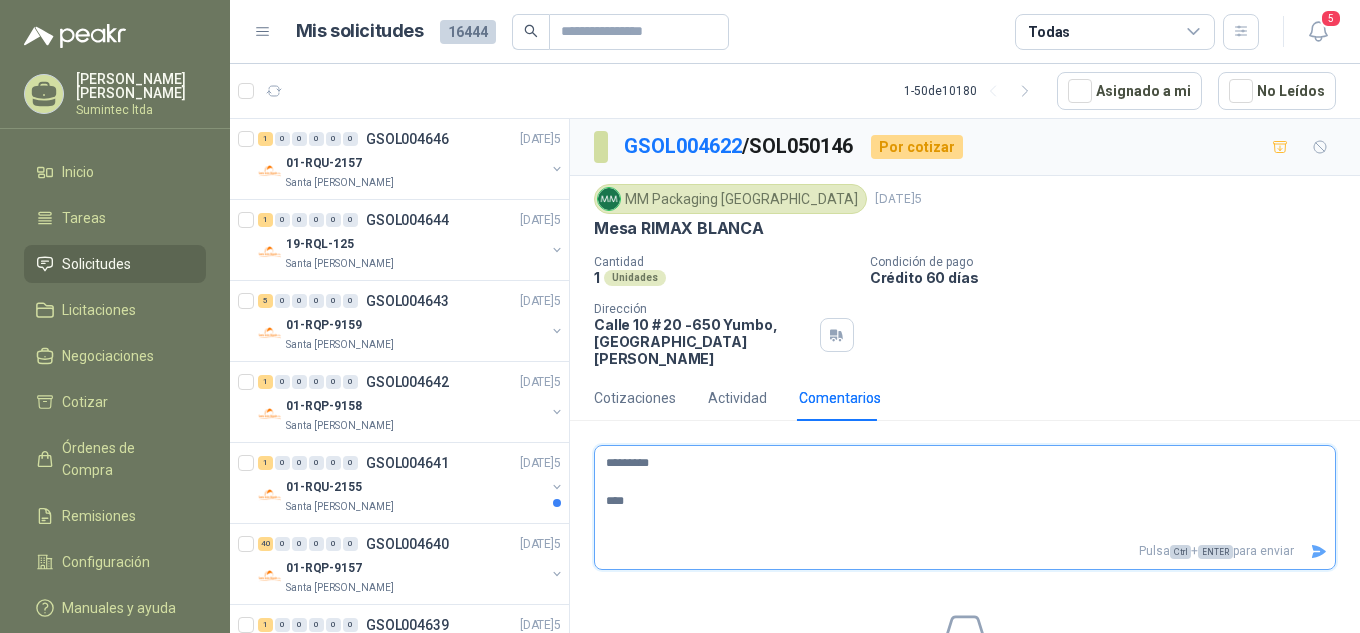 type 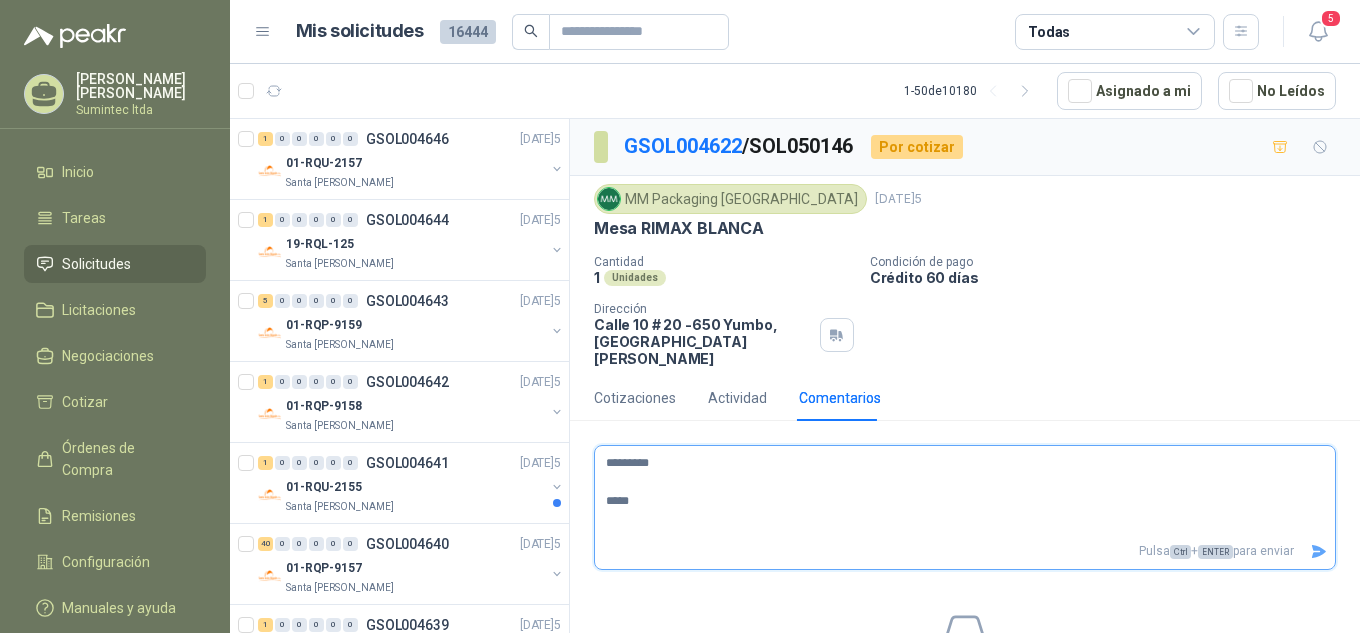 type 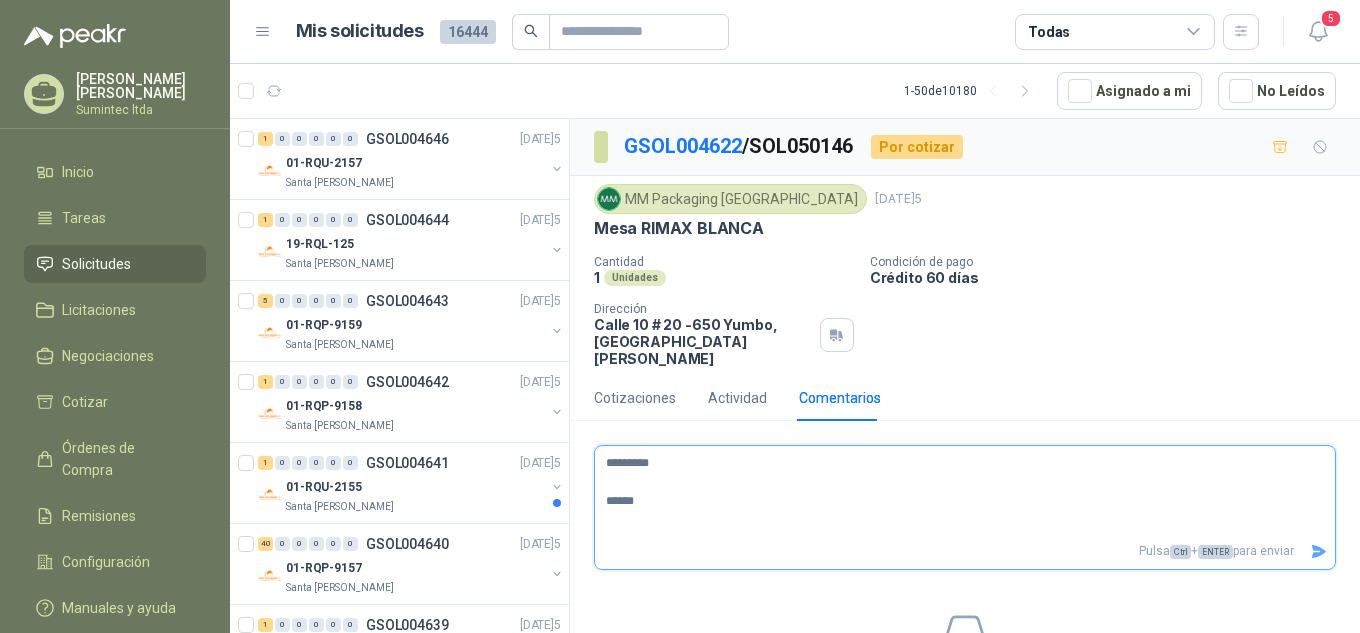 type 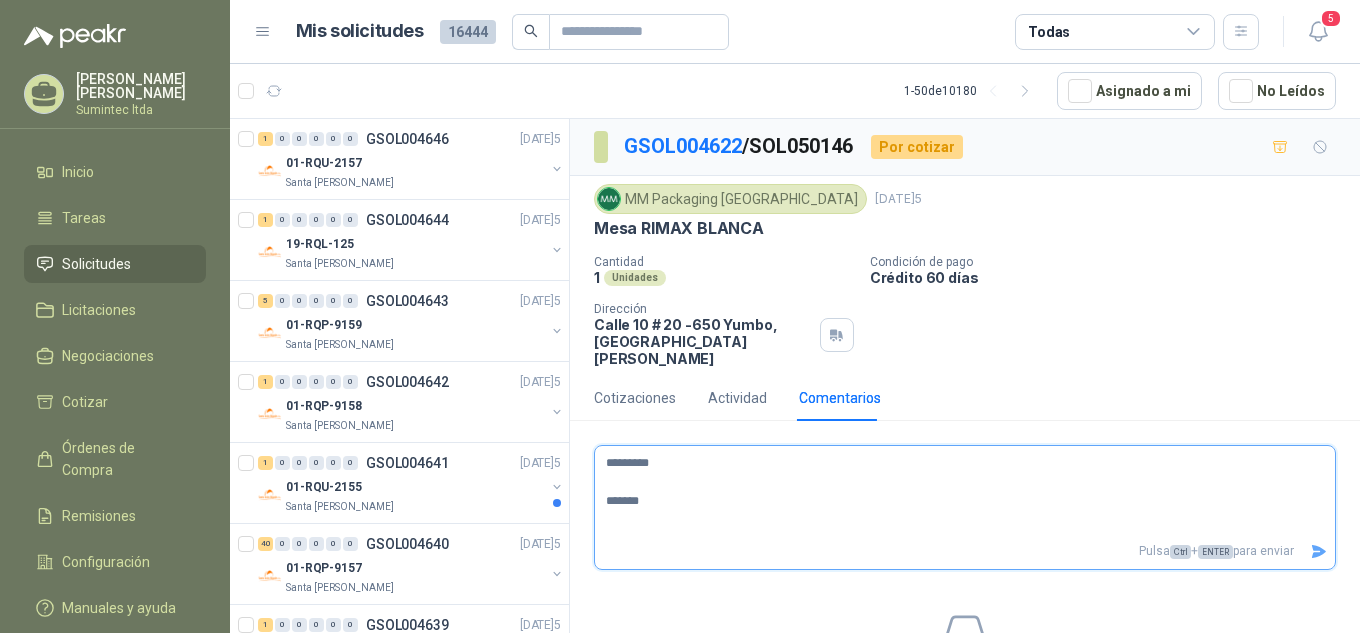 type 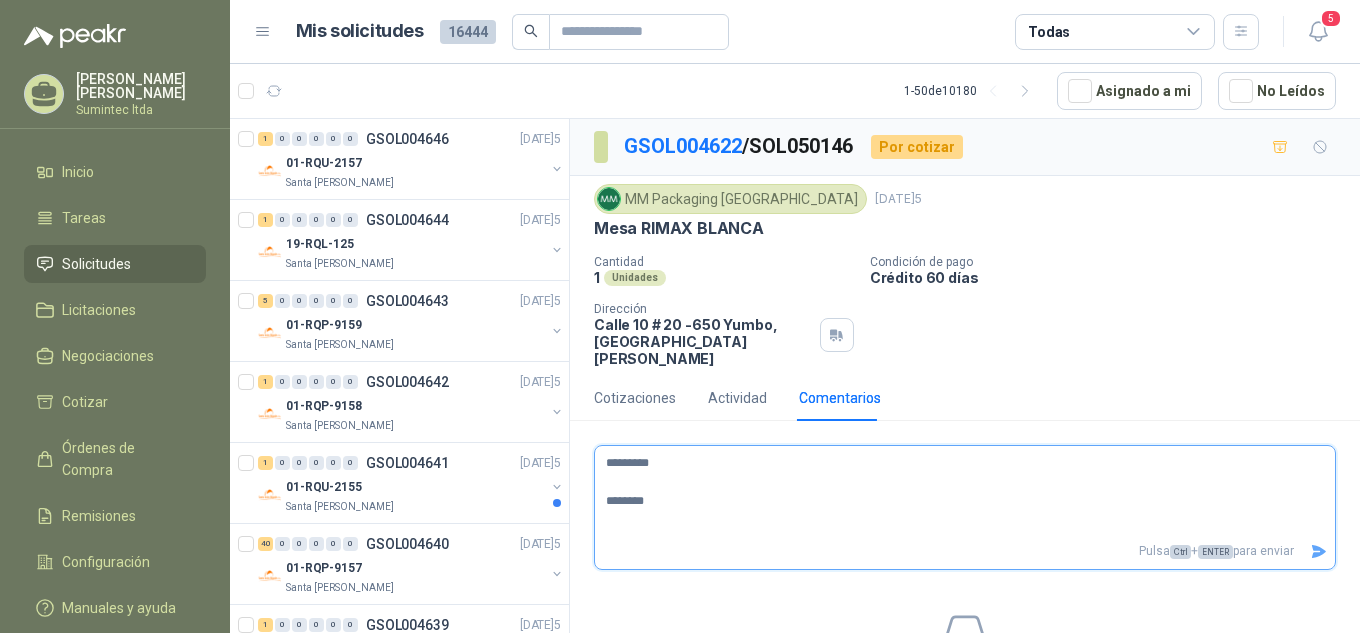 type 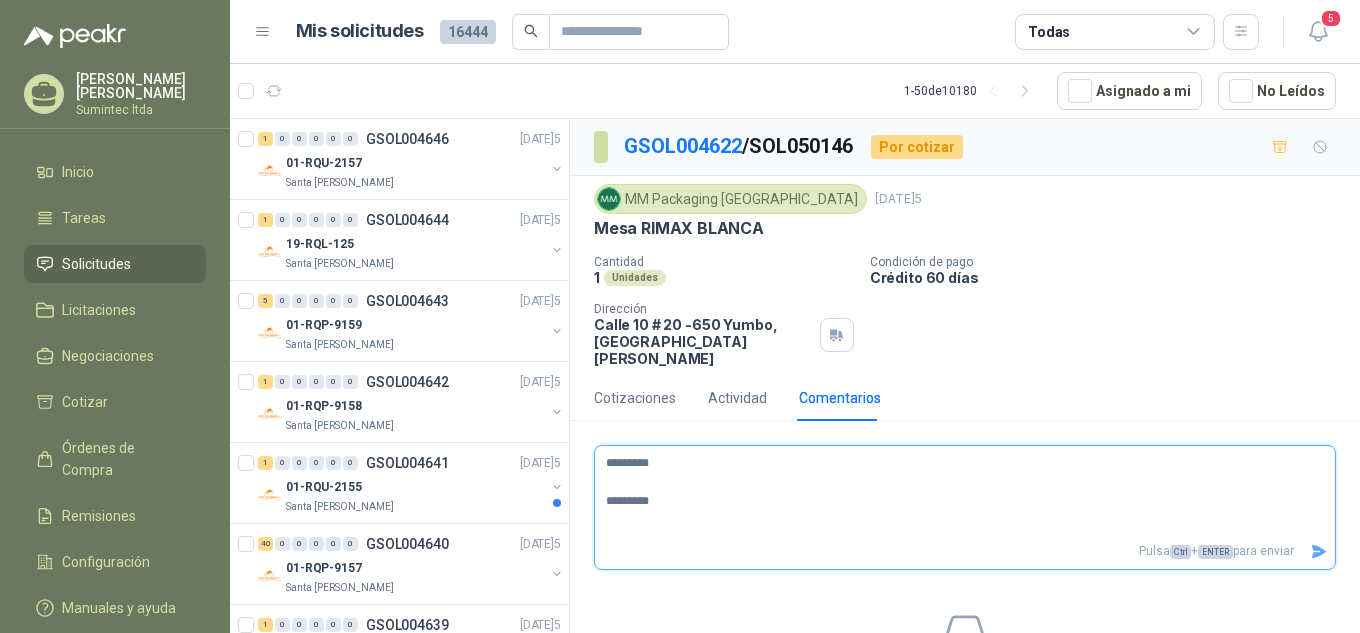type 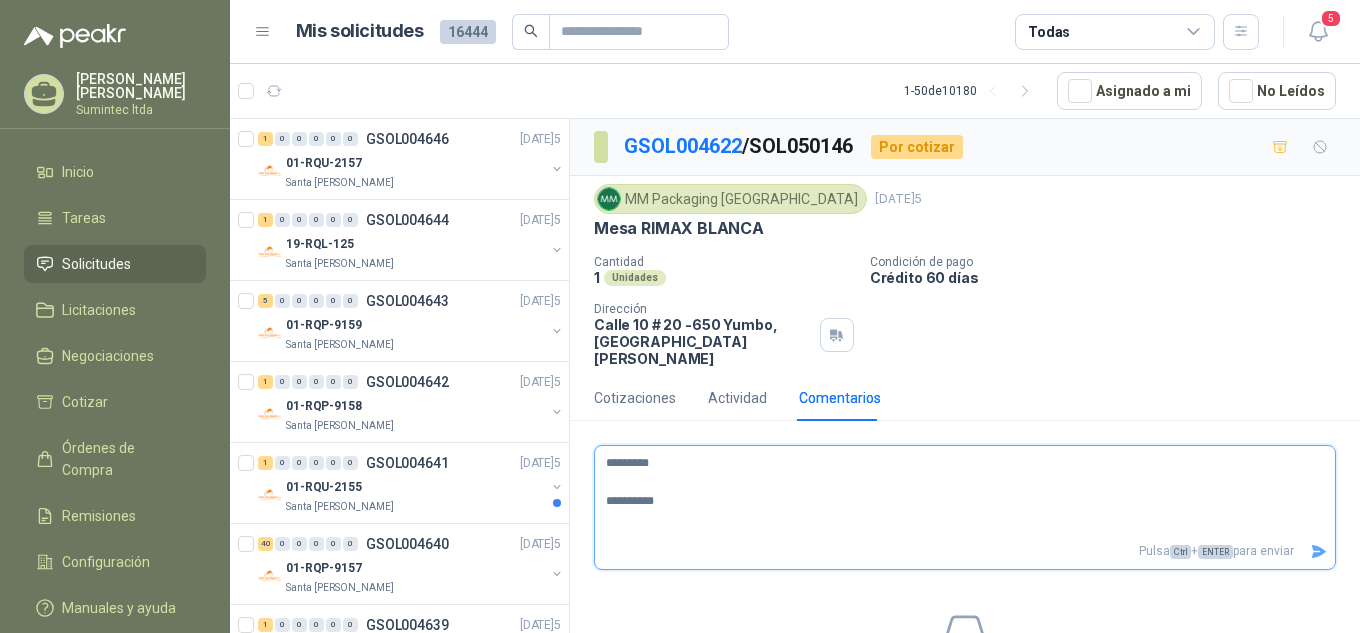 type 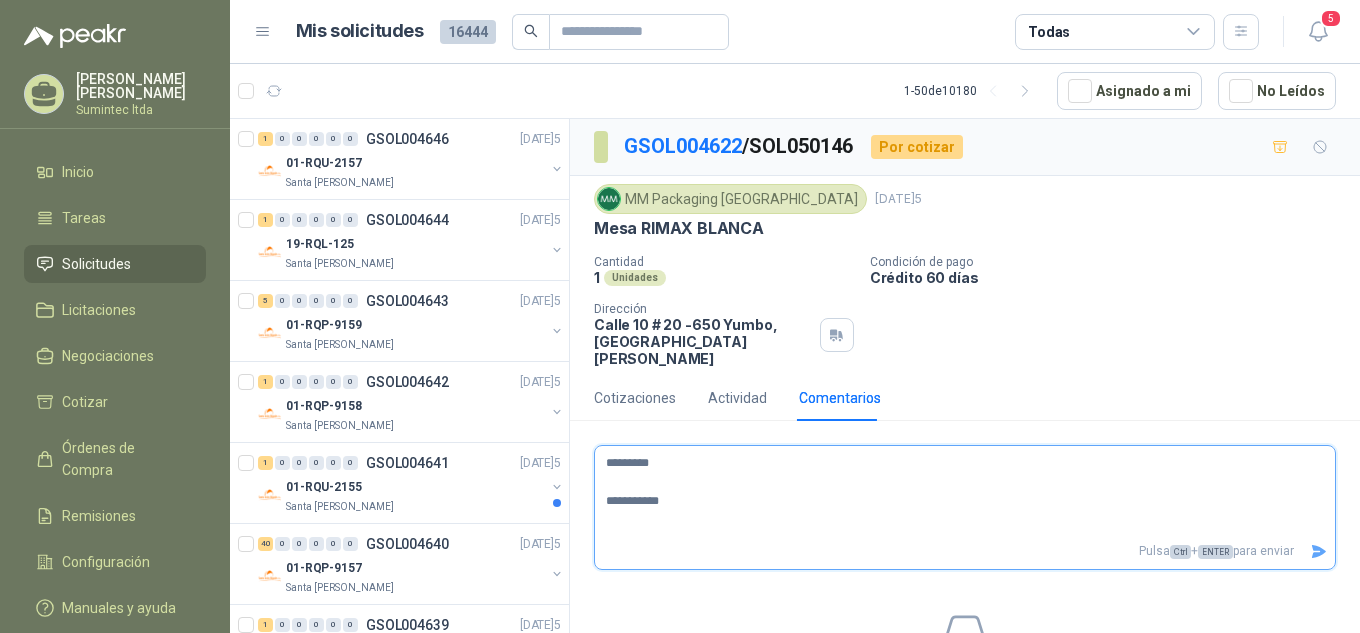 type 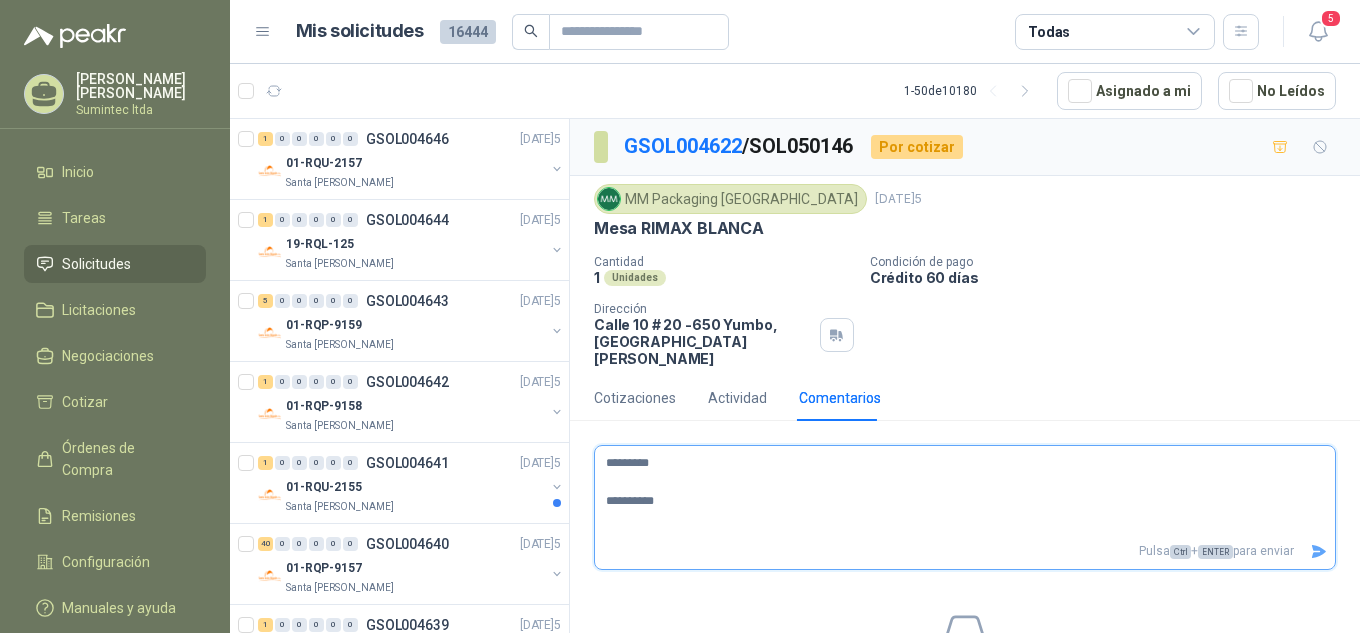type 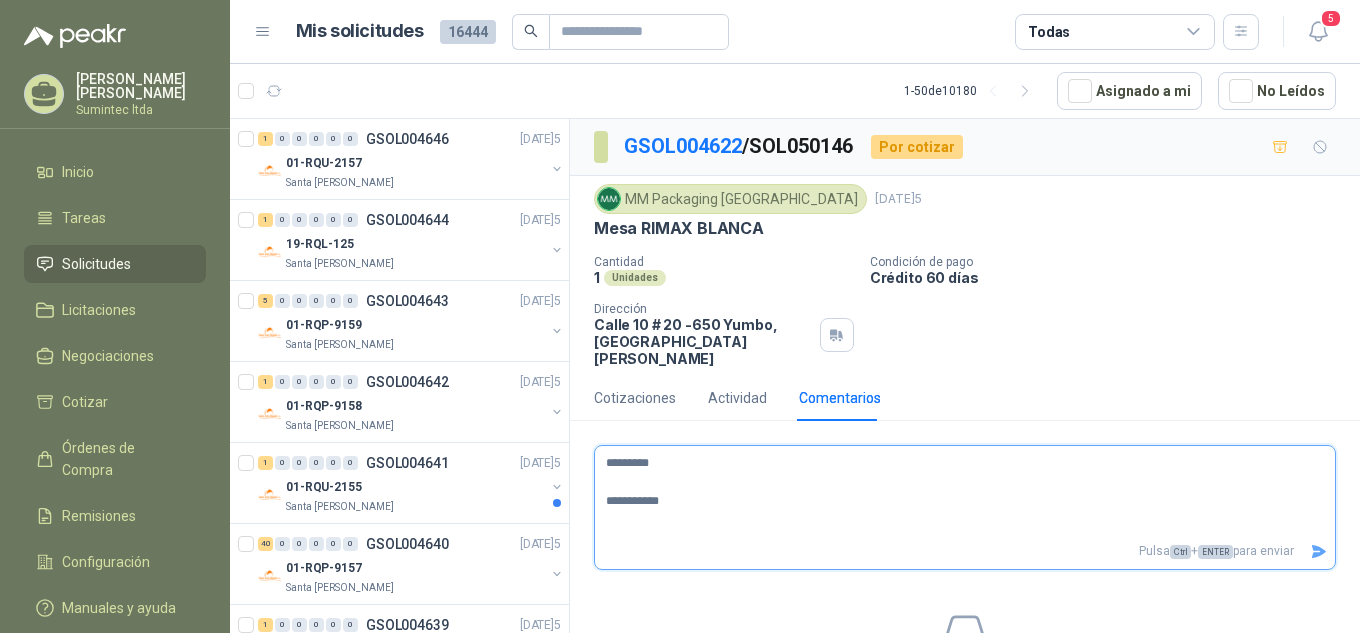 type 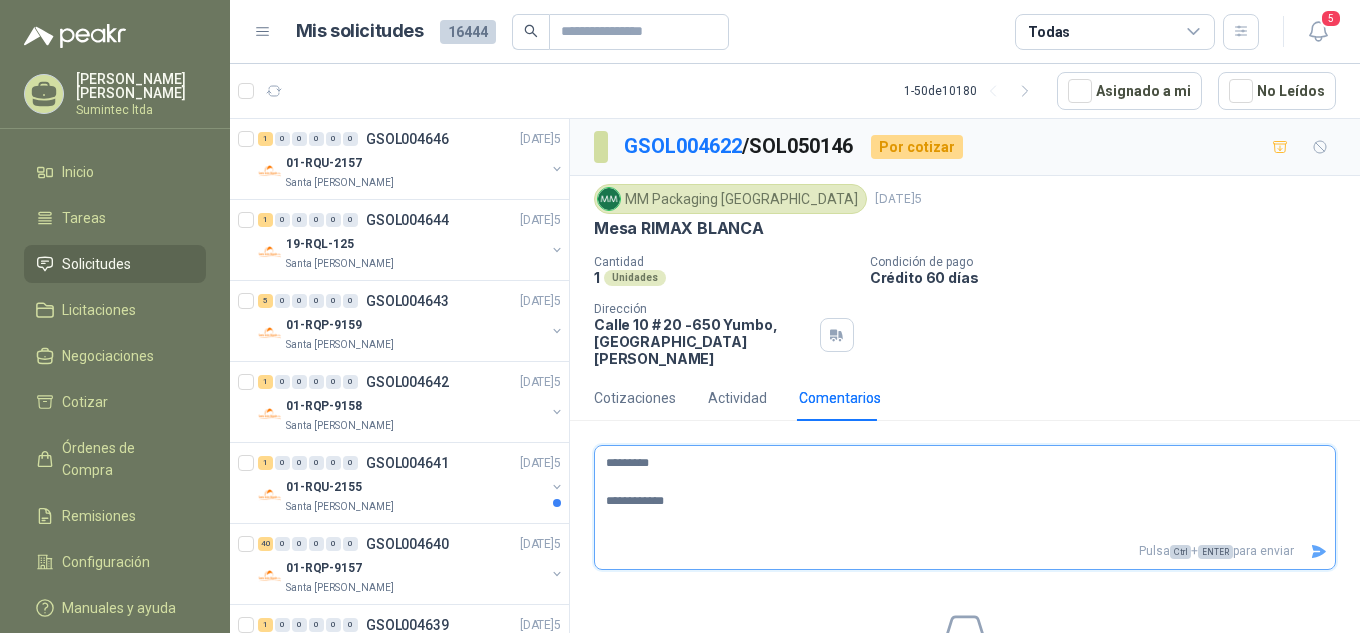 type 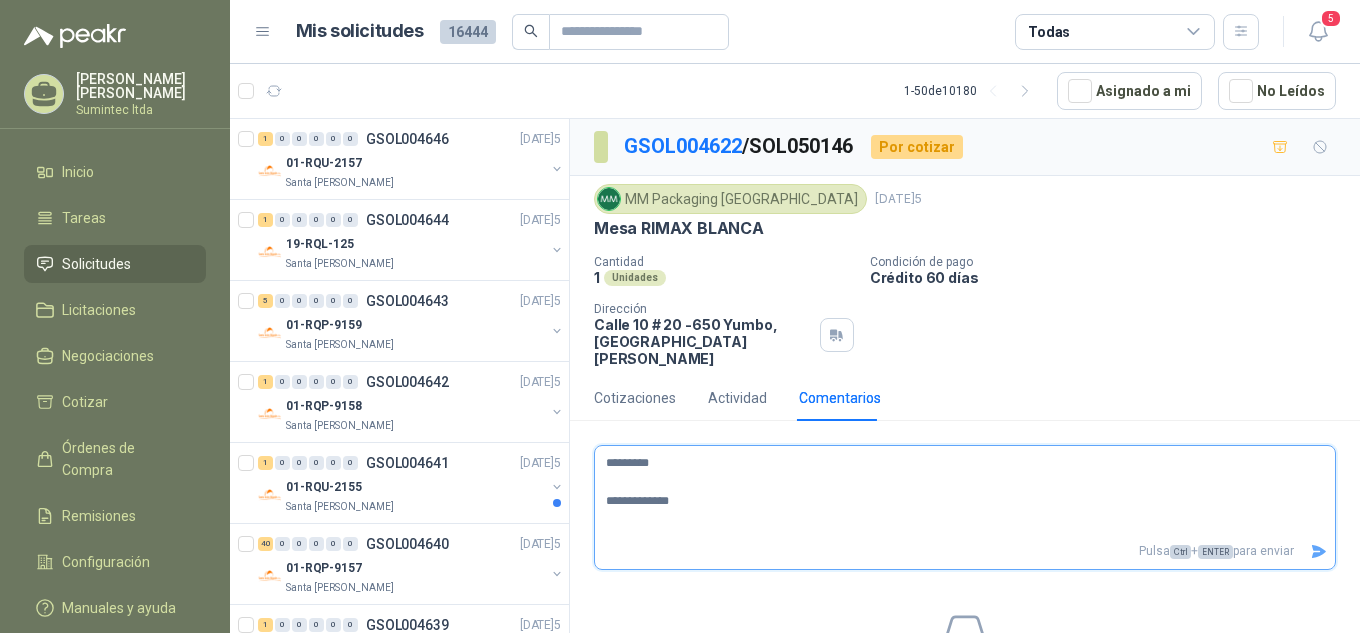 type 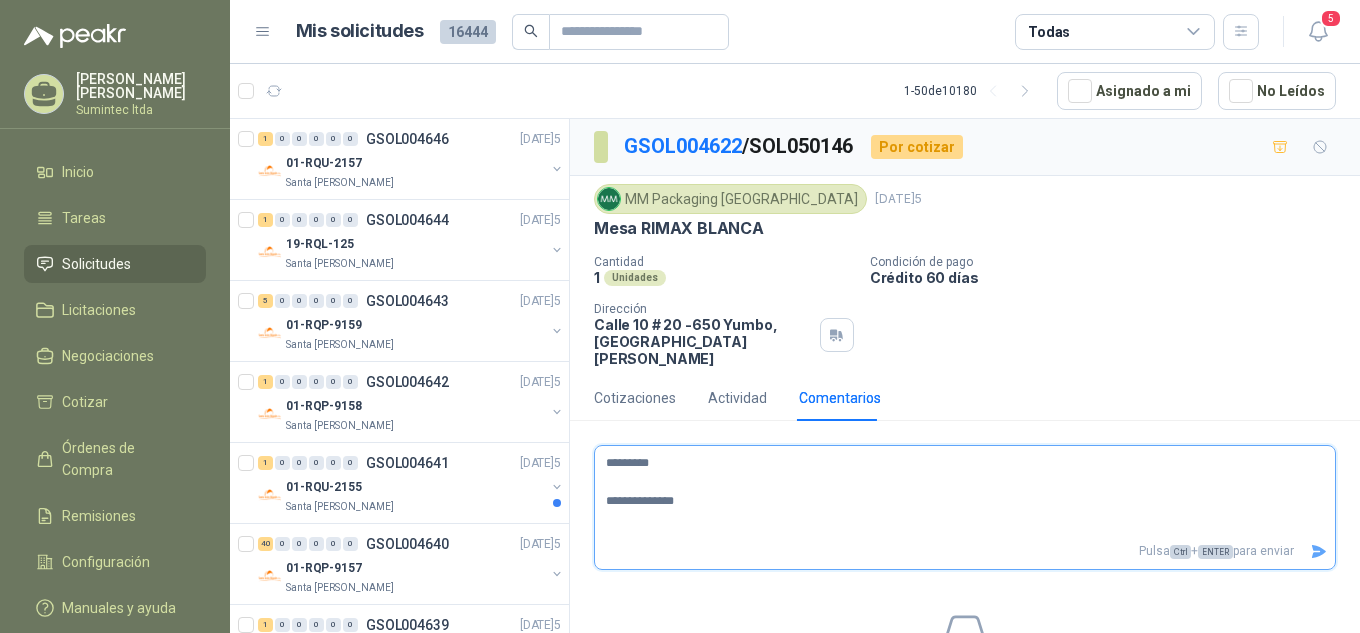 type 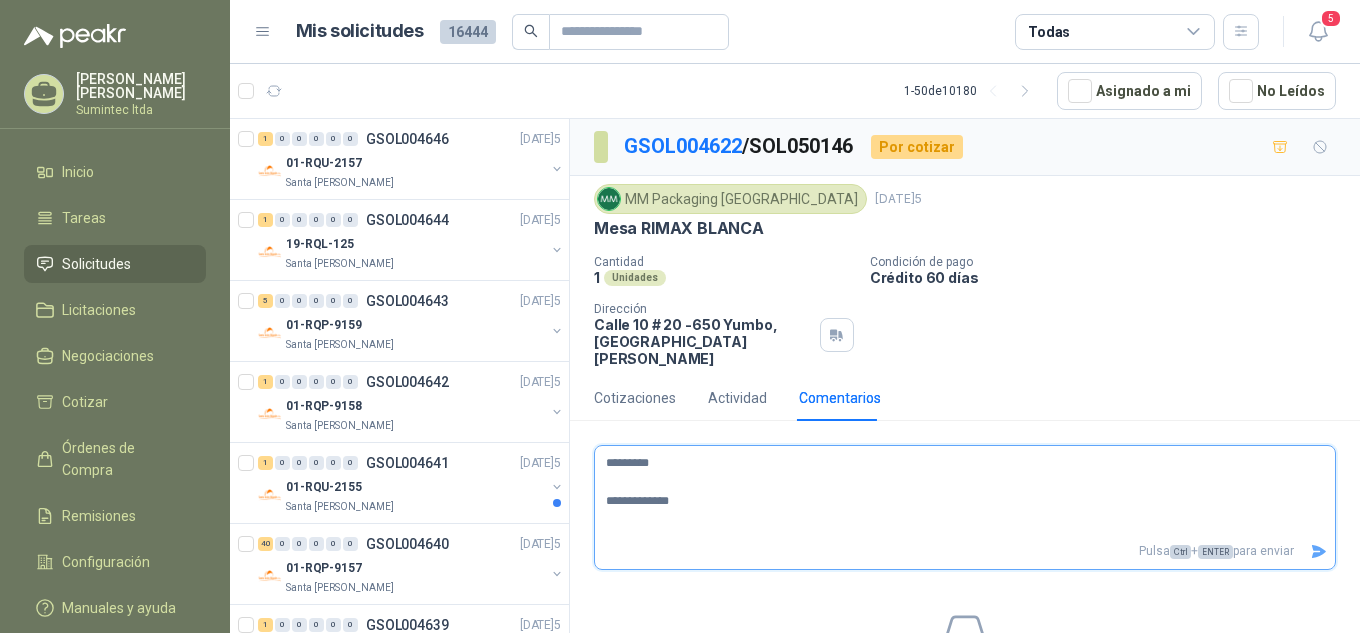 type 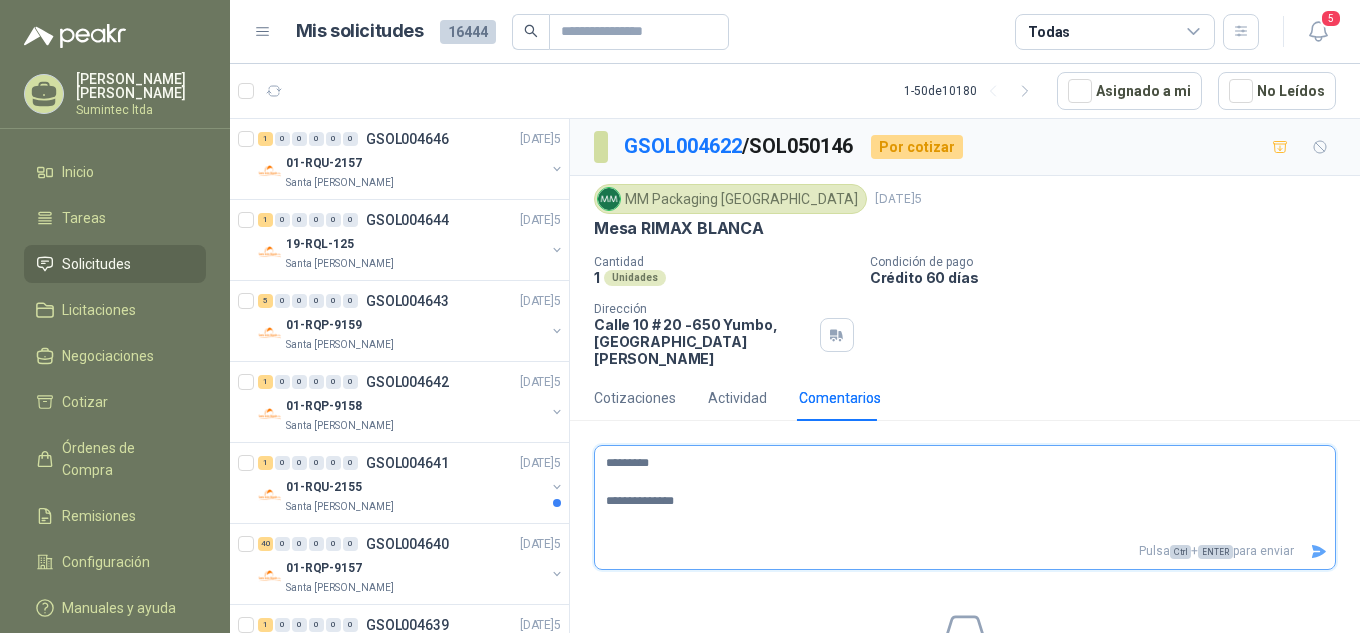 type 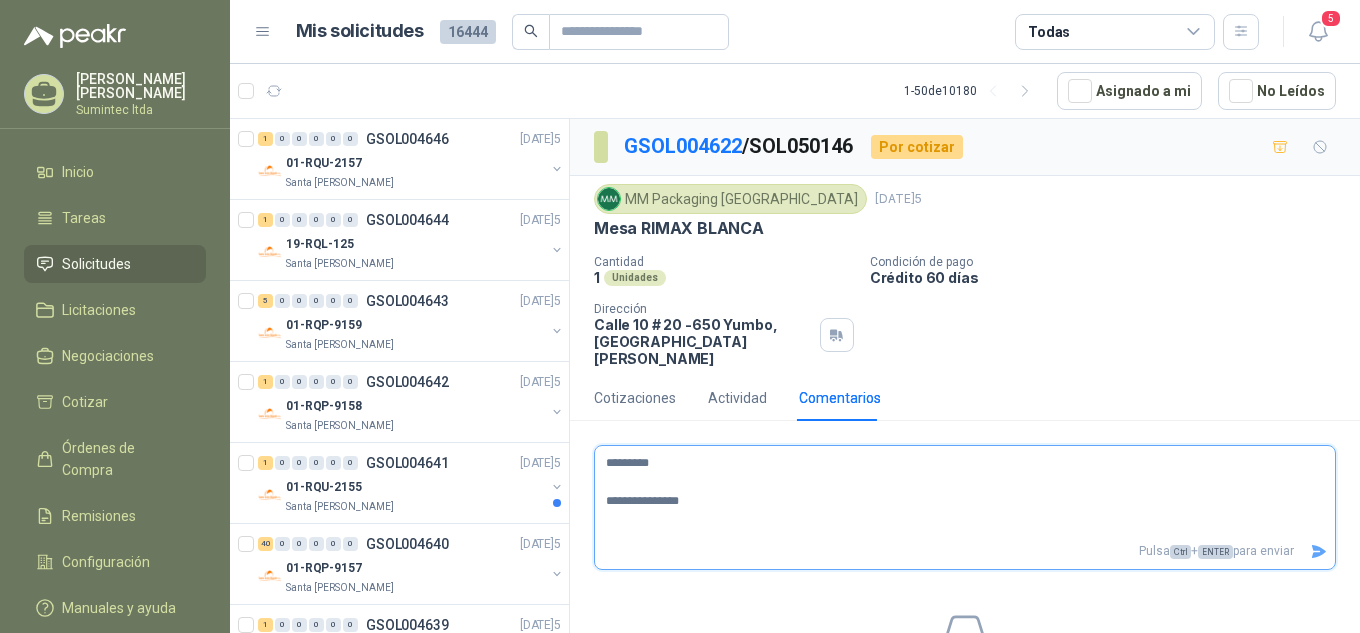 type 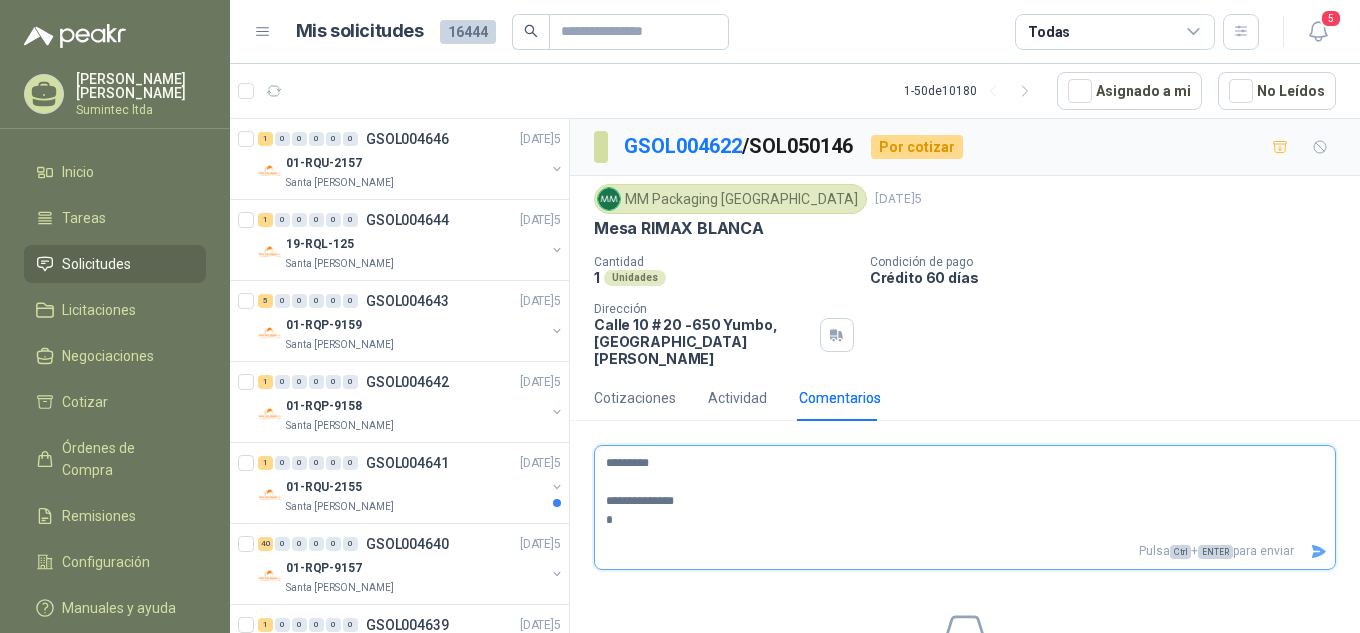 type 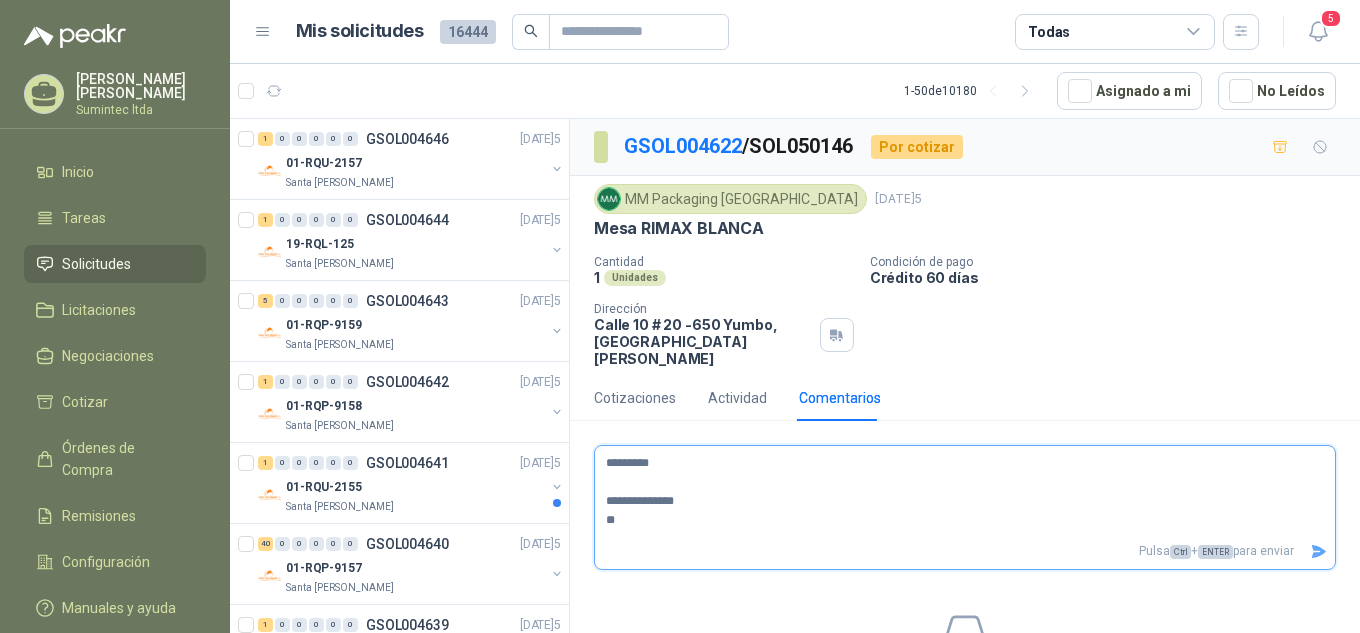 type 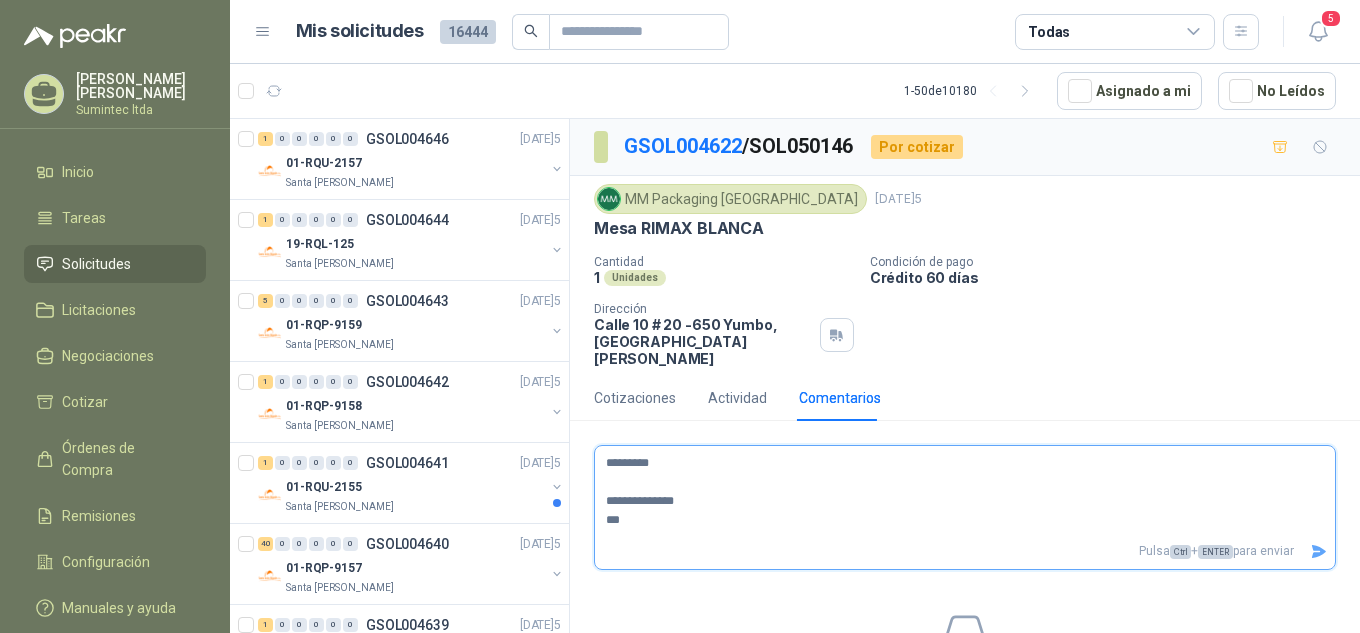 type 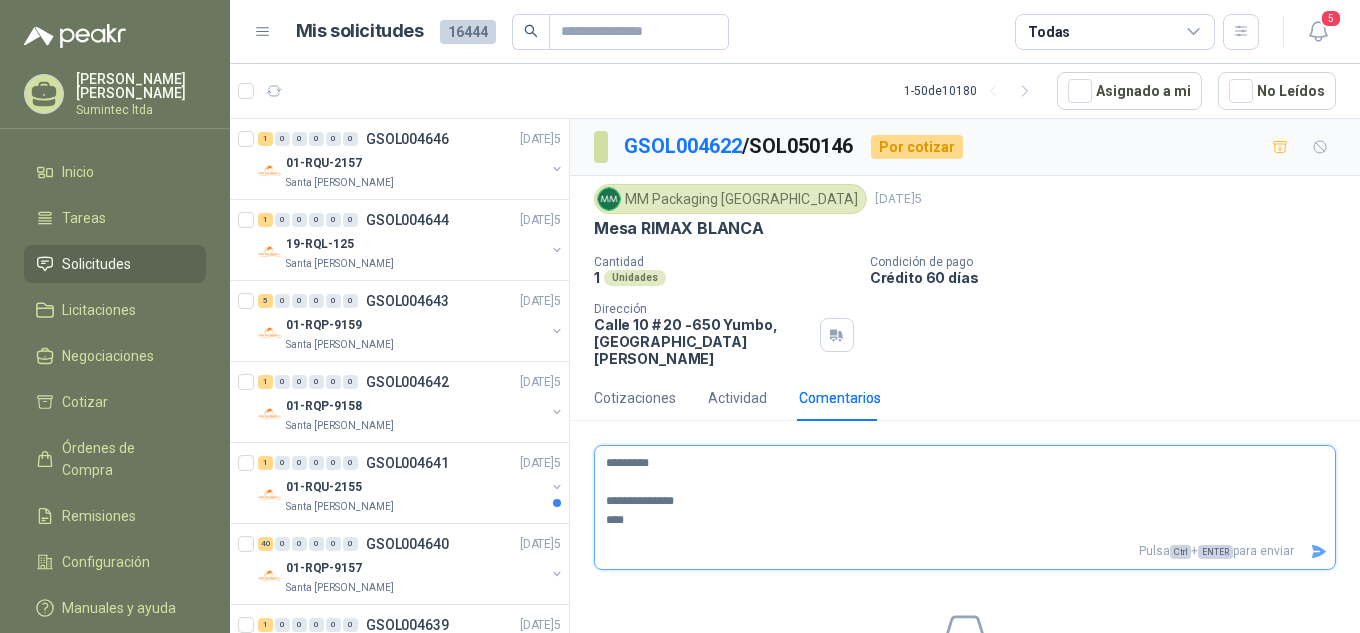 type 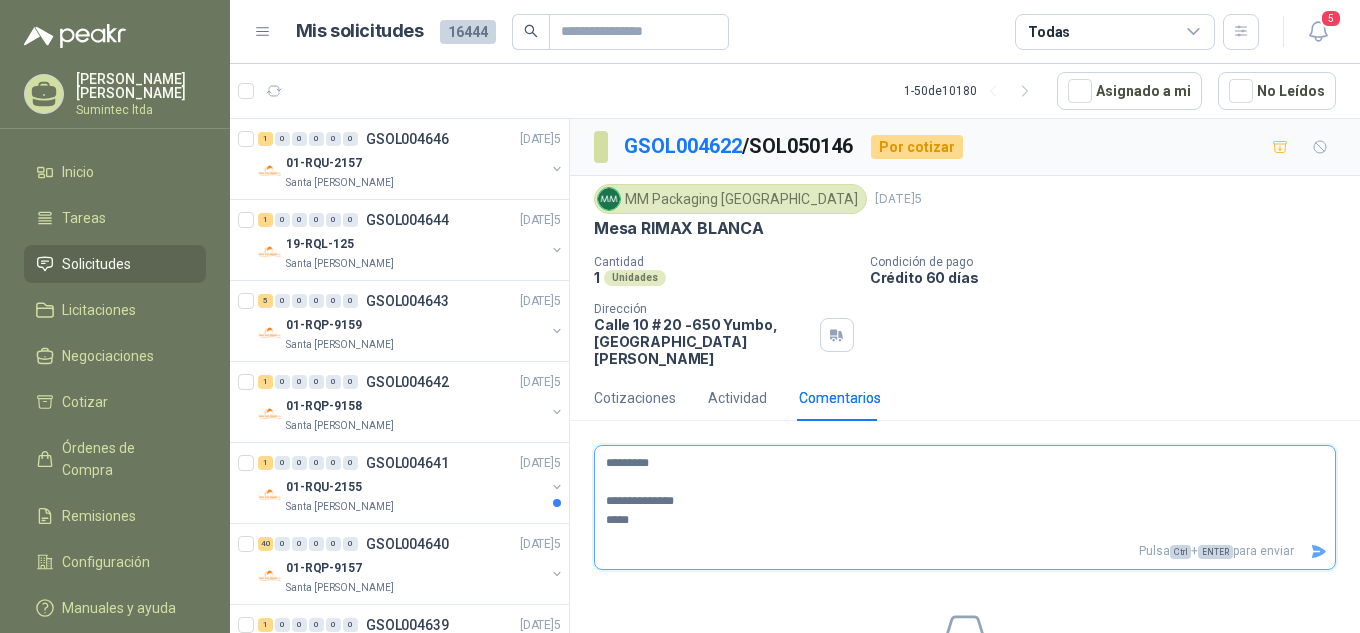 type 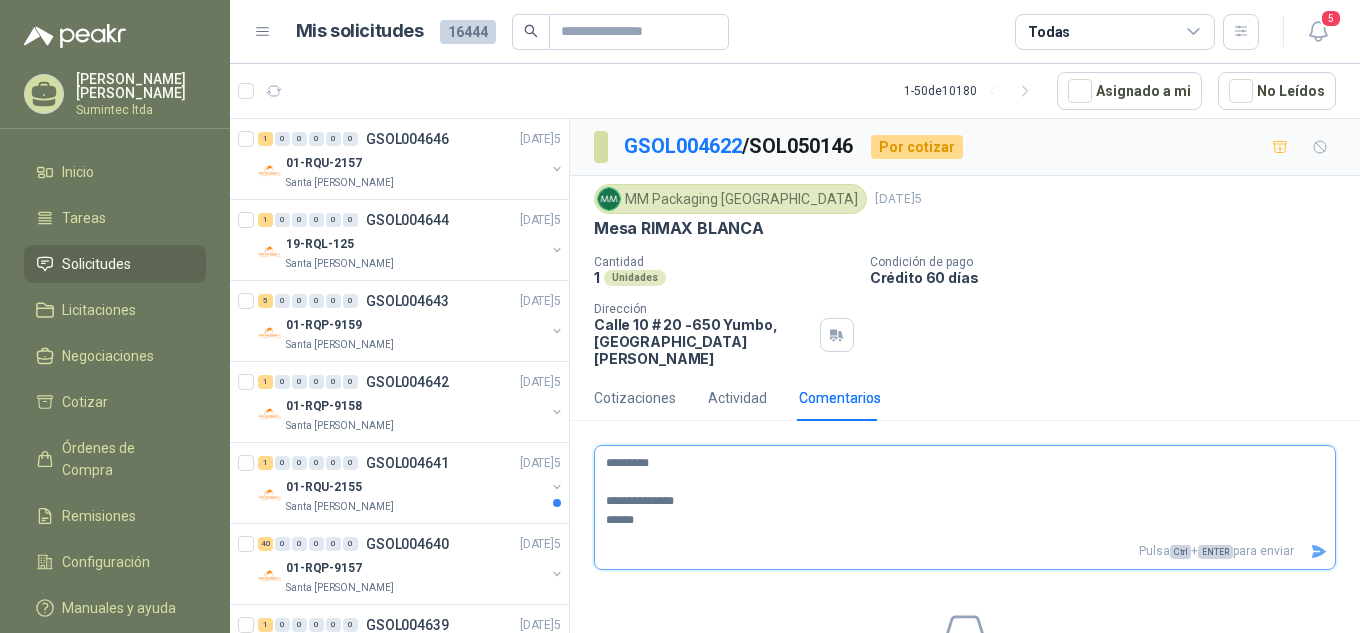 type 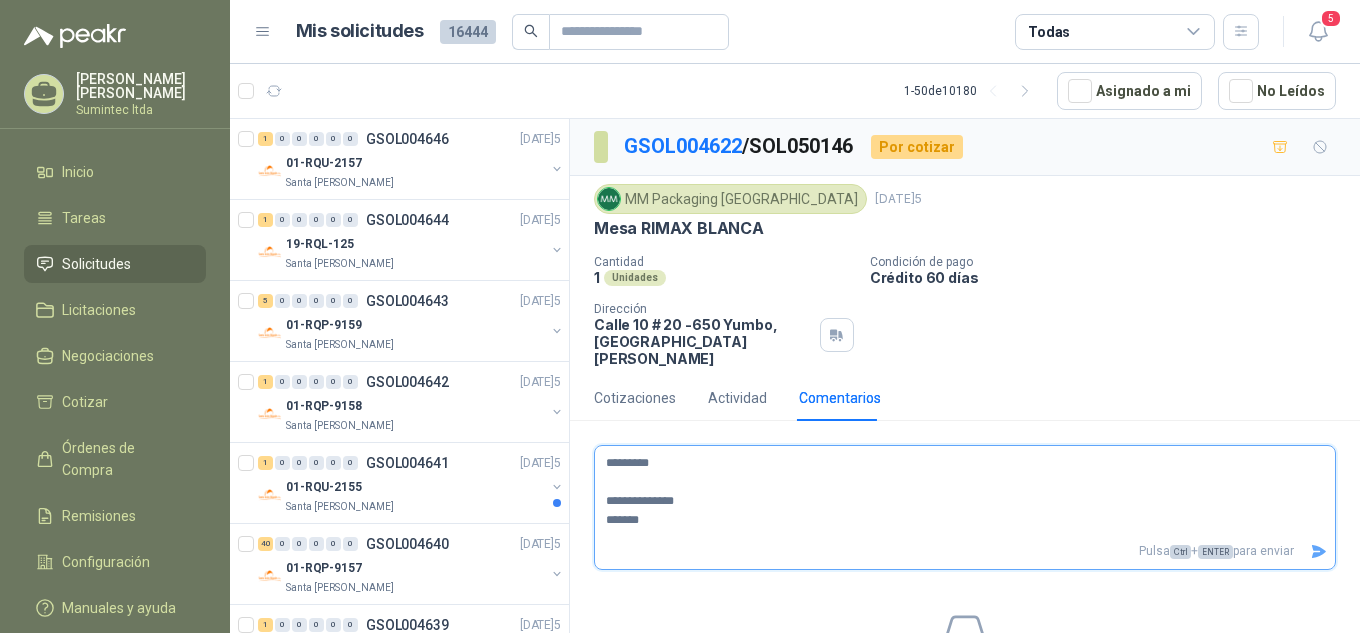 type 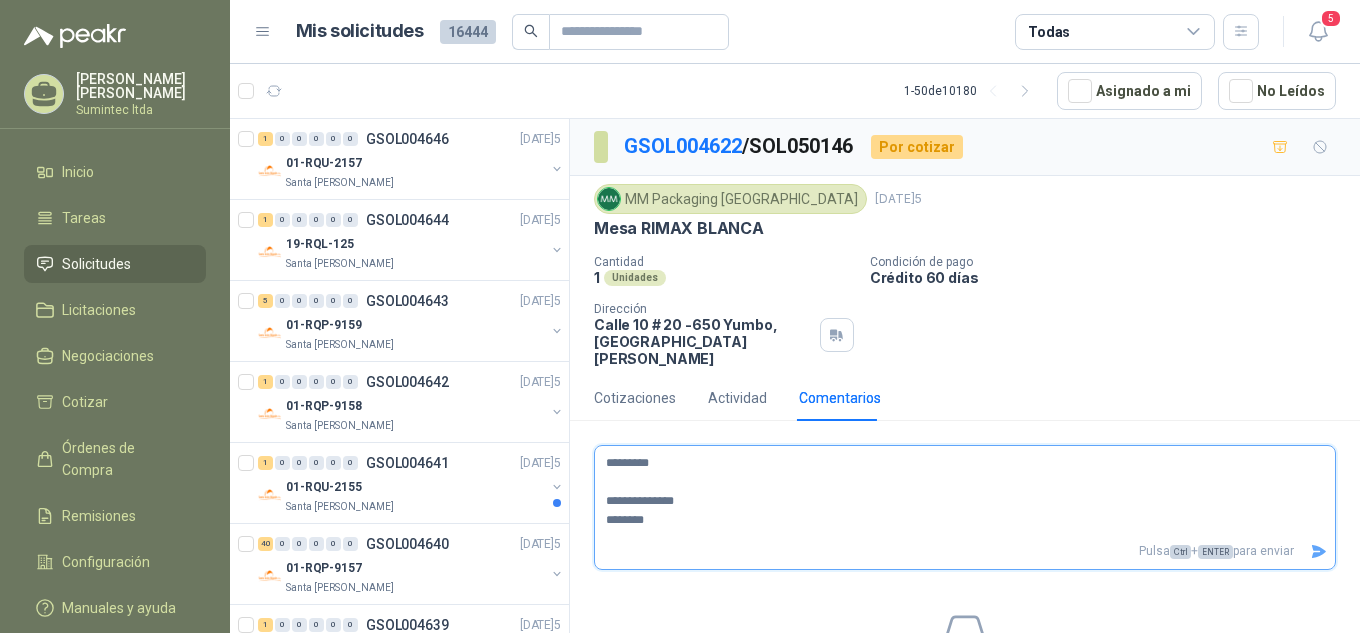 type 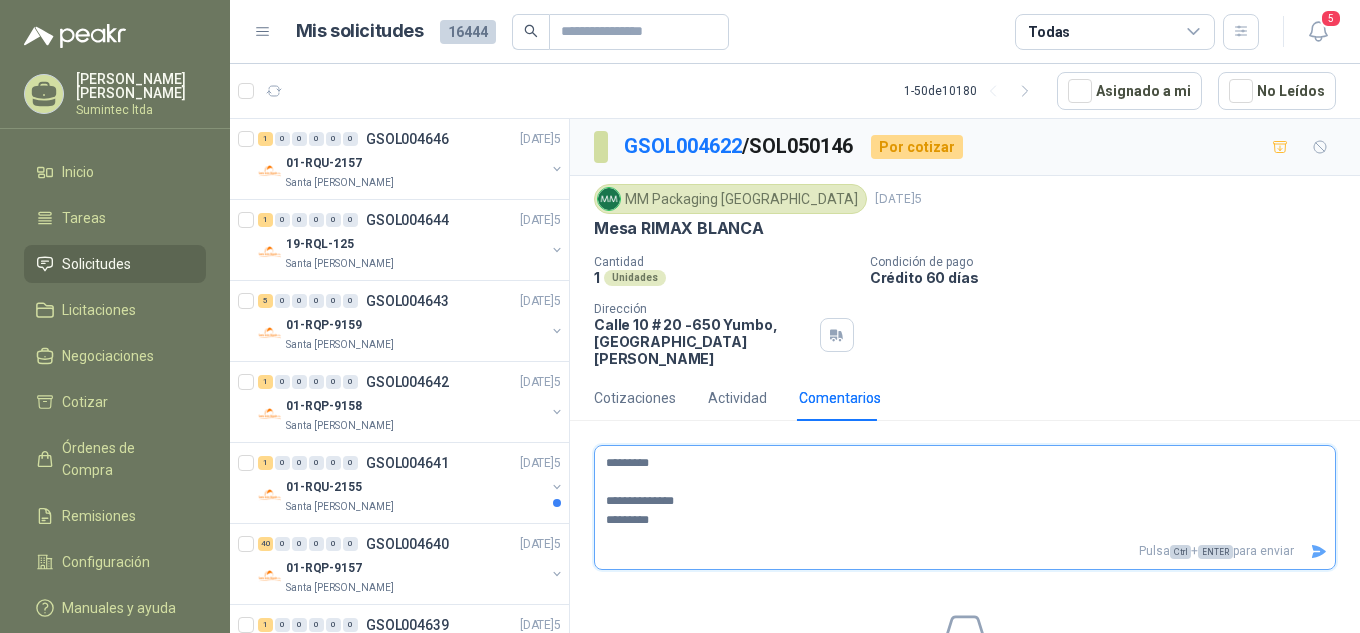 type 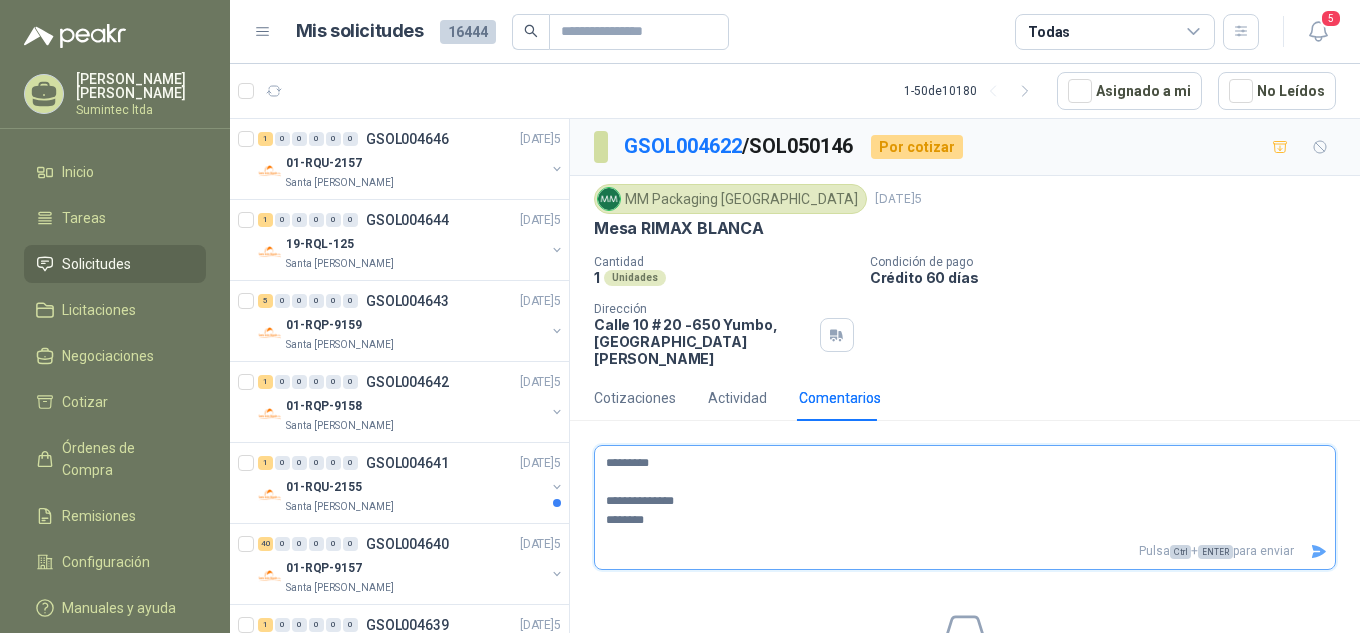 type 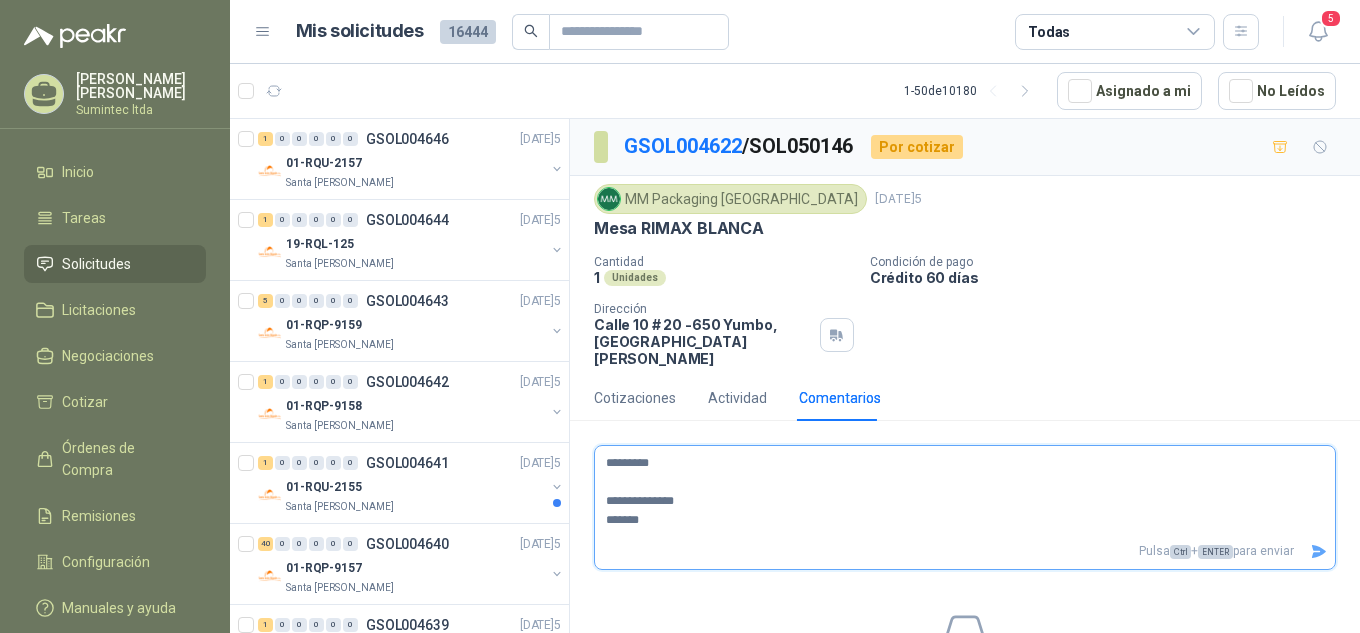 type 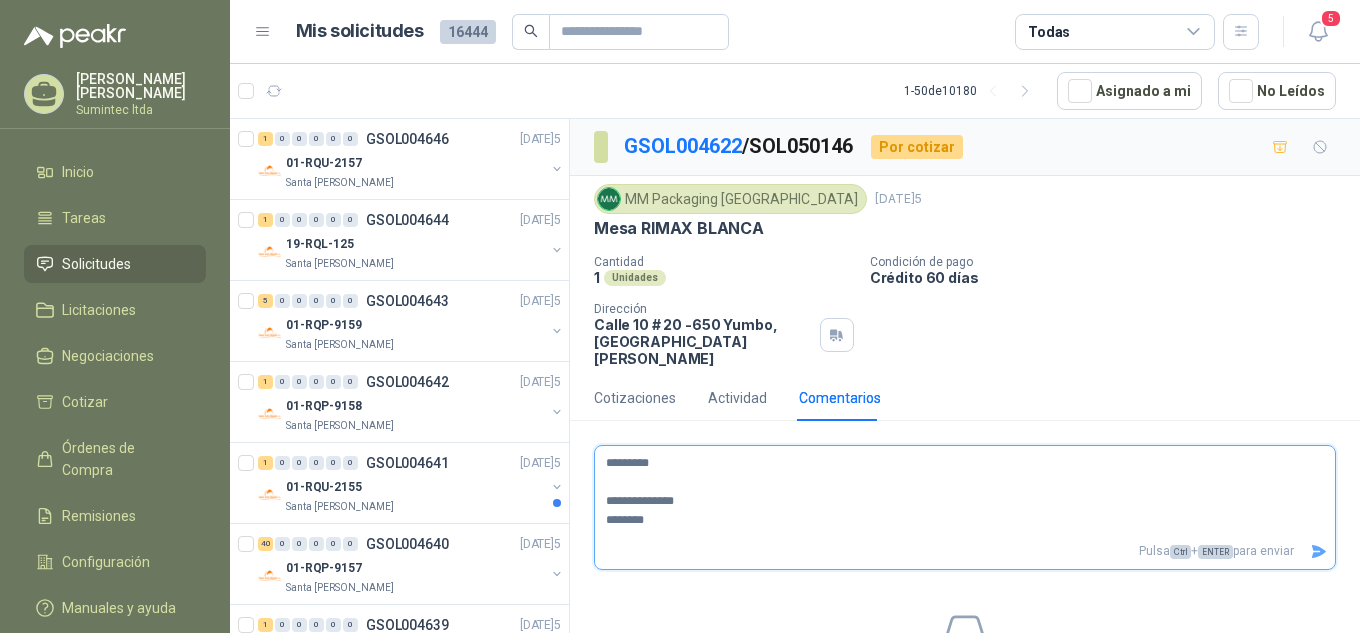 type 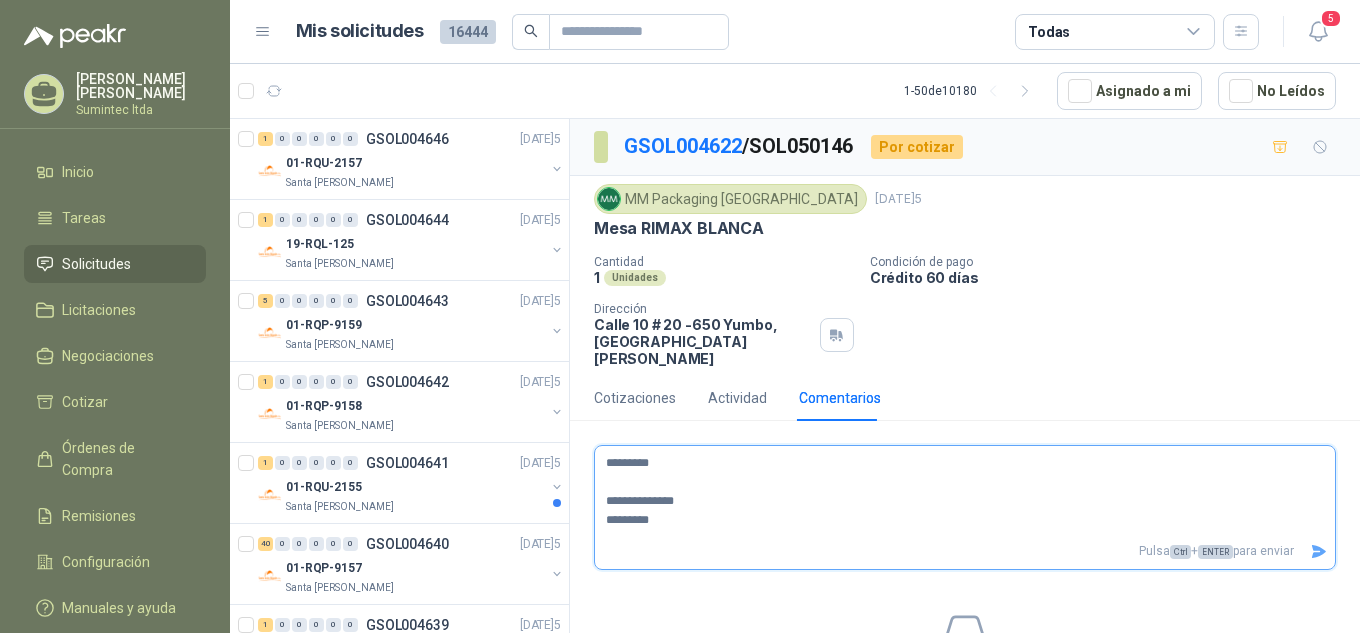 type 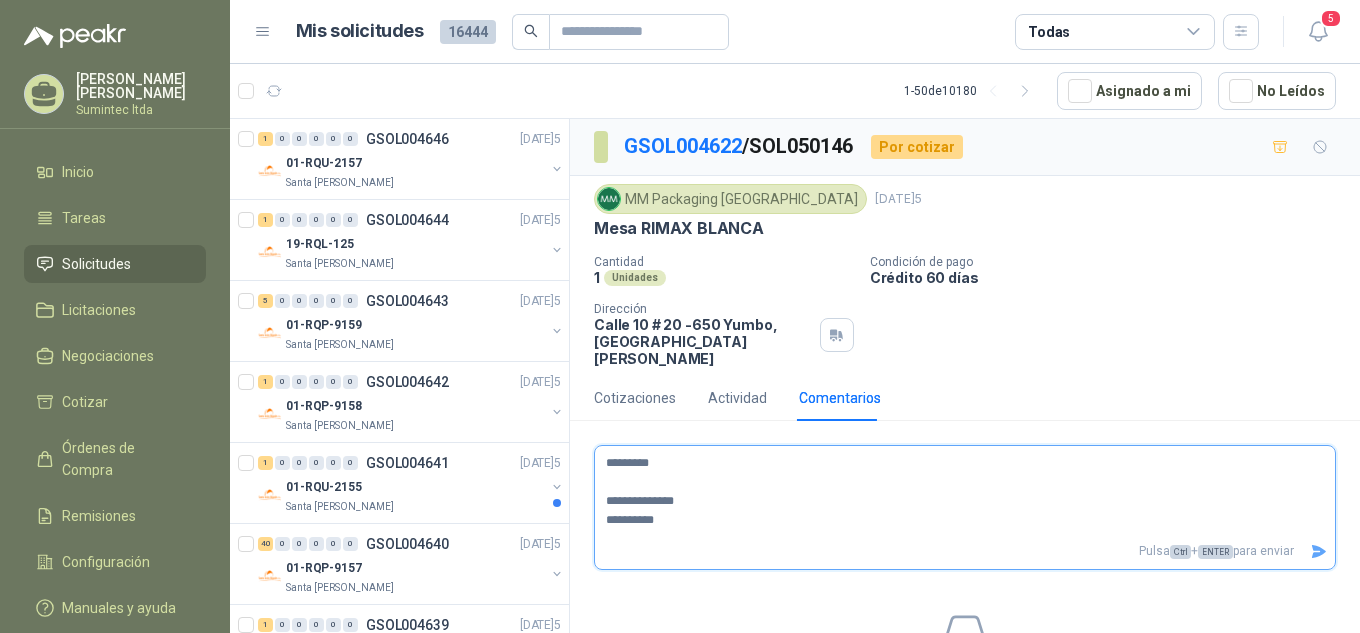 type 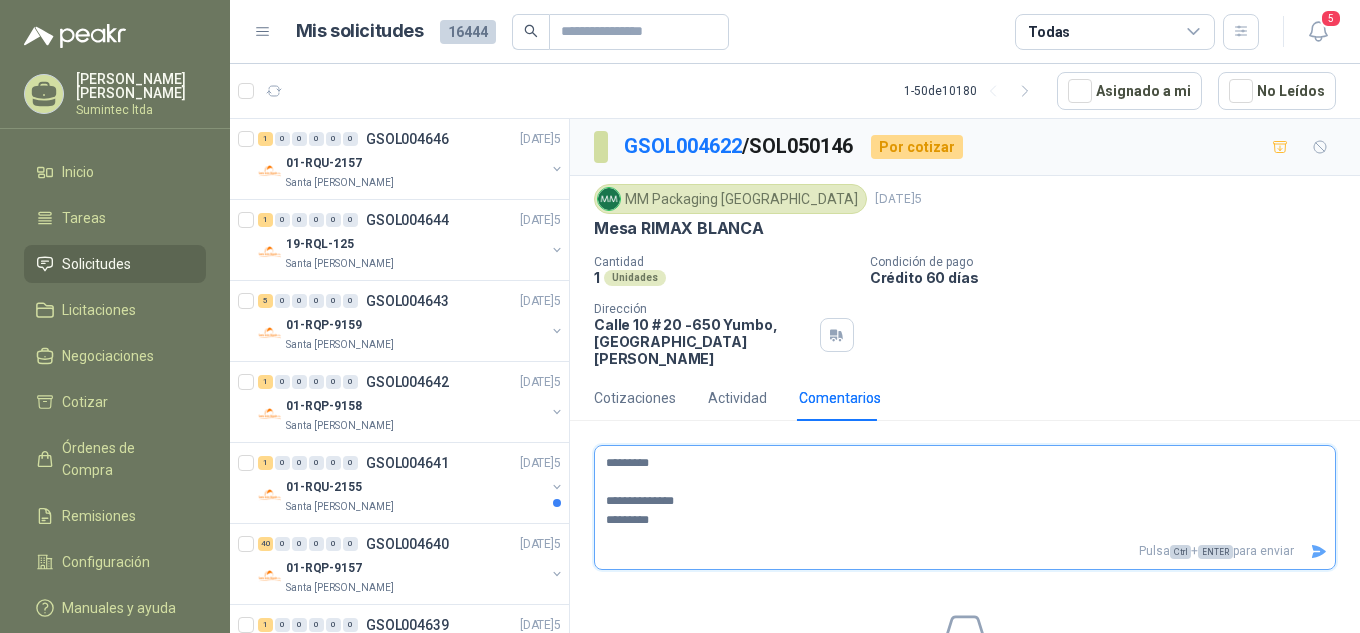 type 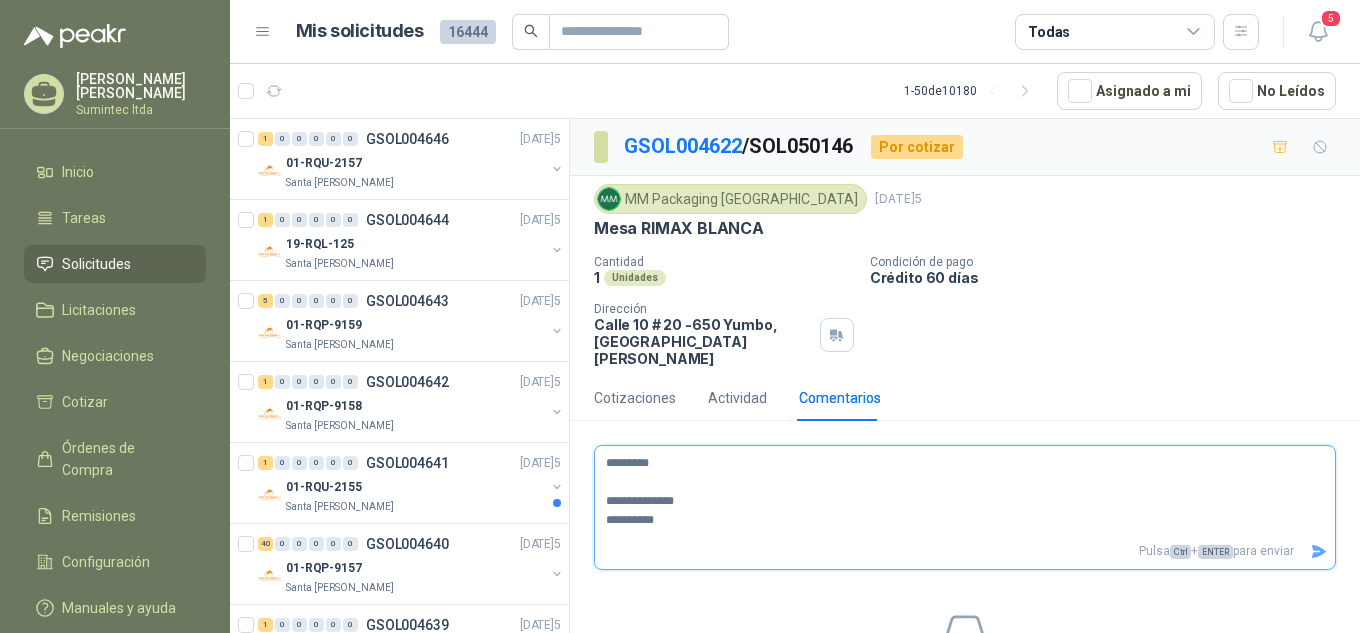 type on "**********" 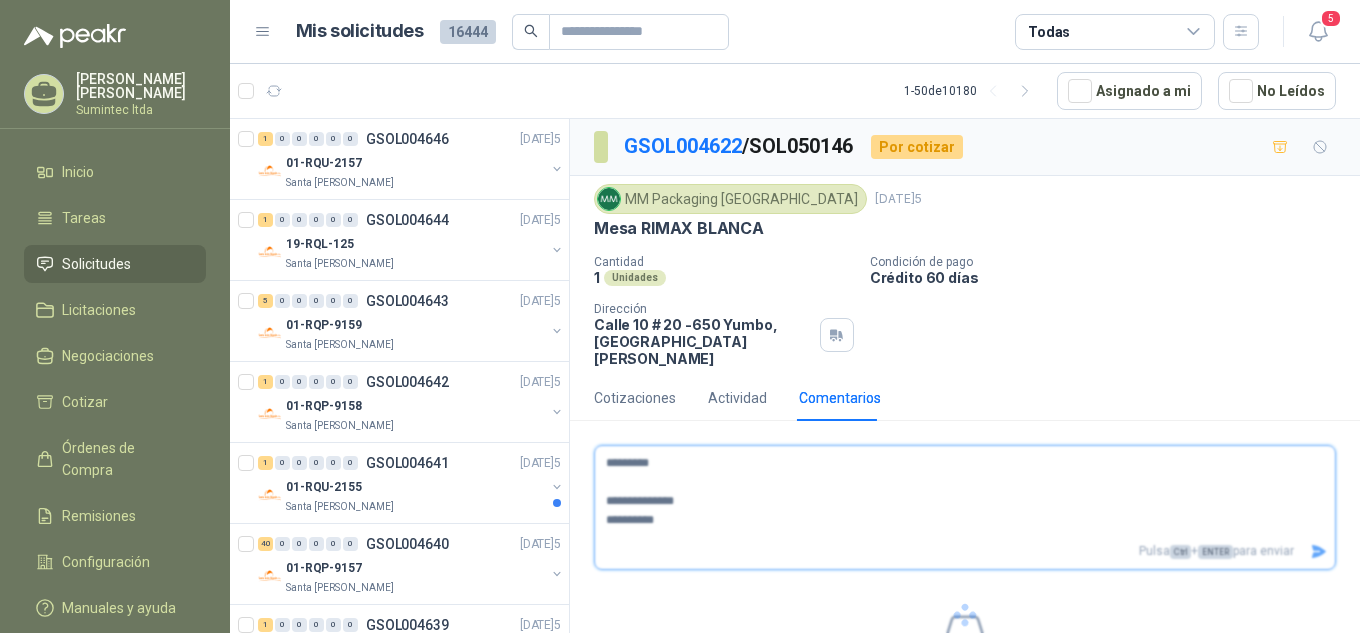 type 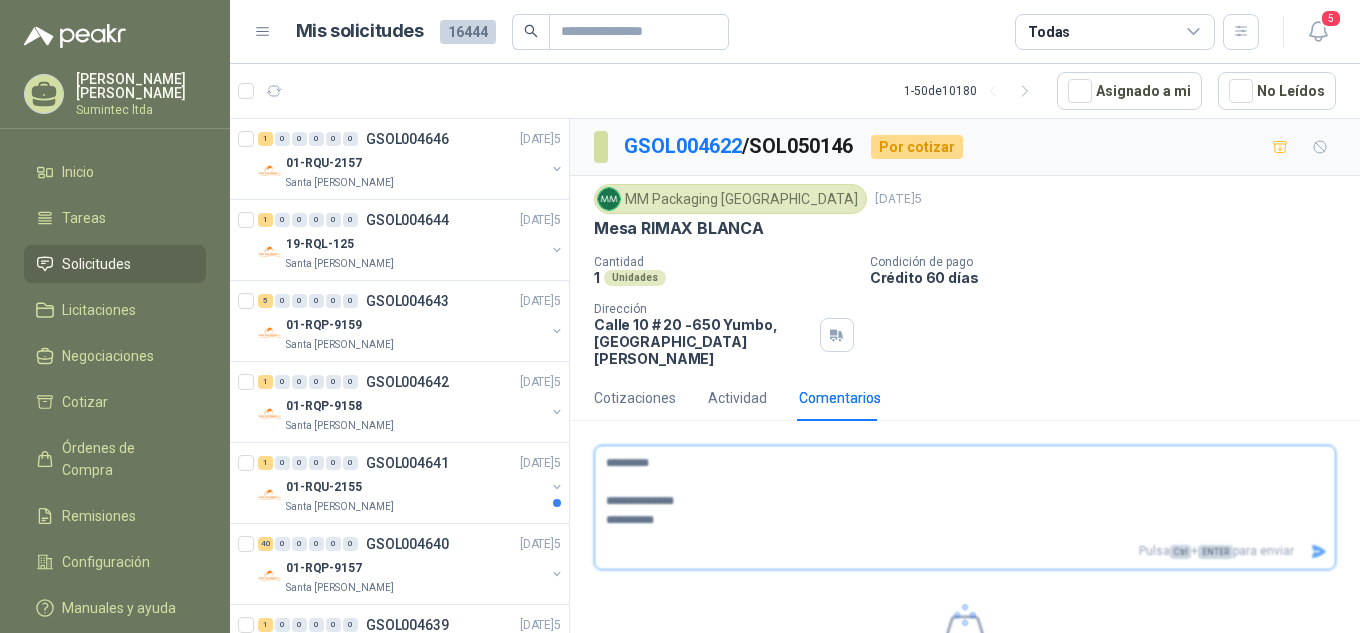 type 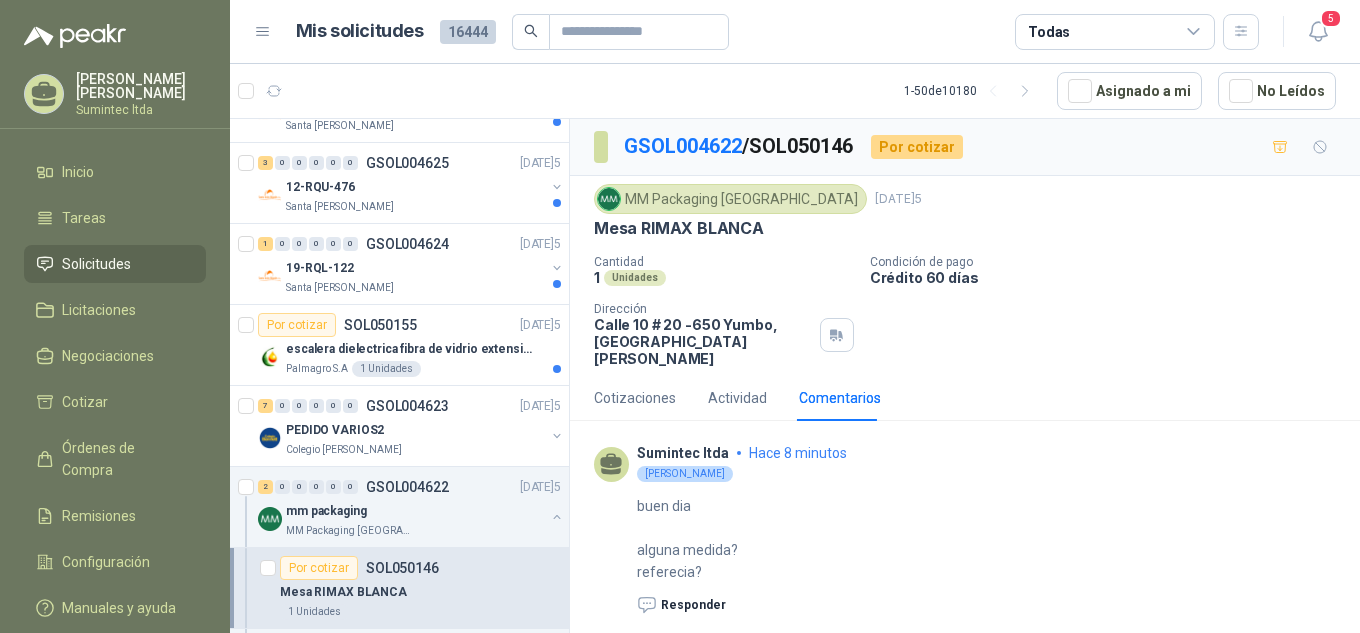 scroll, scrollTop: 1700, scrollLeft: 0, axis: vertical 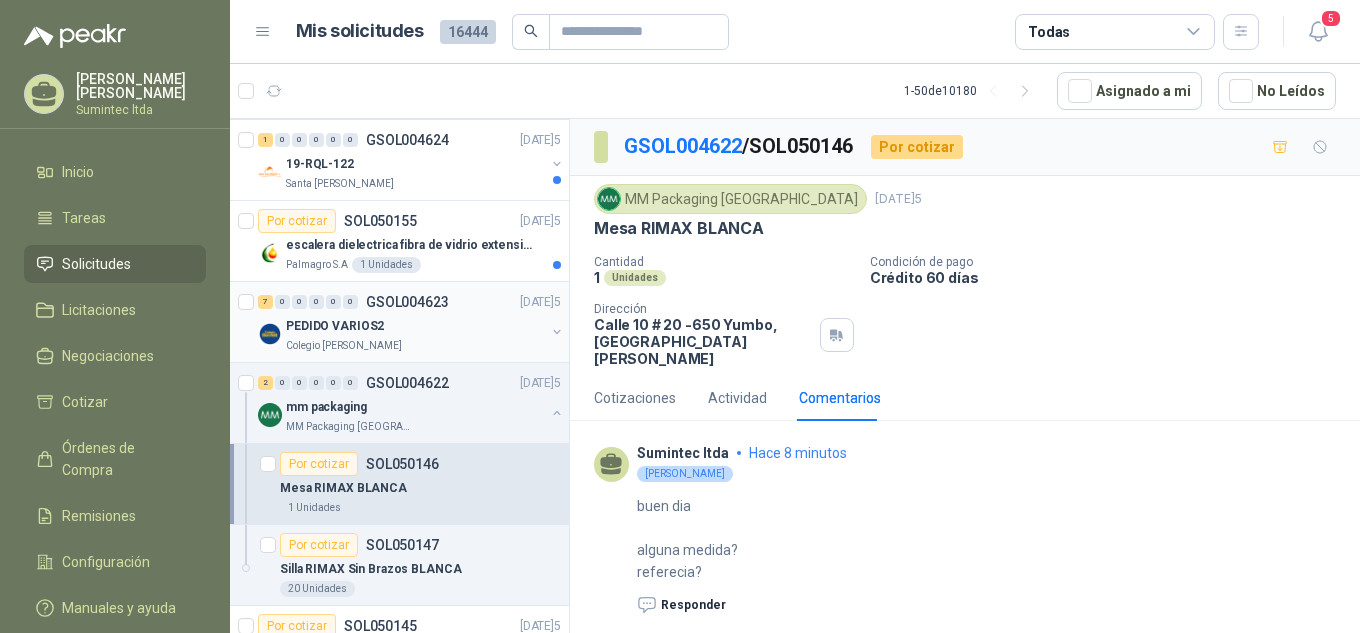click on "PEDIDO VARIOS2" at bounding box center (415, 326) 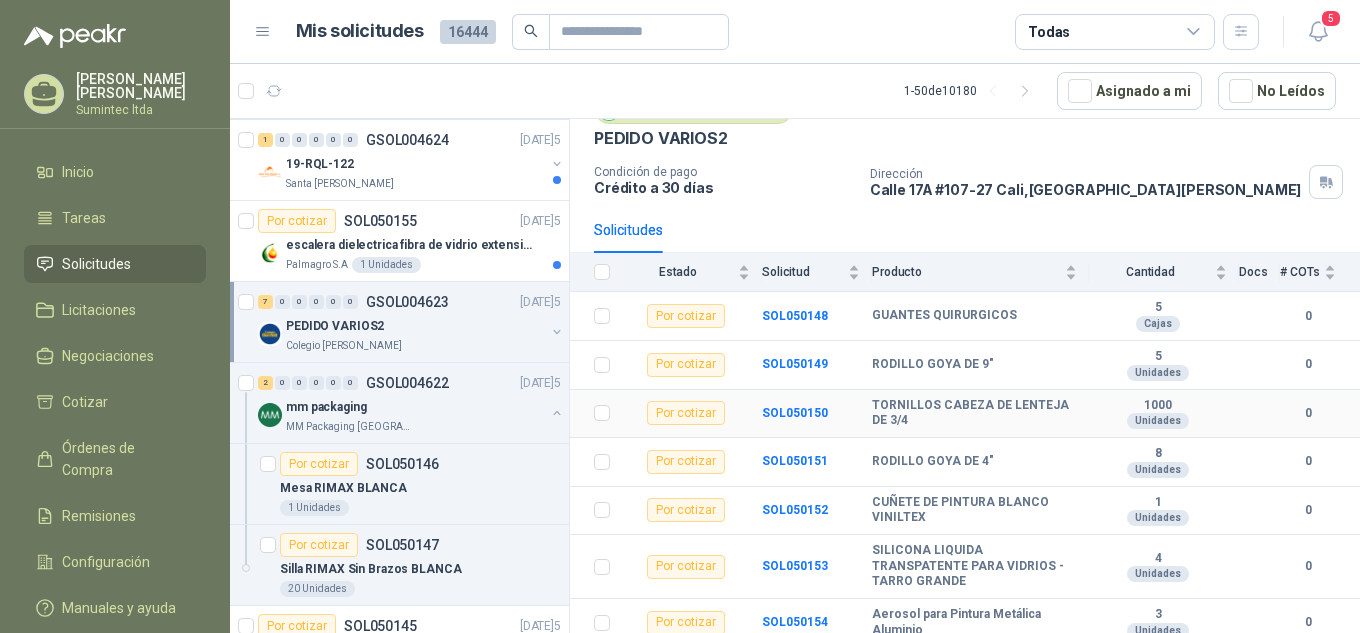 scroll, scrollTop: 102, scrollLeft: 0, axis: vertical 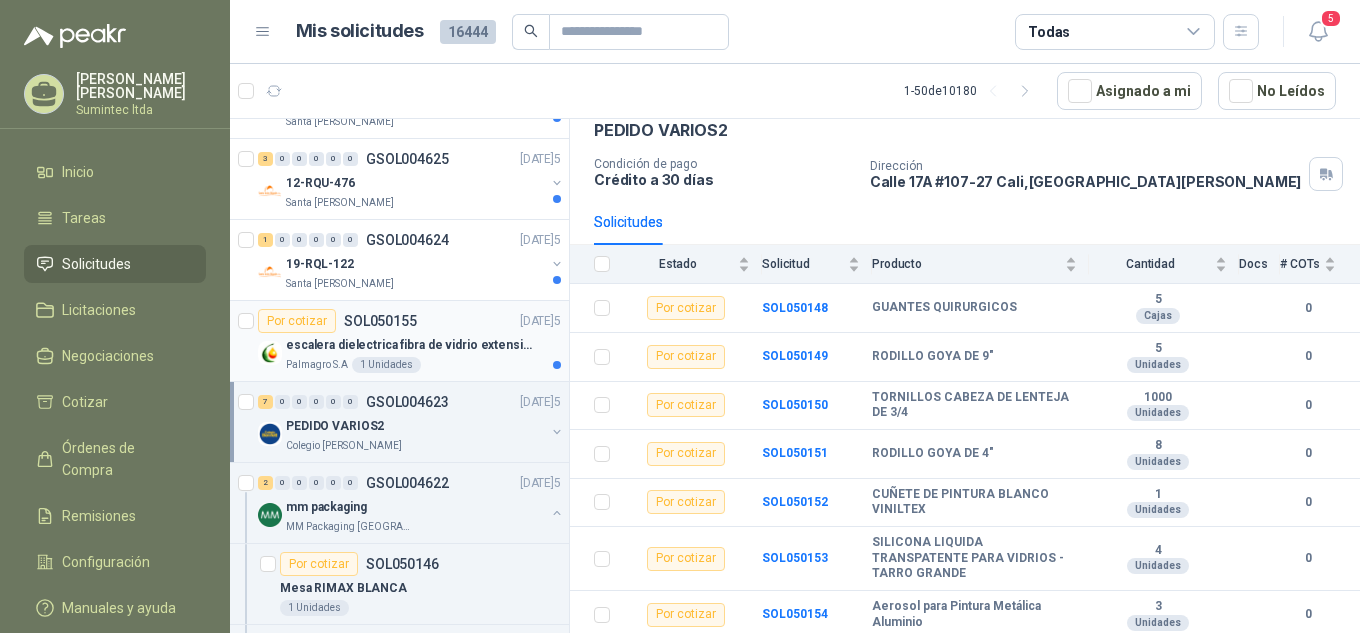 click on "1   0   0   0   0   0   GSOL004624 [DATE]5" at bounding box center [411, 240] 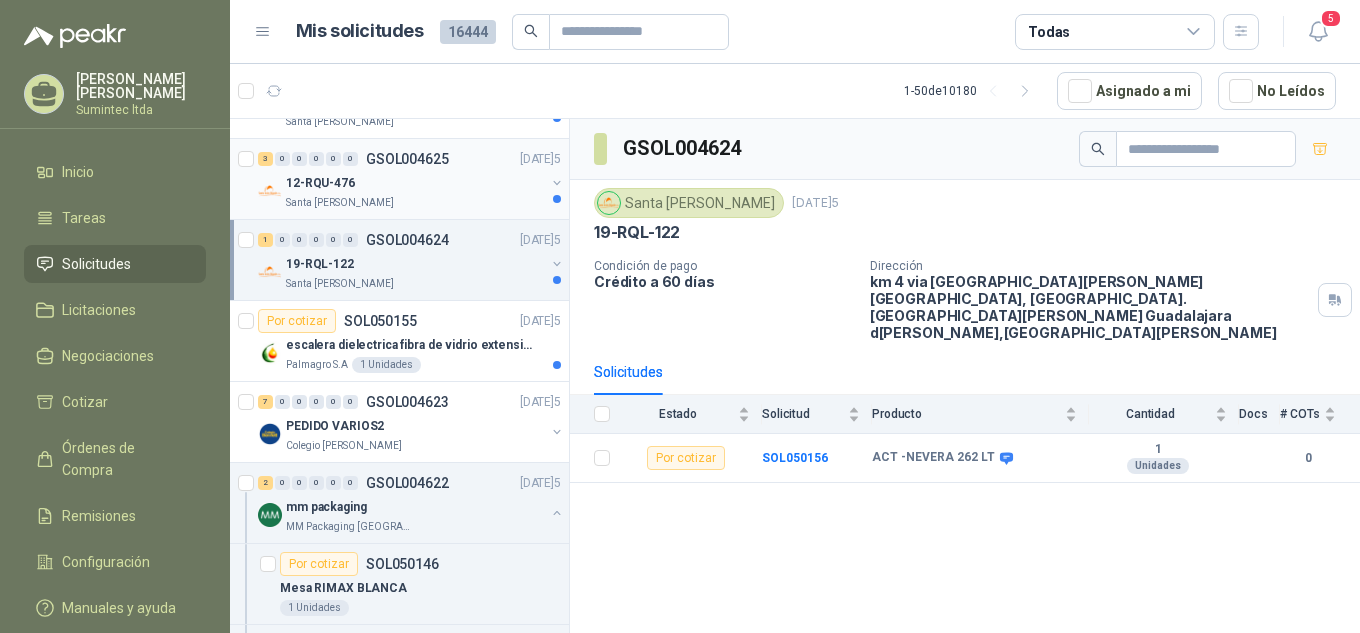 click on "Santa [PERSON_NAME]" at bounding box center (415, 203) 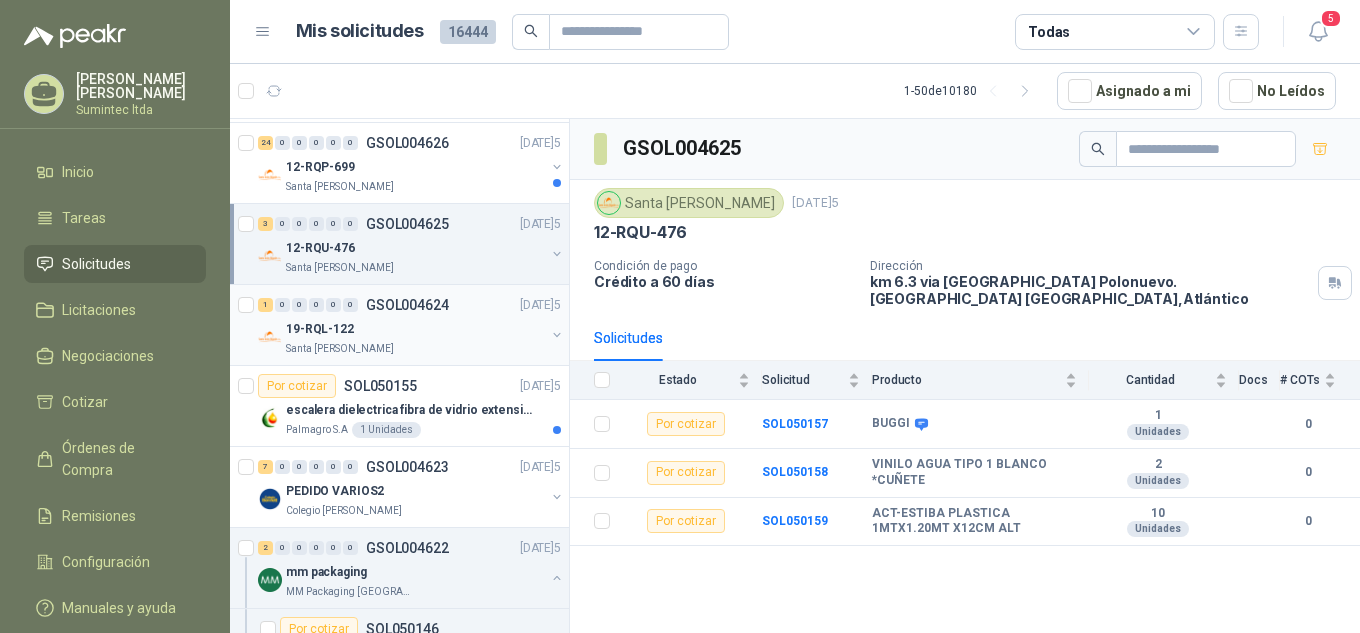 scroll, scrollTop: 1500, scrollLeft: 0, axis: vertical 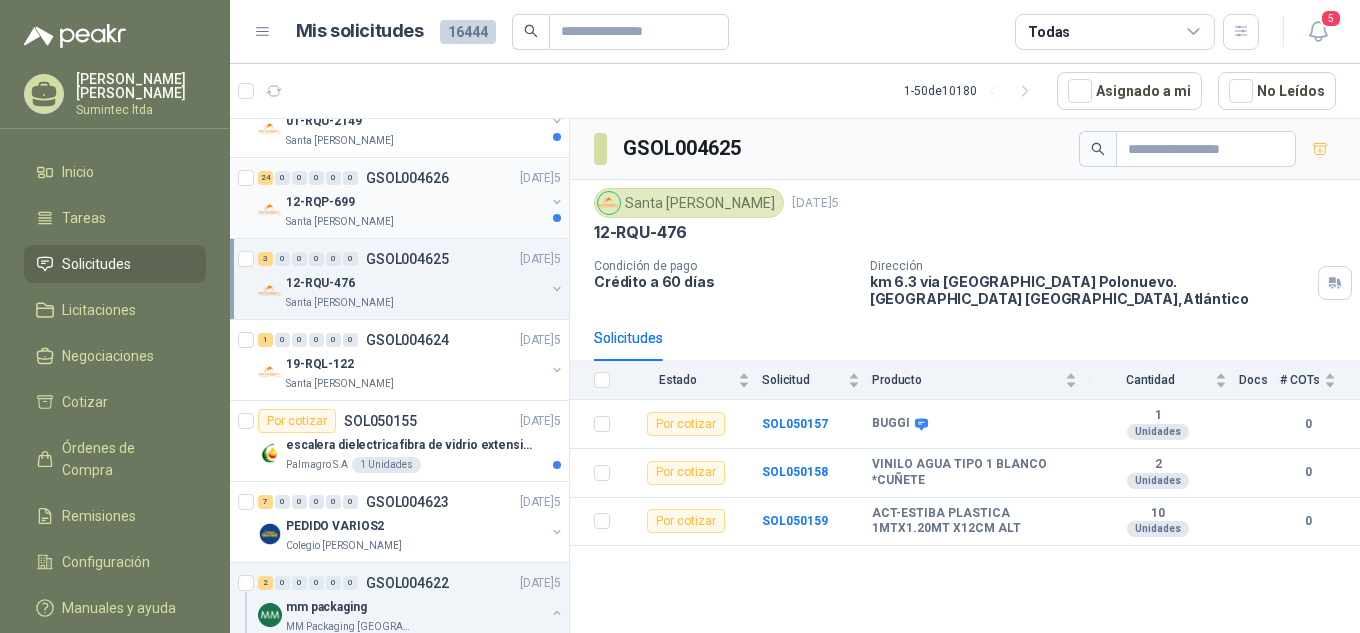 click on "12-RQP-699" at bounding box center (415, 202) 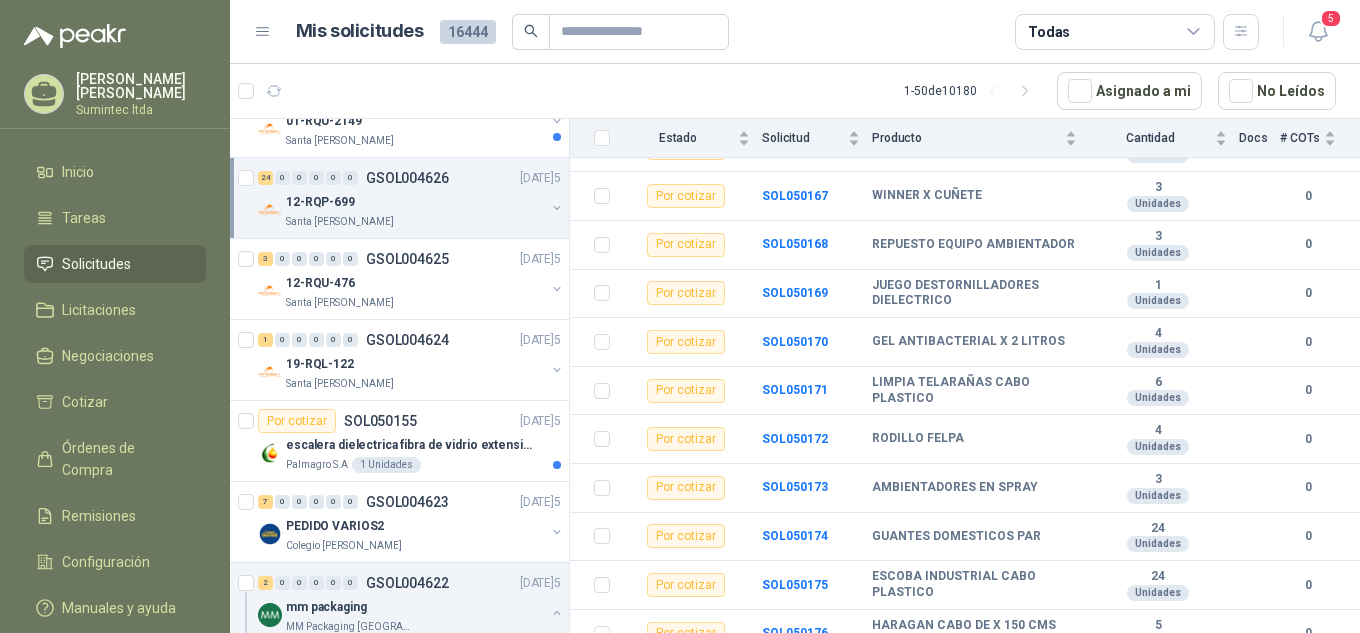 scroll, scrollTop: 600, scrollLeft: 0, axis: vertical 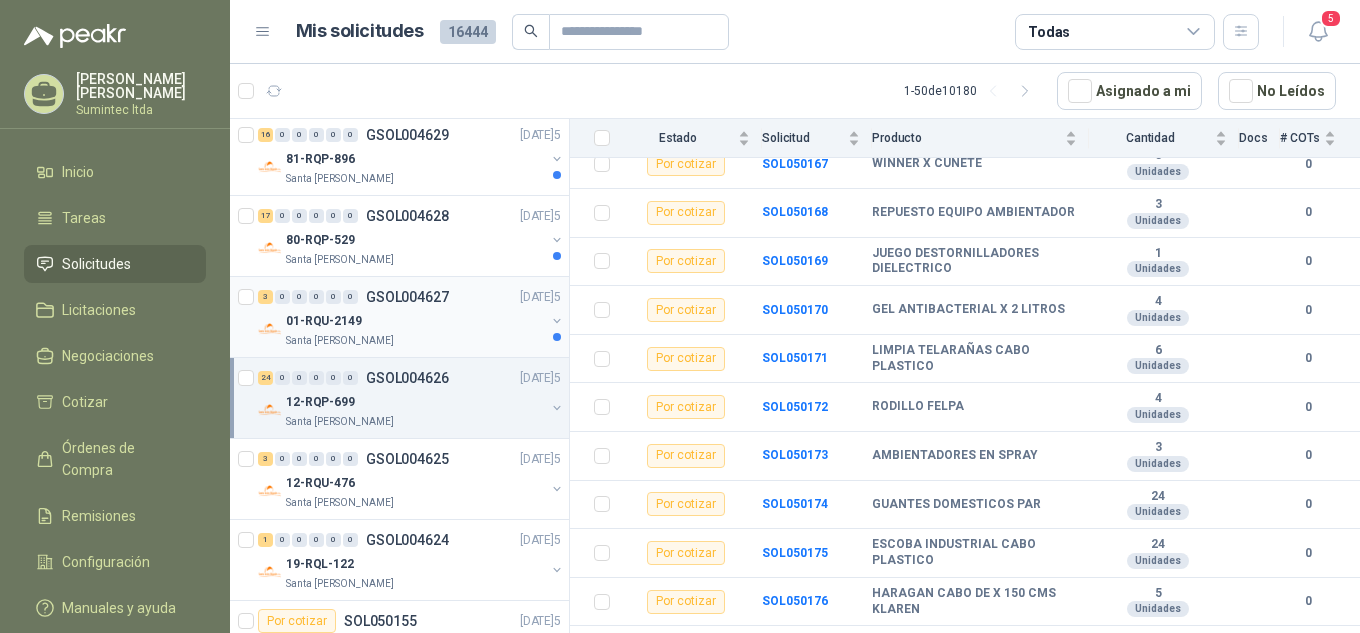 click on "01-RQU-2149" at bounding box center (415, 321) 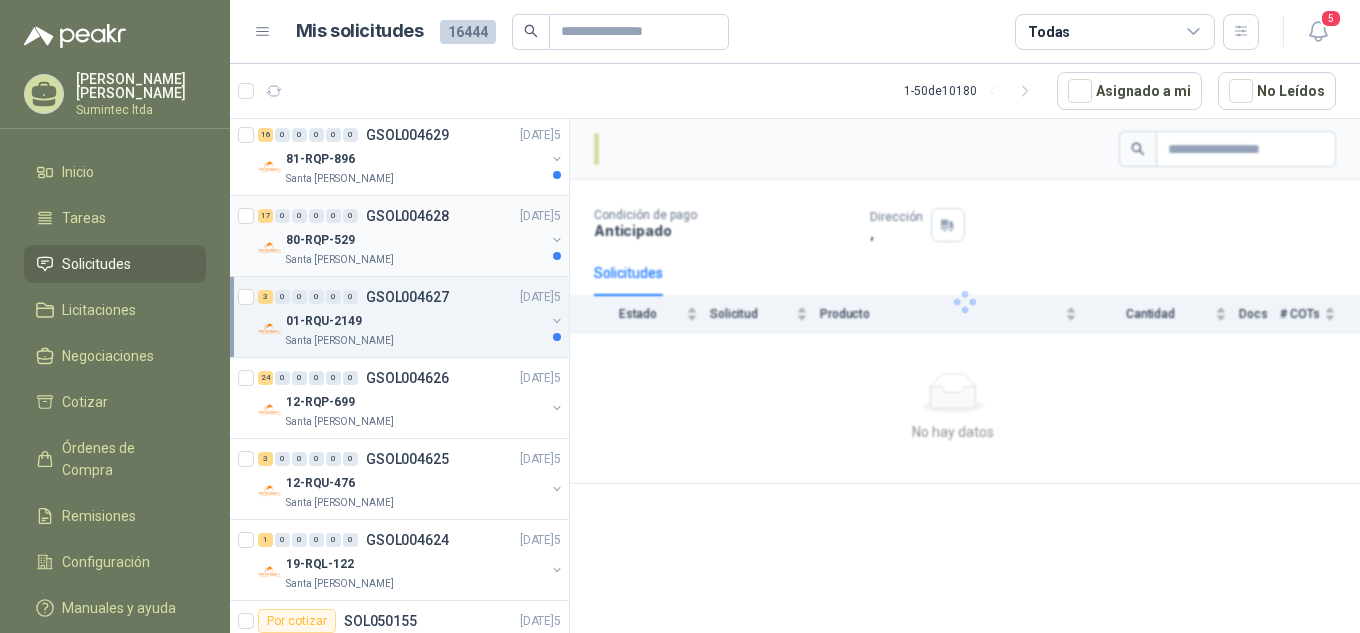 click on "80-RQP-529" at bounding box center [415, 240] 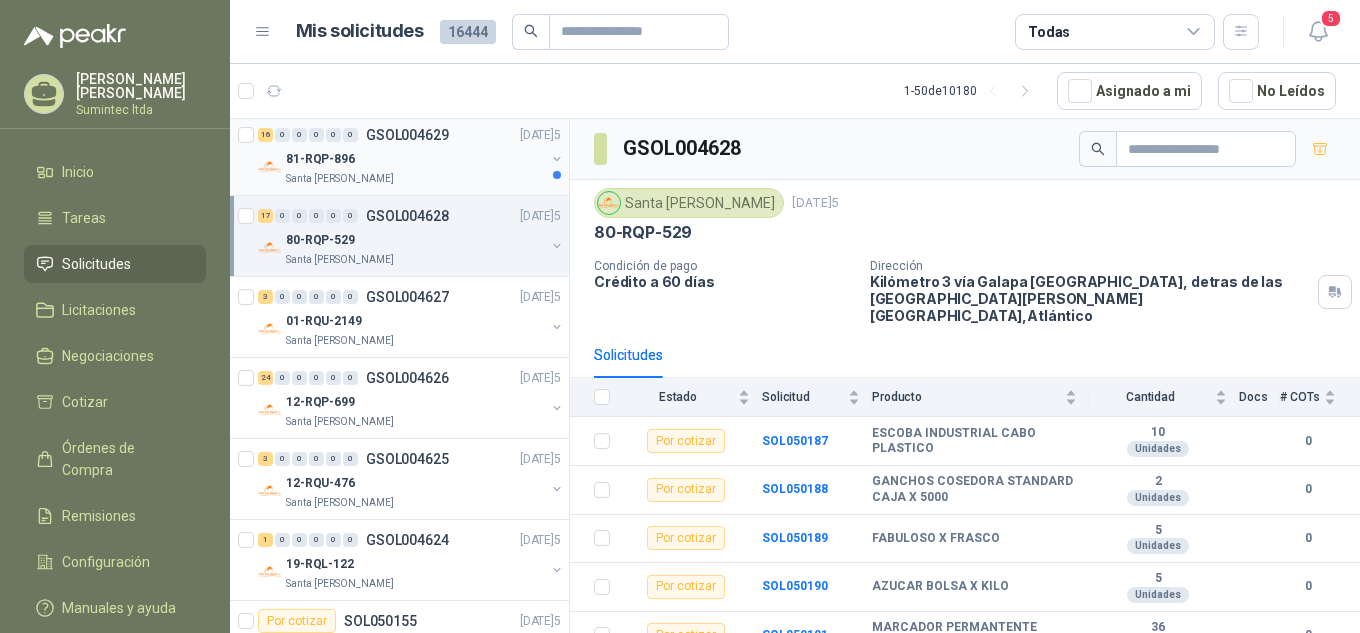 click on "81-RQP-896" at bounding box center (415, 159) 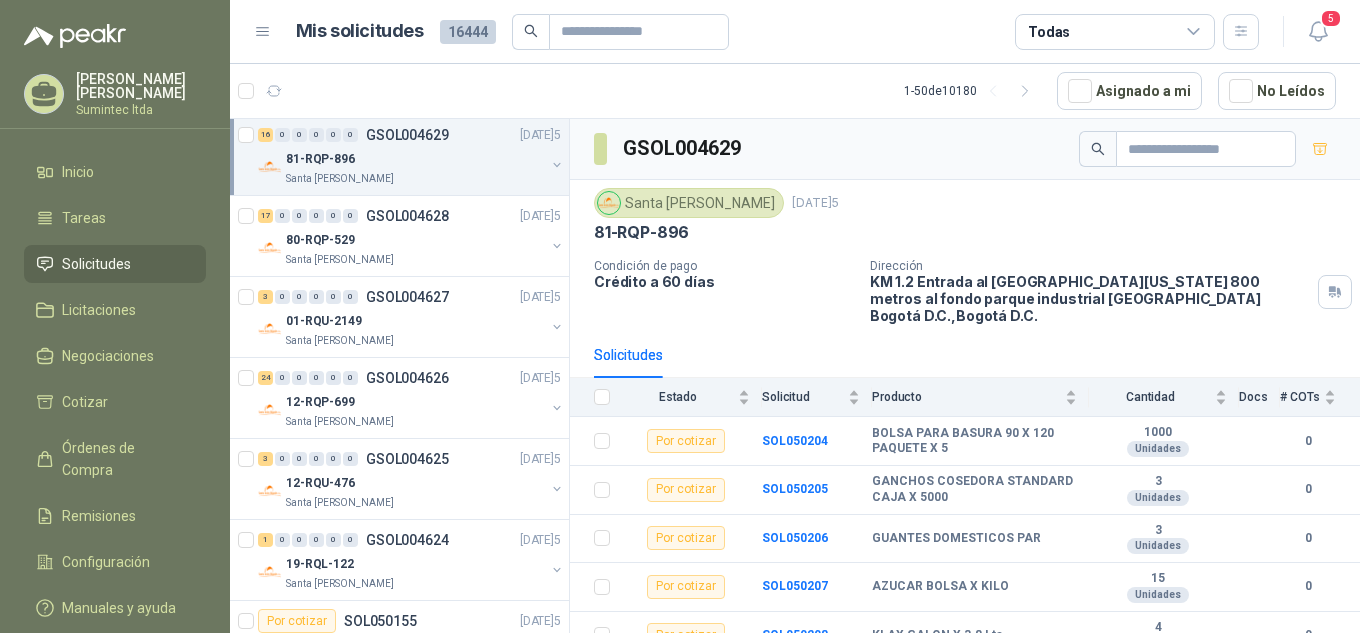 scroll, scrollTop: 1200, scrollLeft: 0, axis: vertical 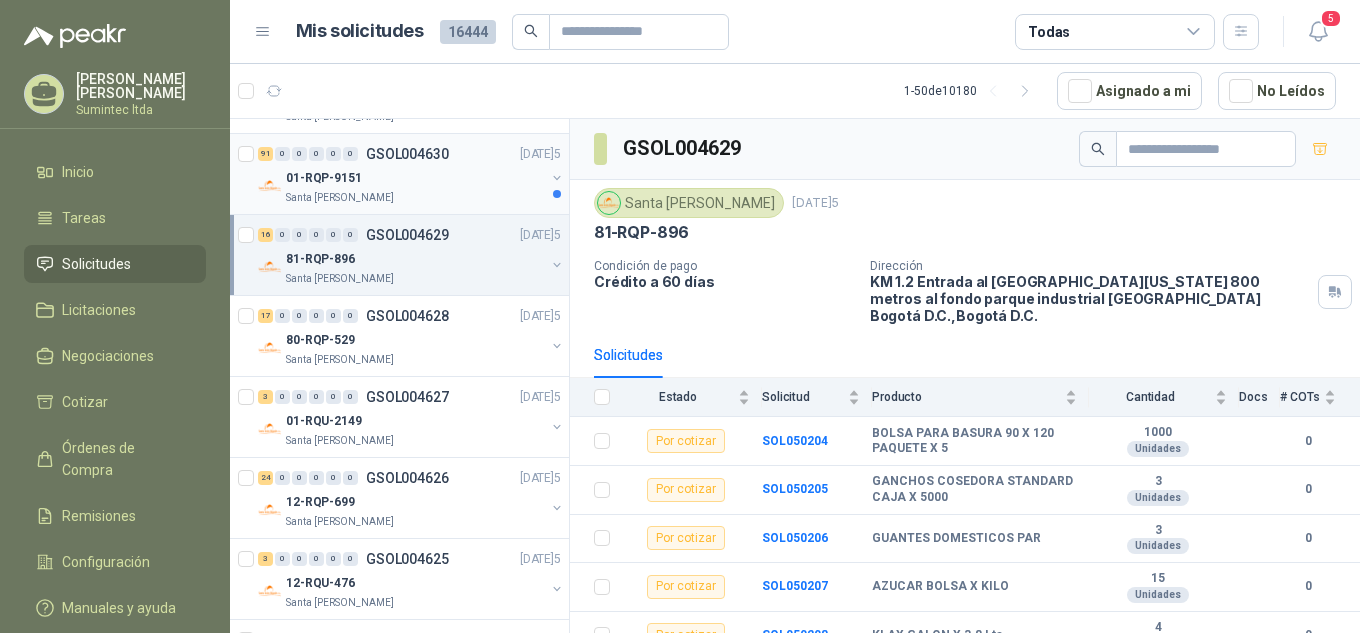 click on "01-RQP-9151" at bounding box center [415, 178] 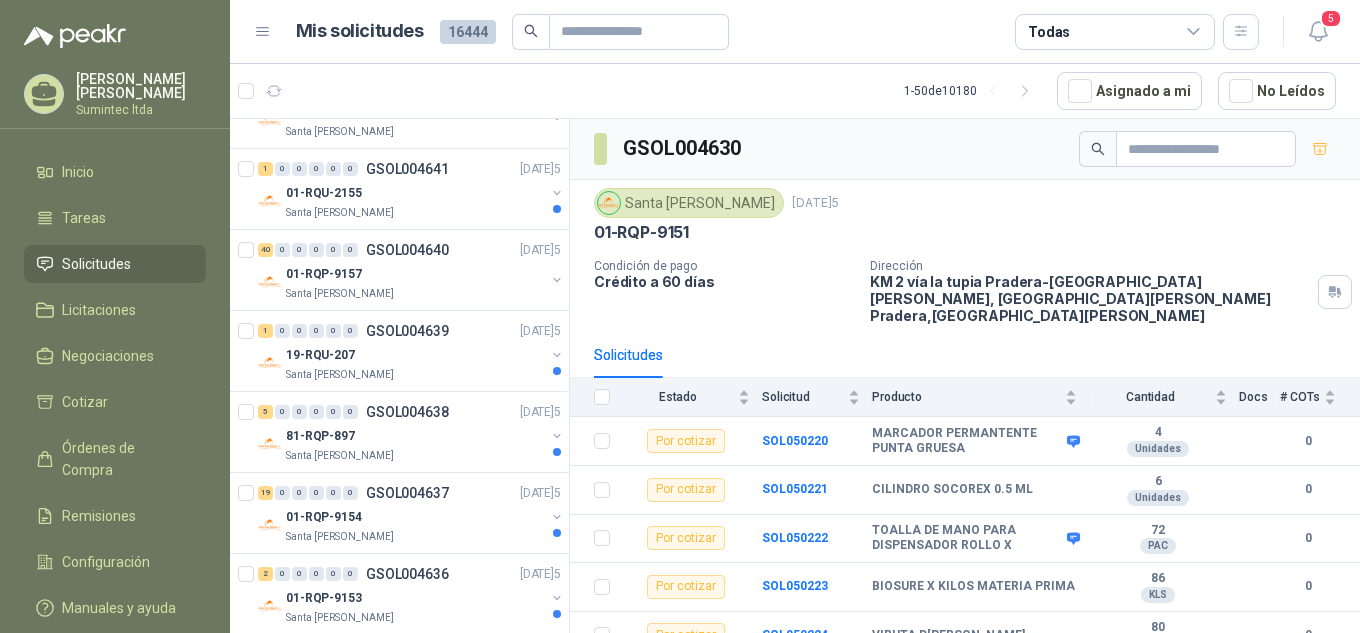 scroll, scrollTop: 0, scrollLeft: 0, axis: both 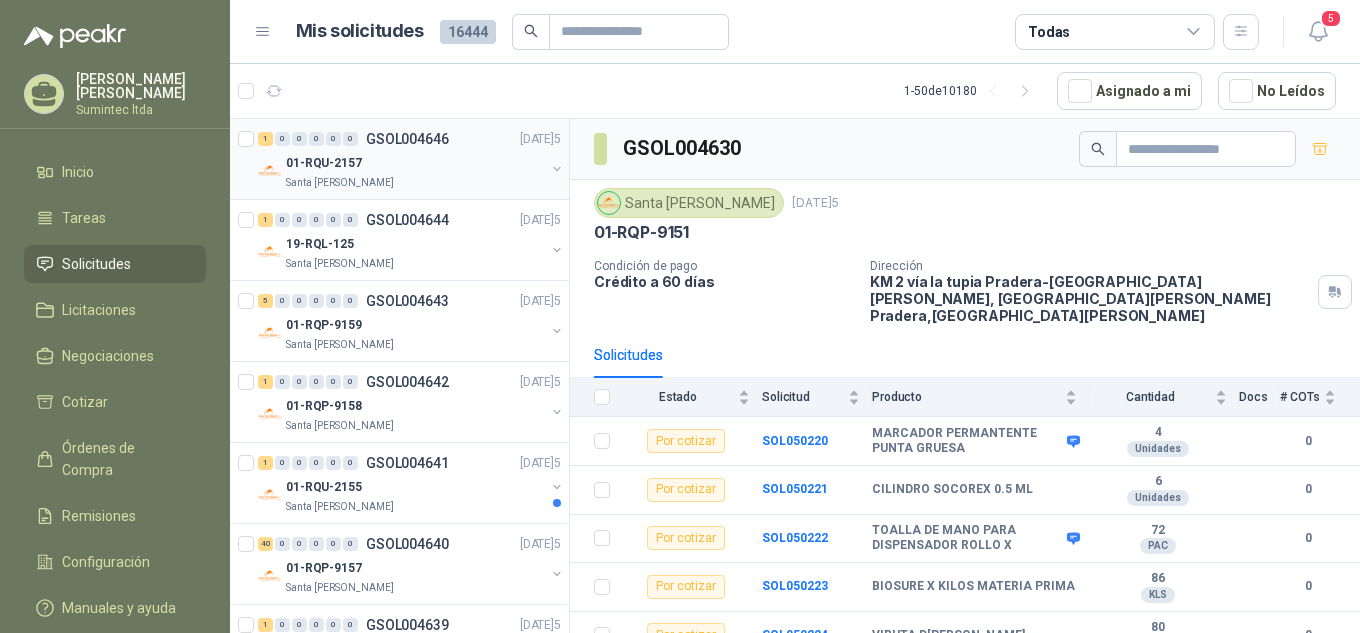 click on "Santa [PERSON_NAME]" at bounding box center (415, 183) 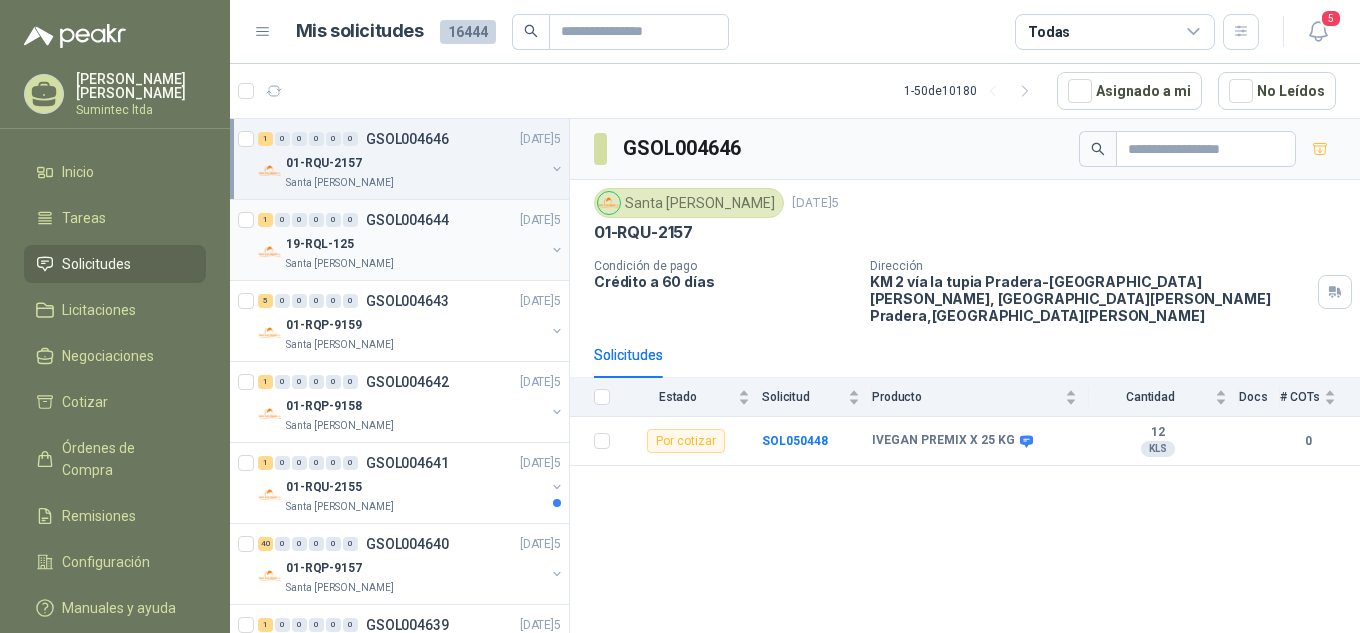 click on "19-RQL-125" at bounding box center (415, 244) 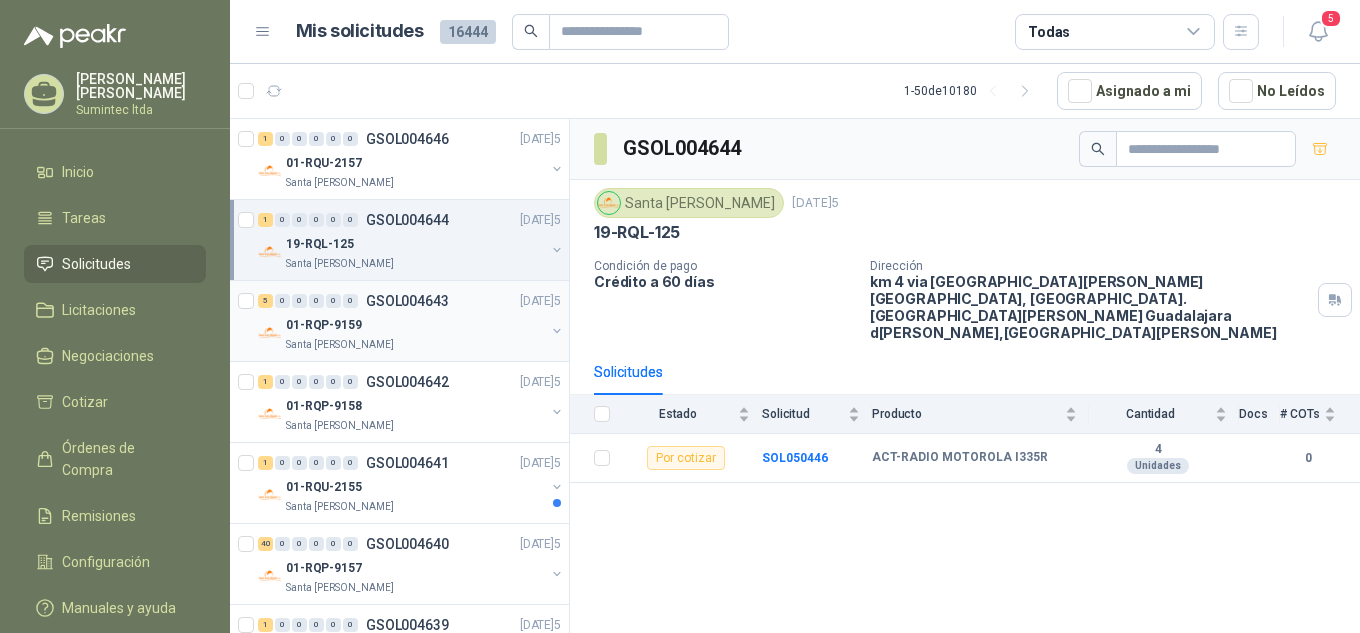 click on "Santa [PERSON_NAME]" at bounding box center [415, 345] 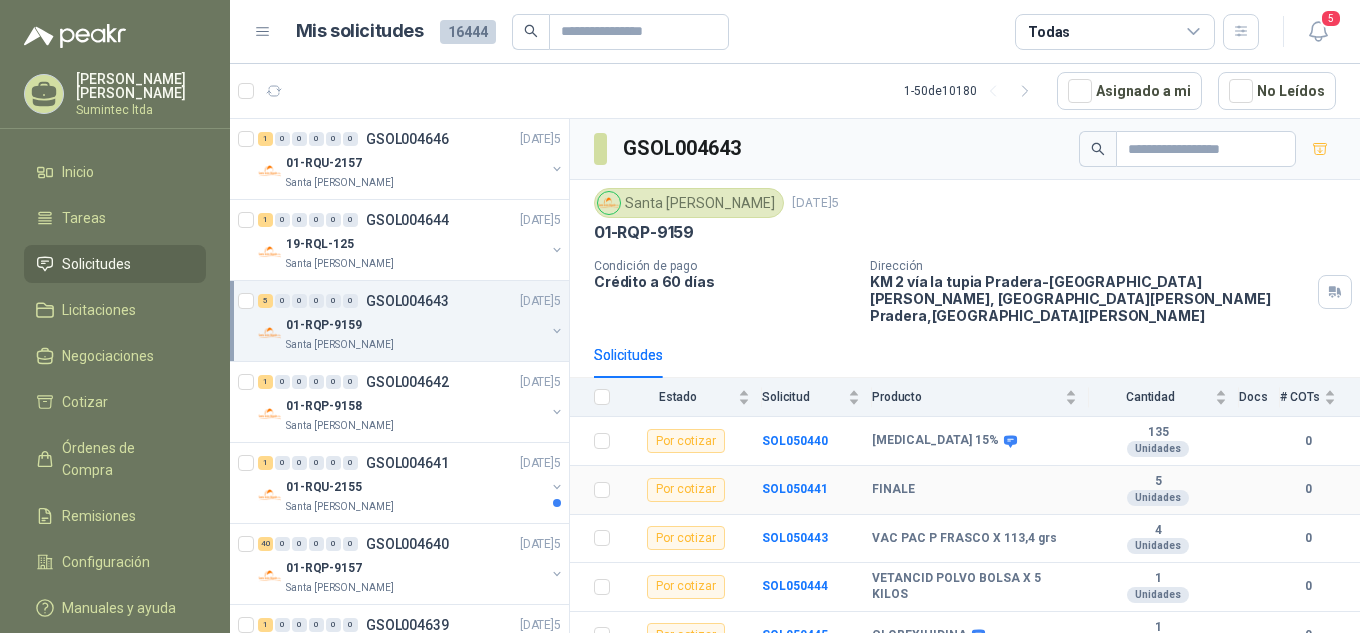 scroll, scrollTop: 3, scrollLeft: 0, axis: vertical 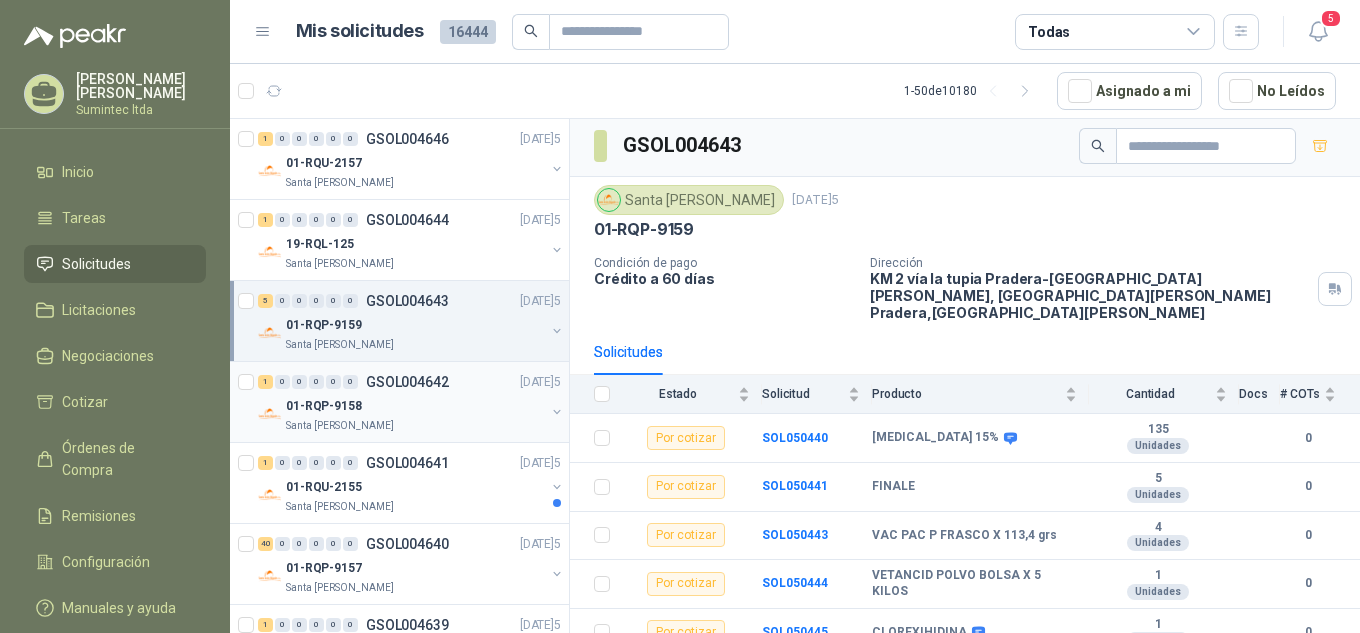 click on "01-RQP-9158" at bounding box center (415, 406) 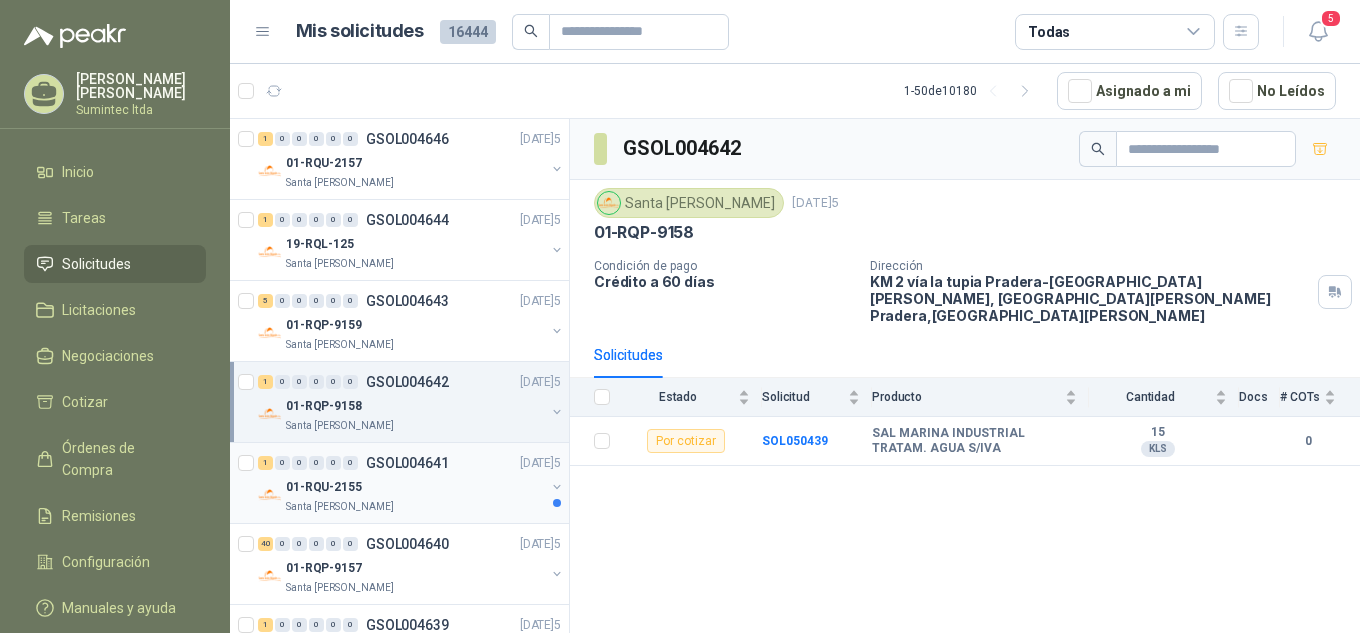 click on "01-RQU-2155" at bounding box center (415, 487) 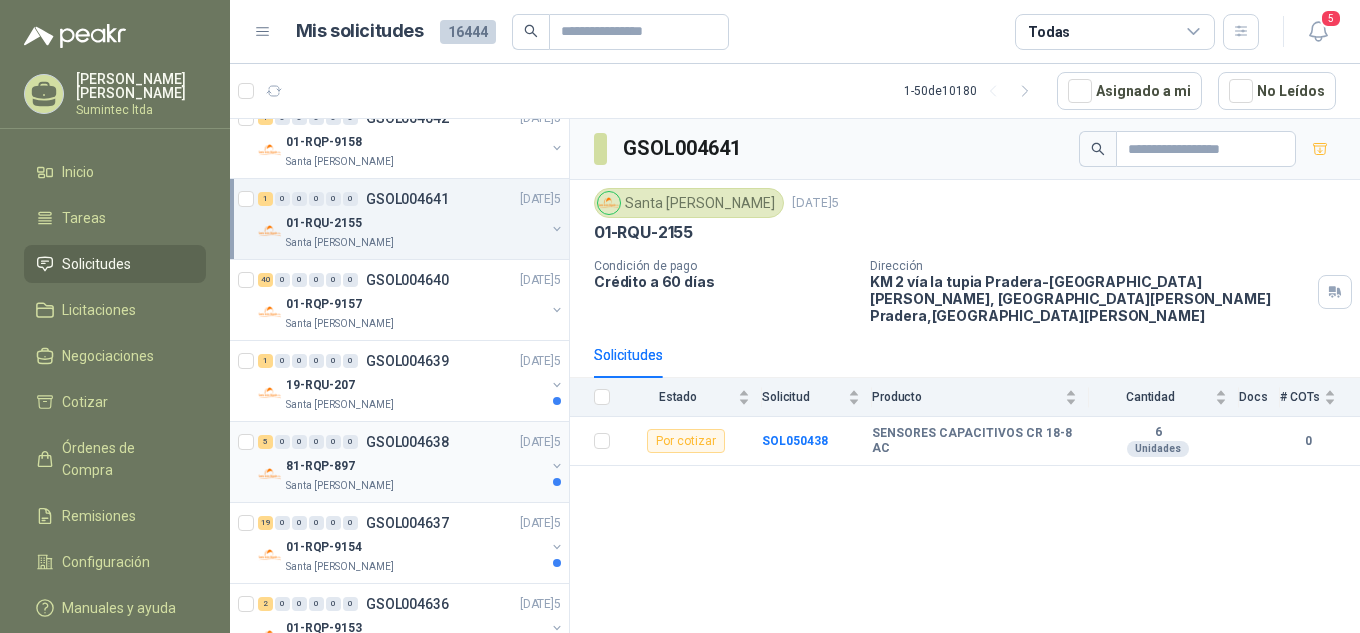scroll, scrollTop: 300, scrollLeft: 0, axis: vertical 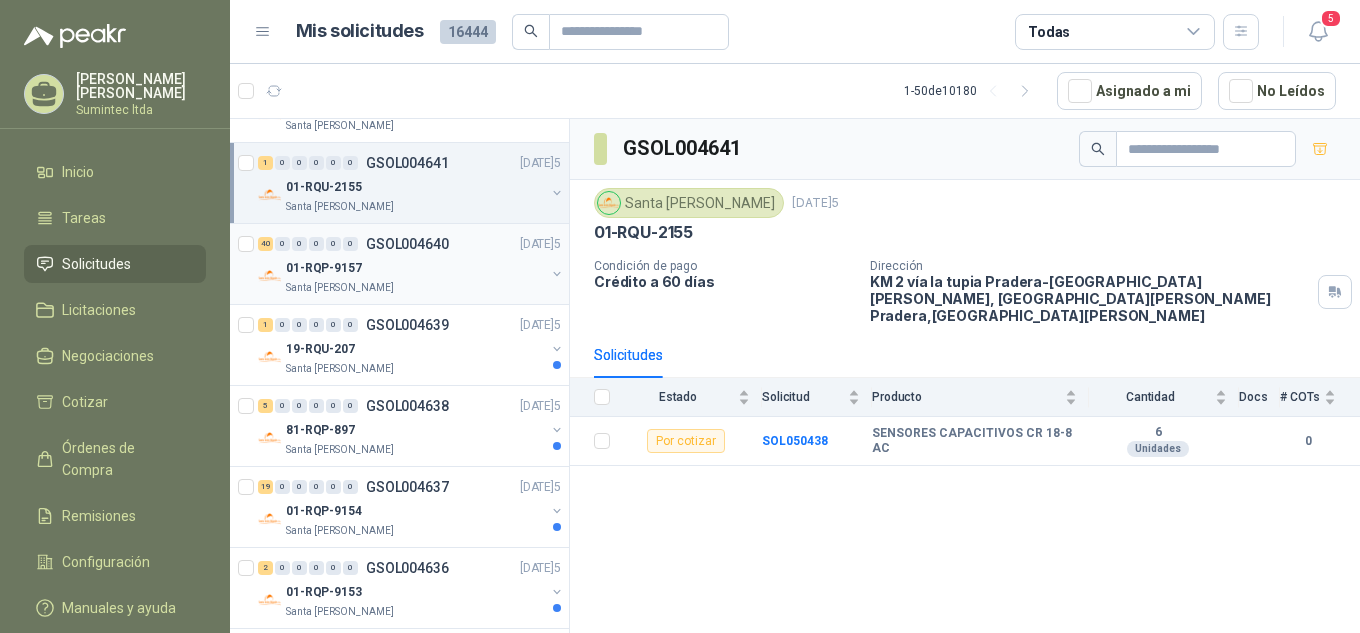 click on "01-RQP-9157" at bounding box center [324, 268] 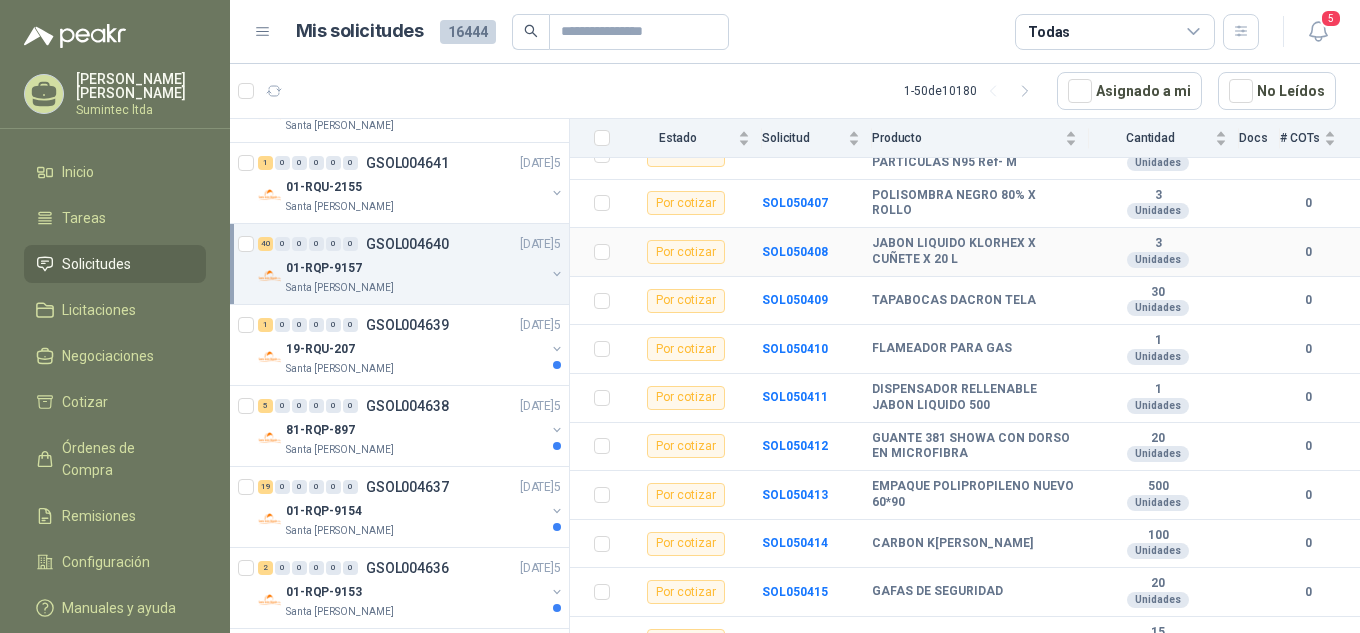 scroll, scrollTop: 700, scrollLeft: 0, axis: vertical 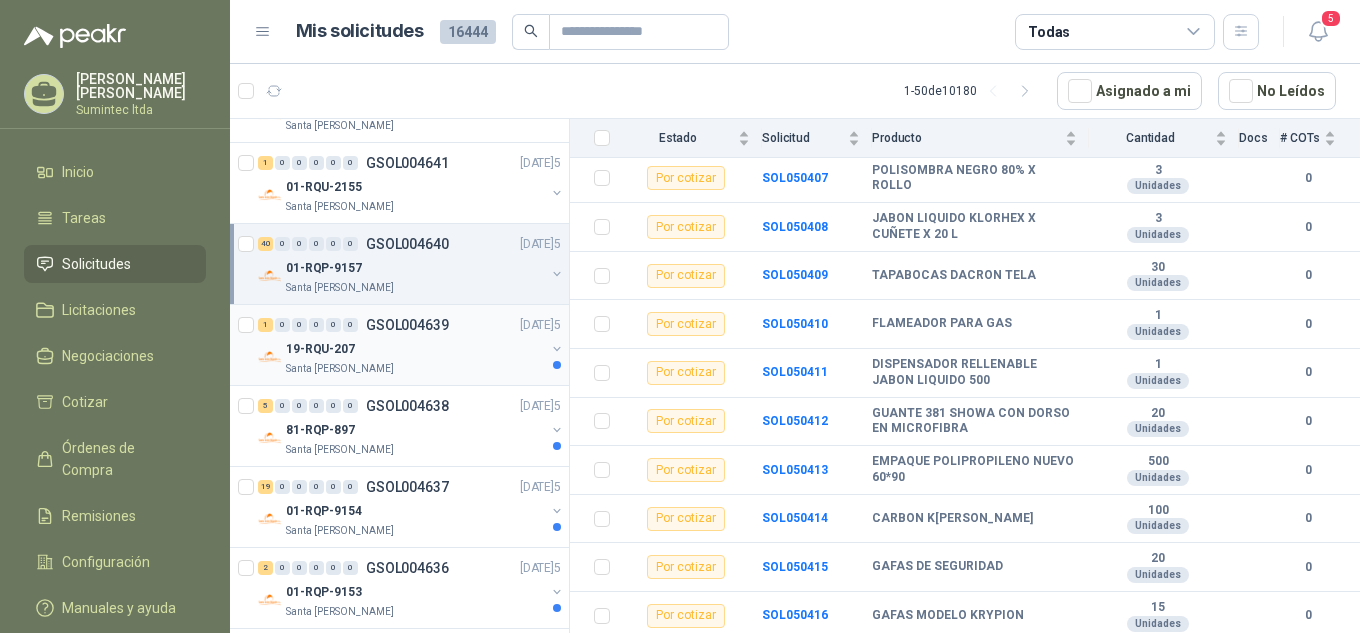 click on "19-RQU-207" at bounding box center (415, 349) 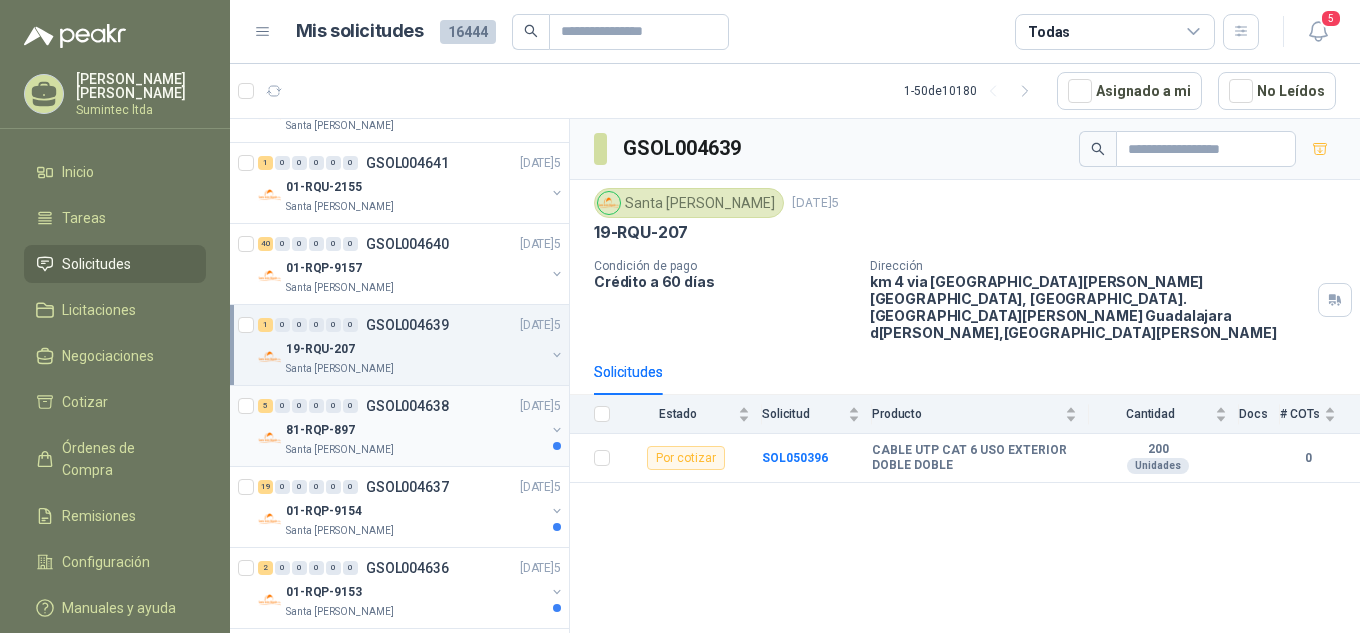 click on "81-RQP-897" at bounding box center [415, 430] 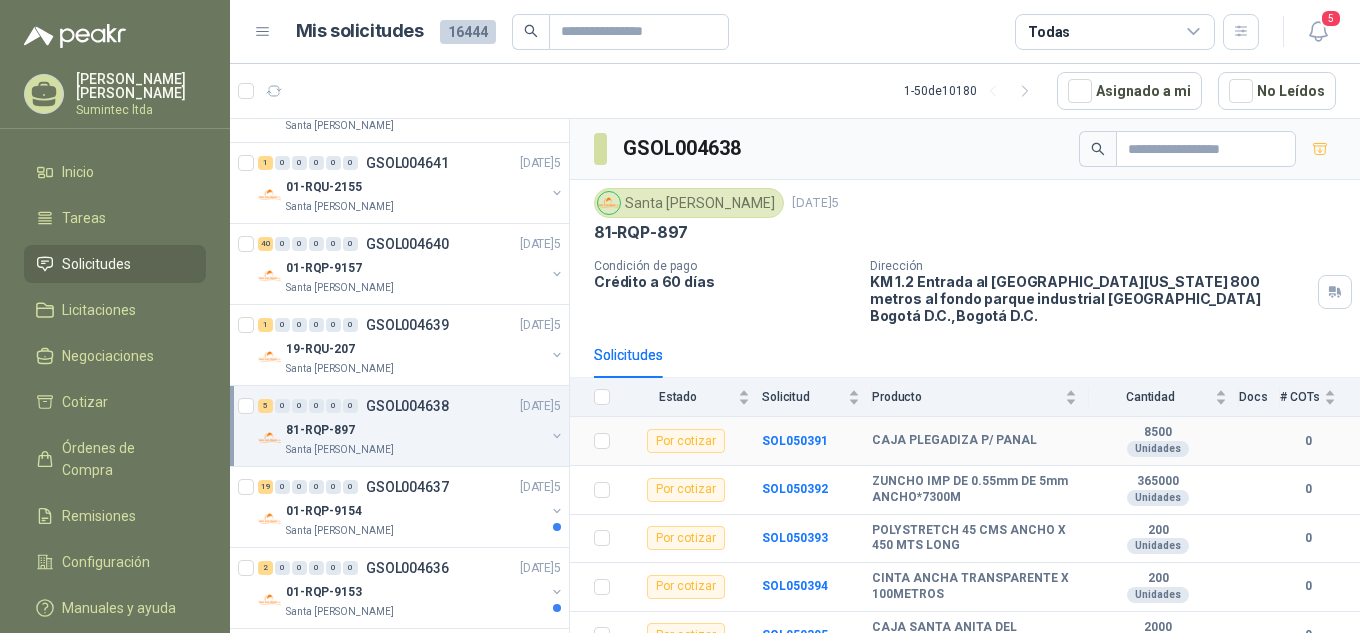 scroll, scrollTop: 3, scrollLeft: 0, axis: vertical 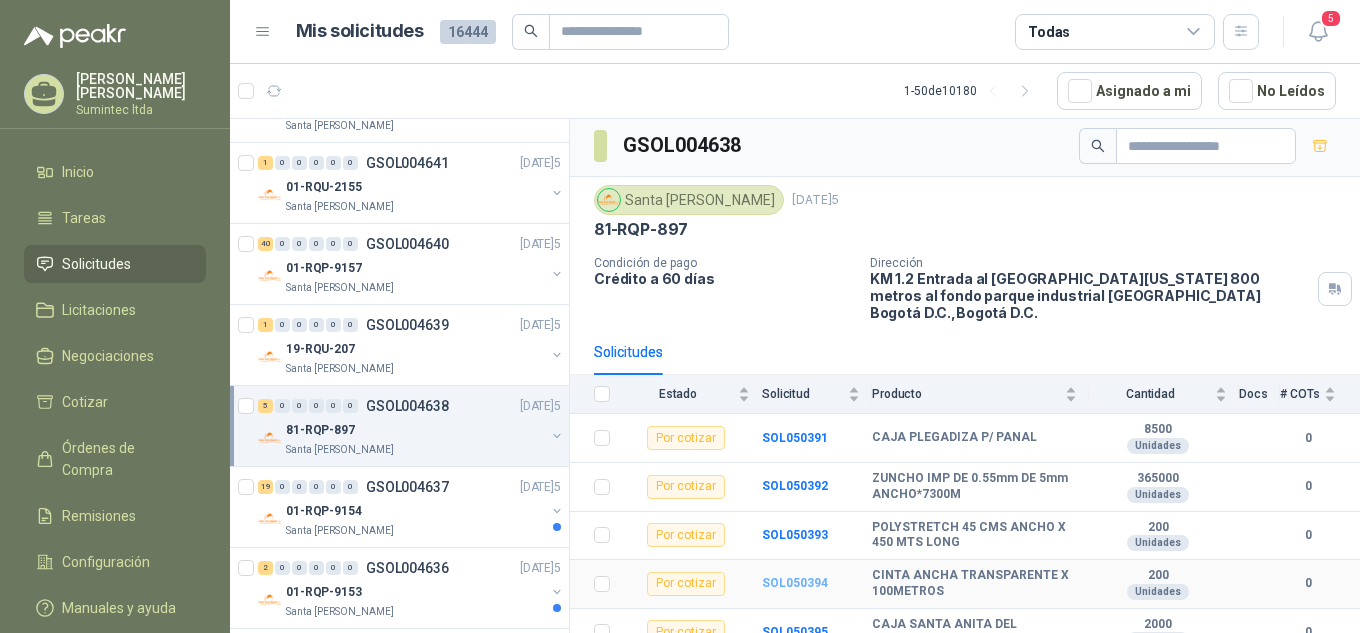 click on "SOL050394" at bounding box center (795, 583) 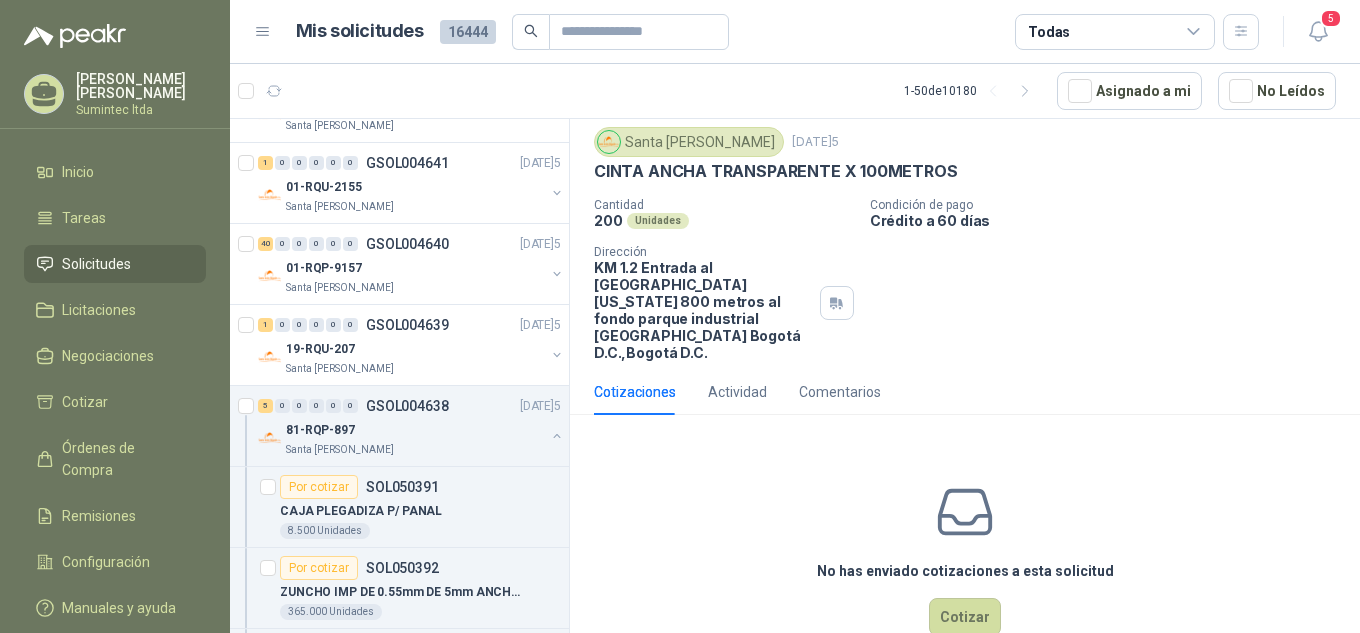 scroll, scrollTop: 87, scrollLeft: 0, axis: vertical 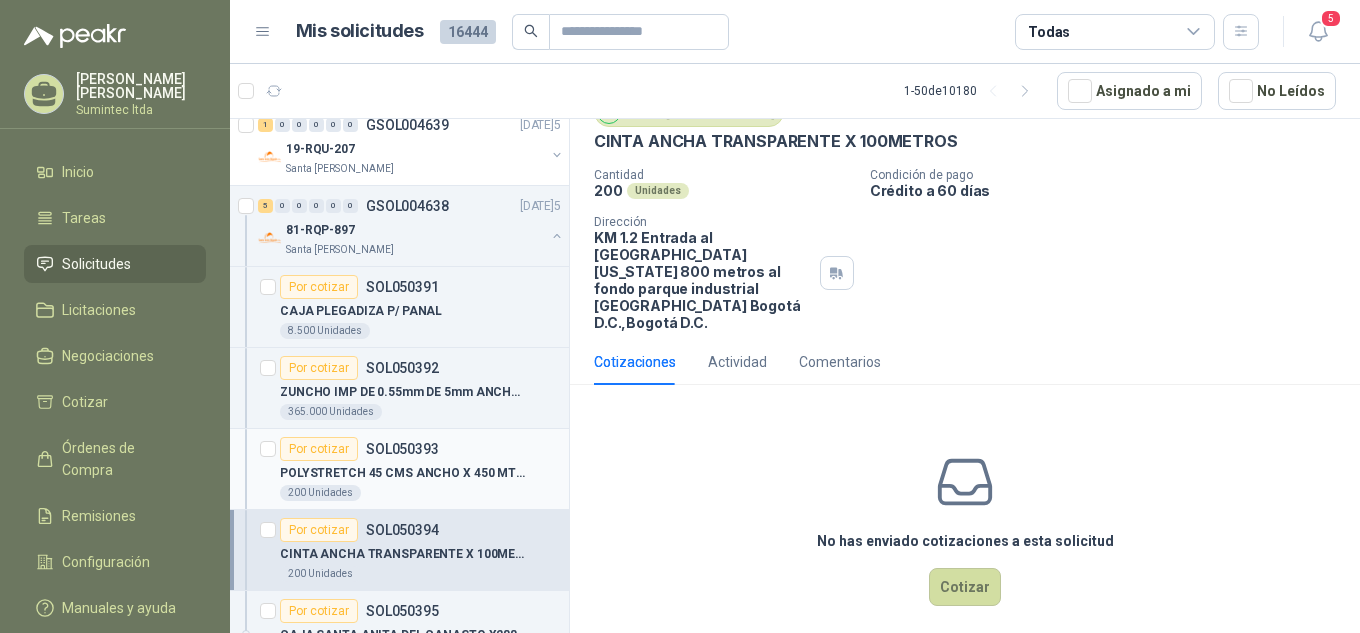 click on "200   Unidades" at bounding box center [420, 493] 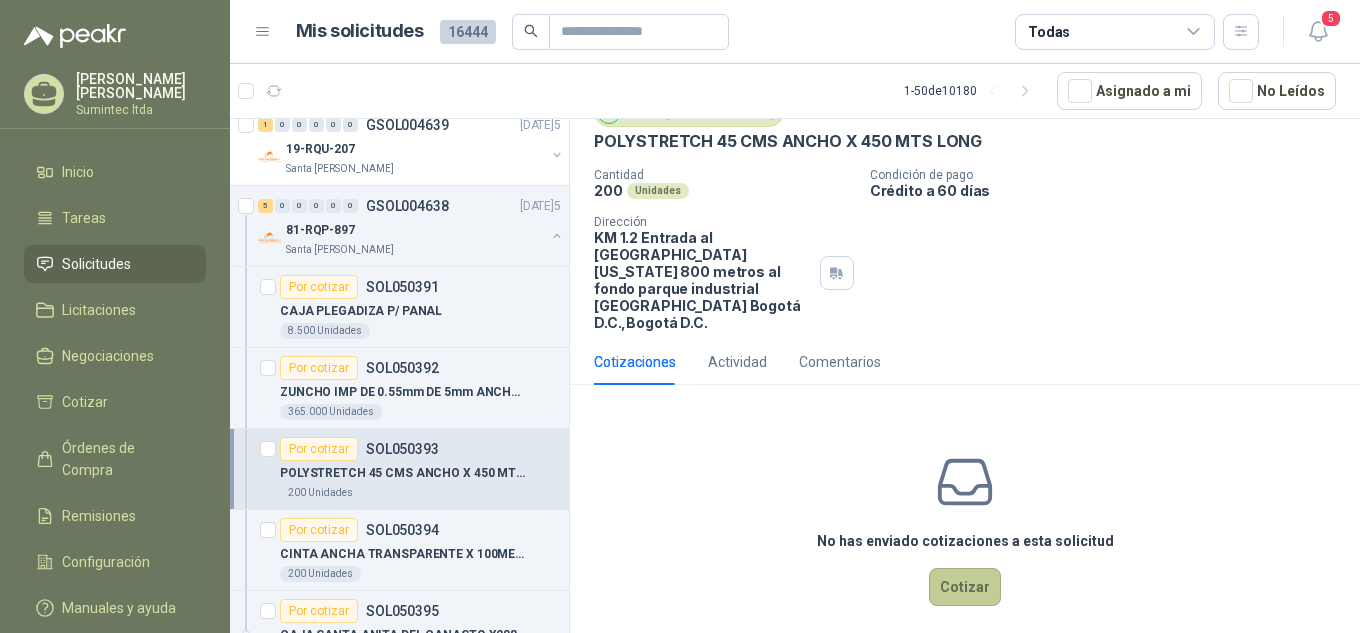 click on "Cotizar" at bounding box center [965, 587] 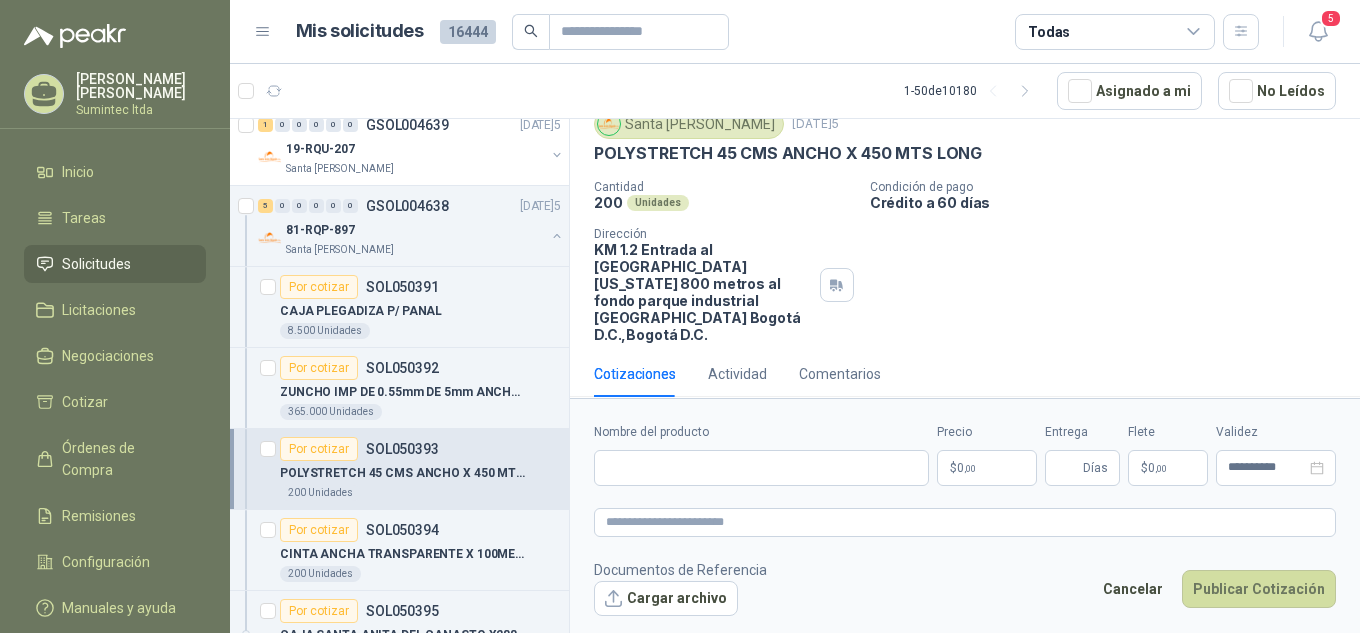 scroll, scrollTop: 73, scrollLeft: 0, axis: vertical 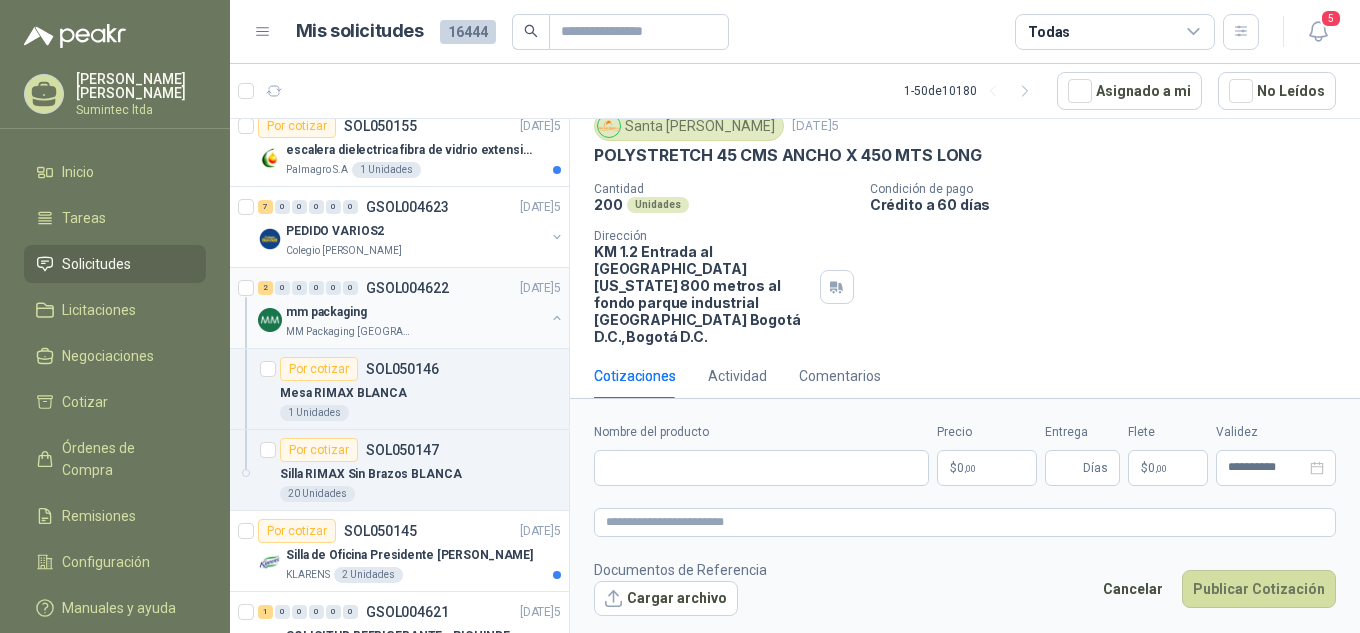 click on "mm packaging" at bounding box center [415, 312] 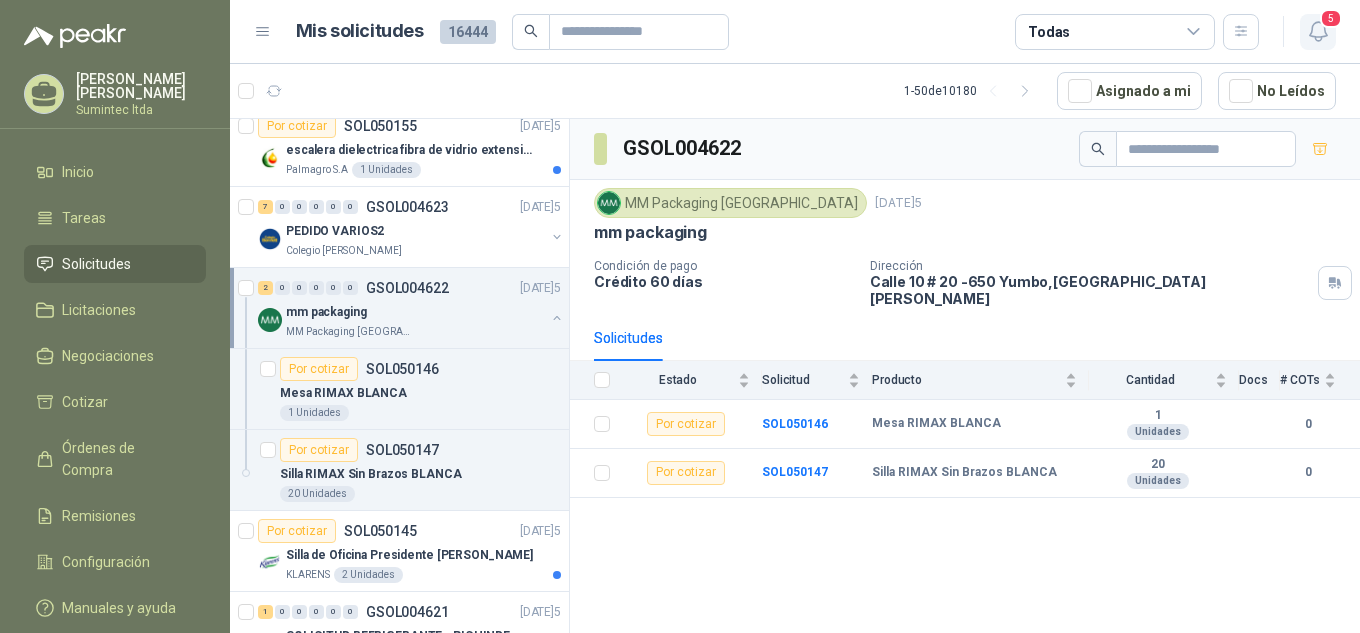 click 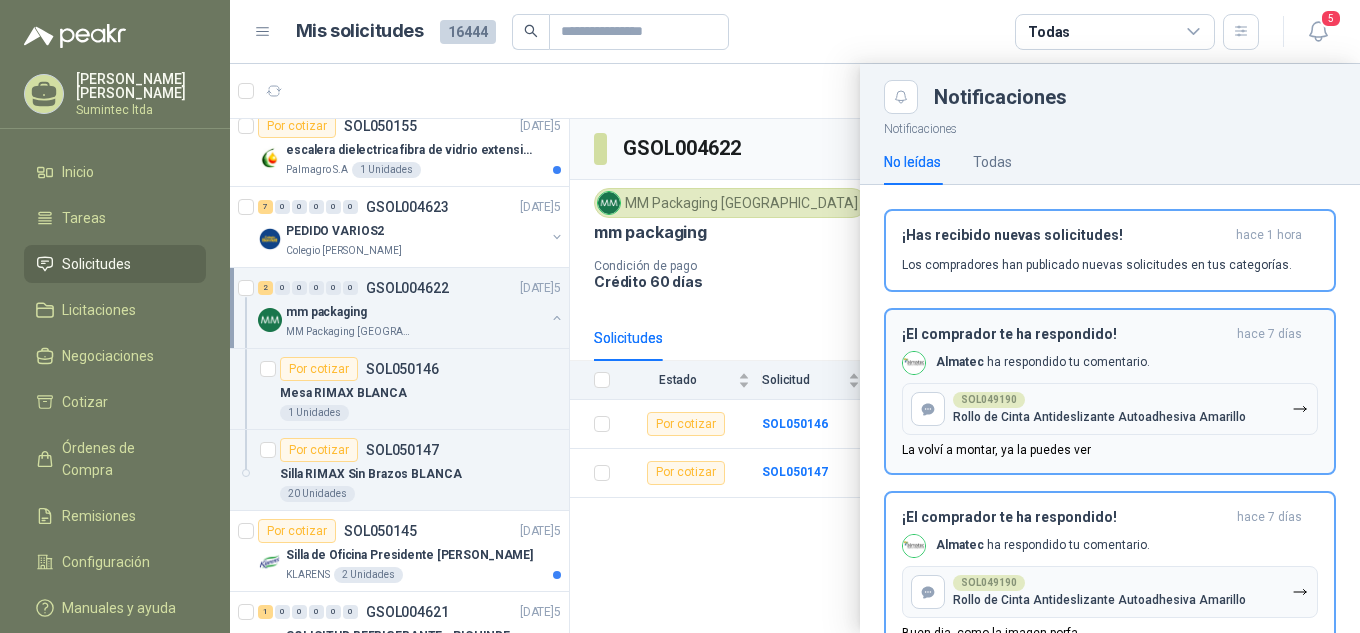 click on "Almatec    ha respondido tu comentario." at bounding box center [1043, 362] 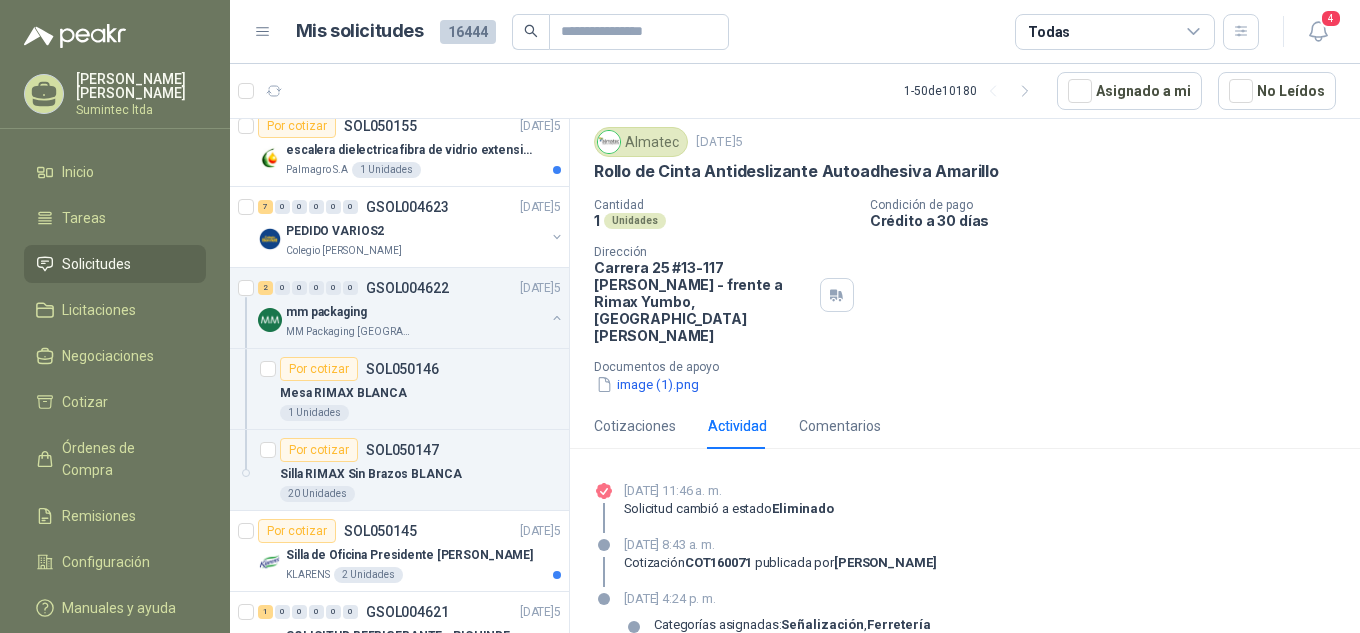 scroll, scrollTop: 86, scrollLeft: 0, axis: vertical 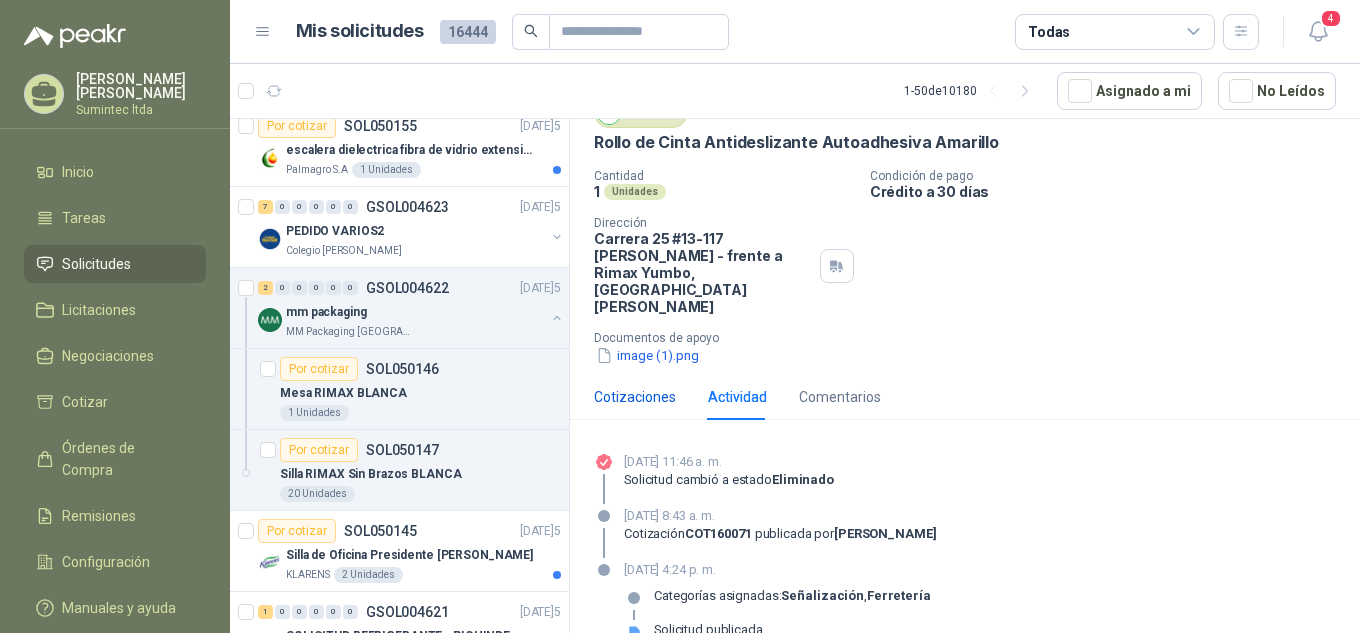 click on "Cotizaciones" at bounding box center [635, 397] 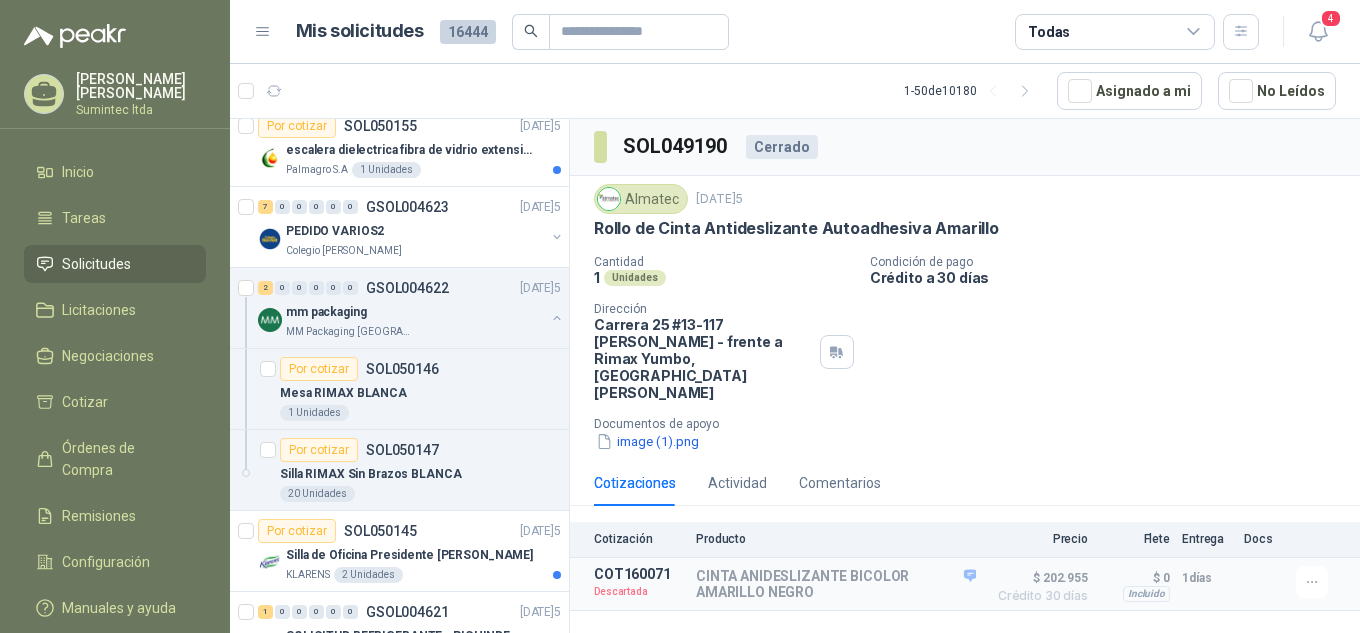 scroll, scrollTop: 0, scrollLeft: 0, axis: both 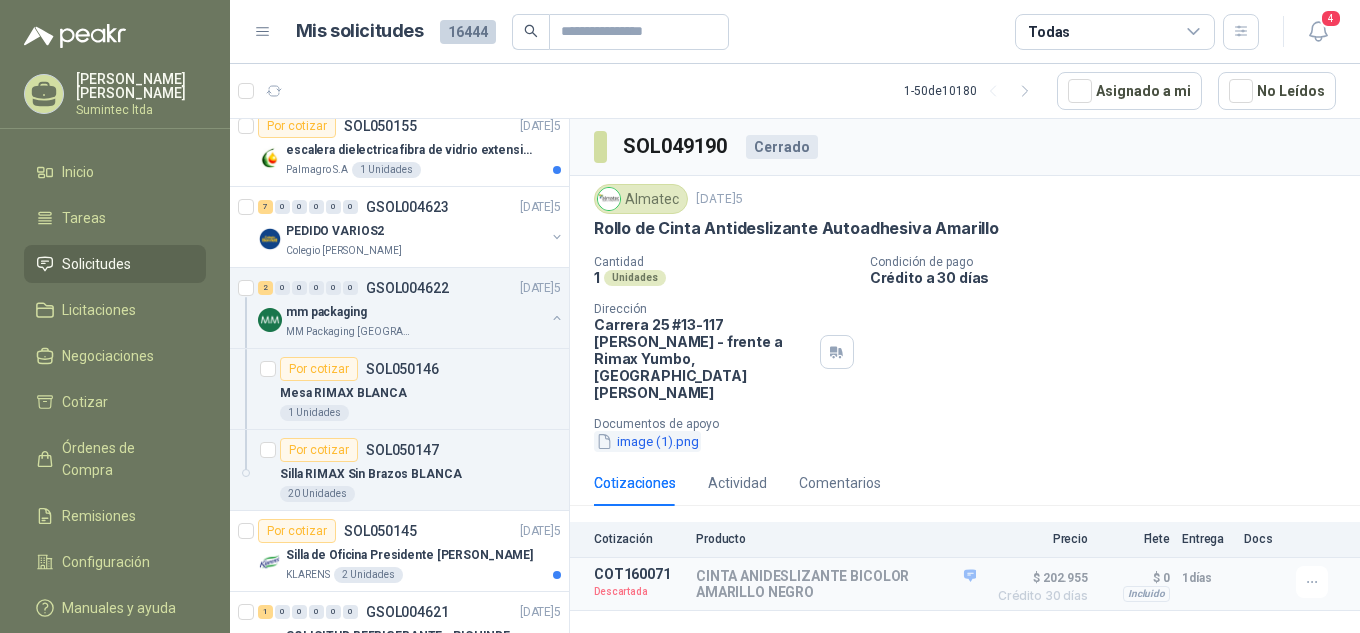 click on "image (1).png" at bounding box center (647, 441) 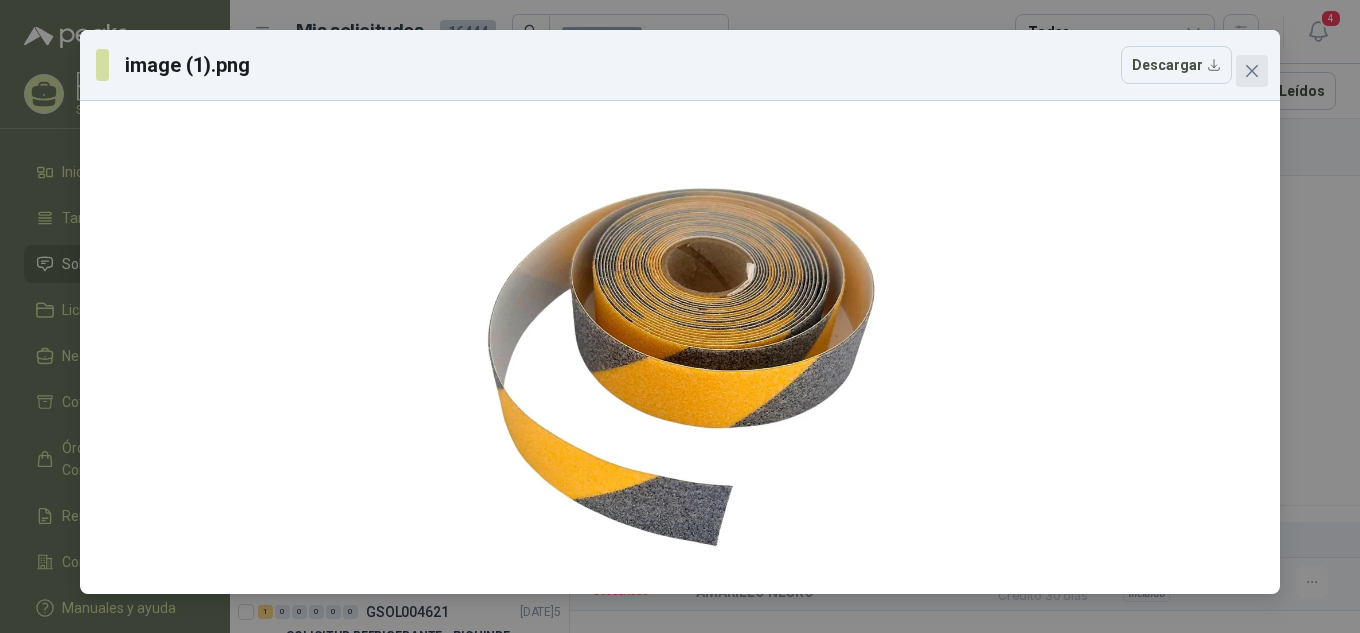 click 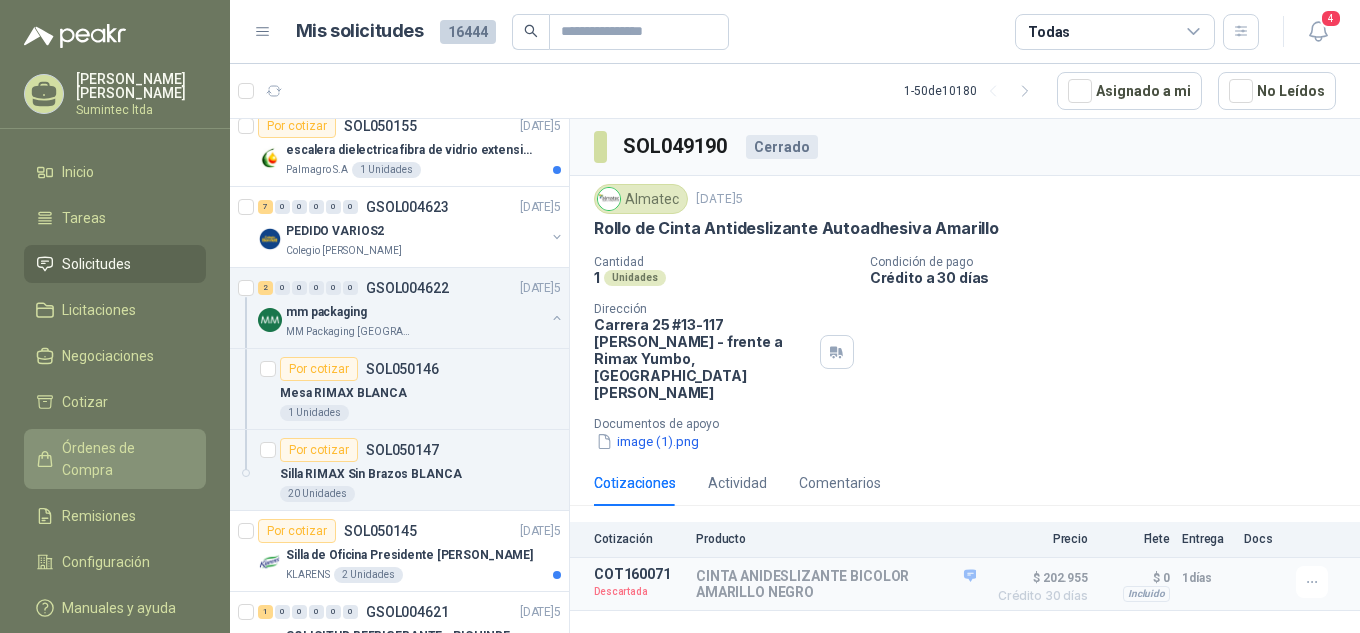 click on "Órdenes de Compra" at bounding box center (124, 459) 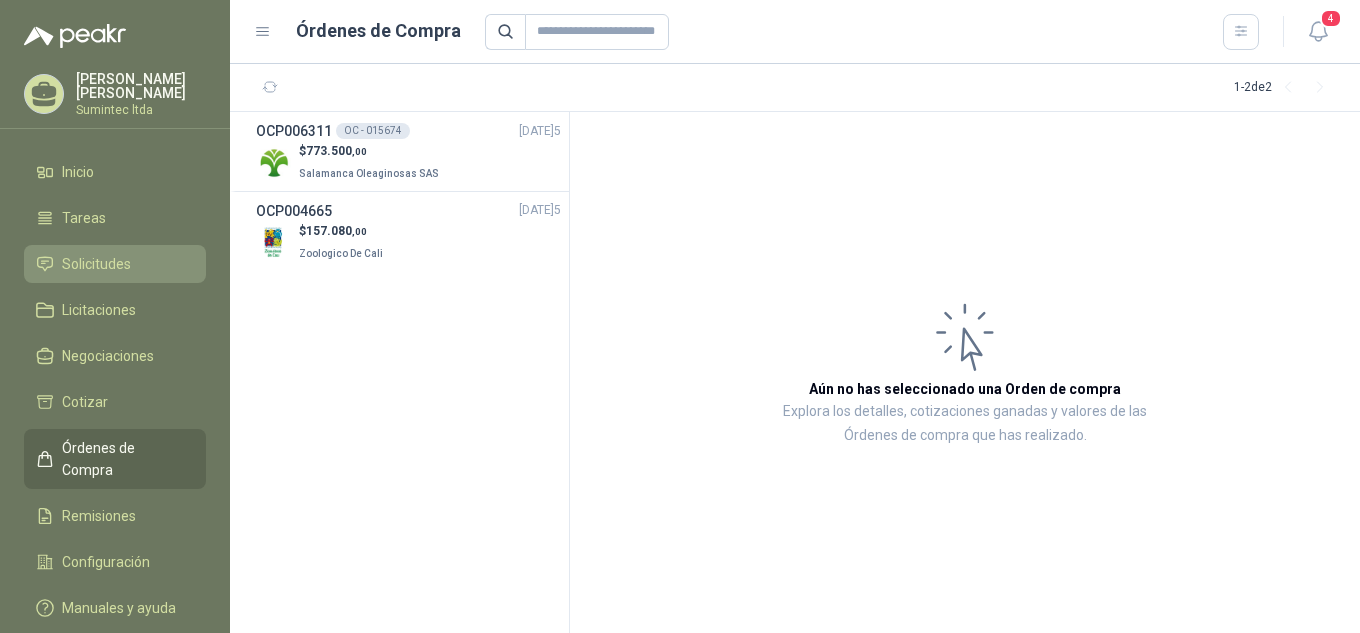 click on "Solicitudes" at bounding box center (96, 264) 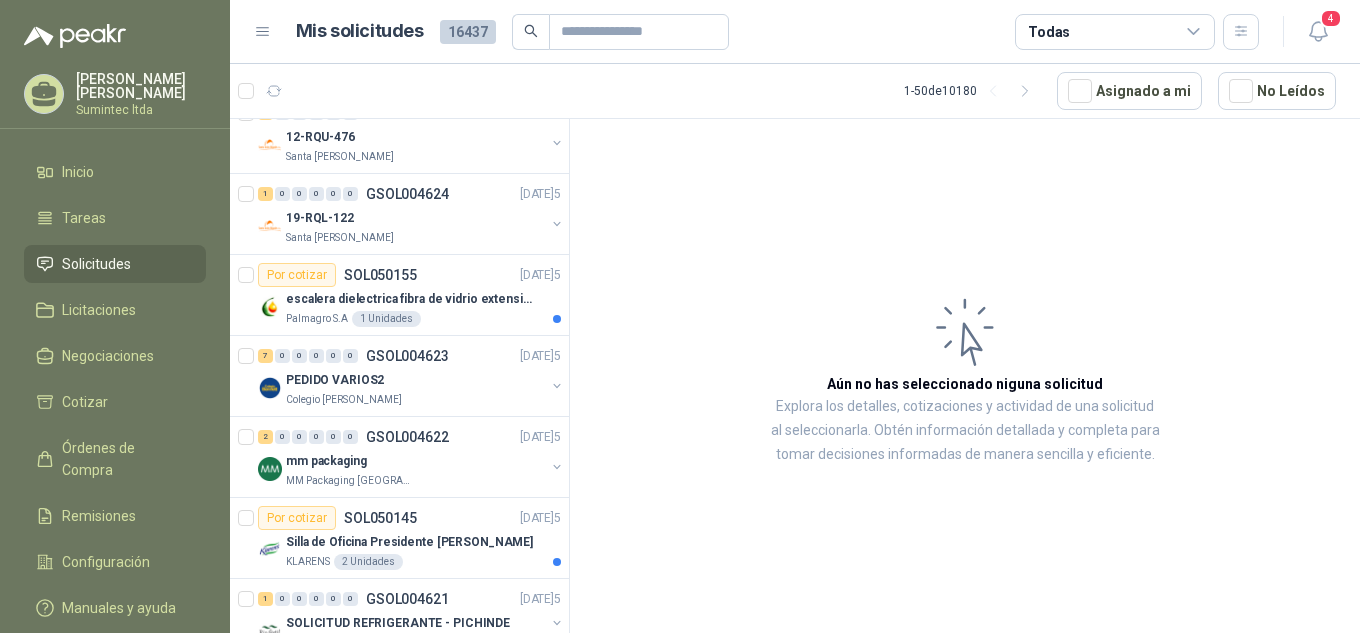 scroll, scrollTop: 1700, scrollLeft: 0, axis: vertical 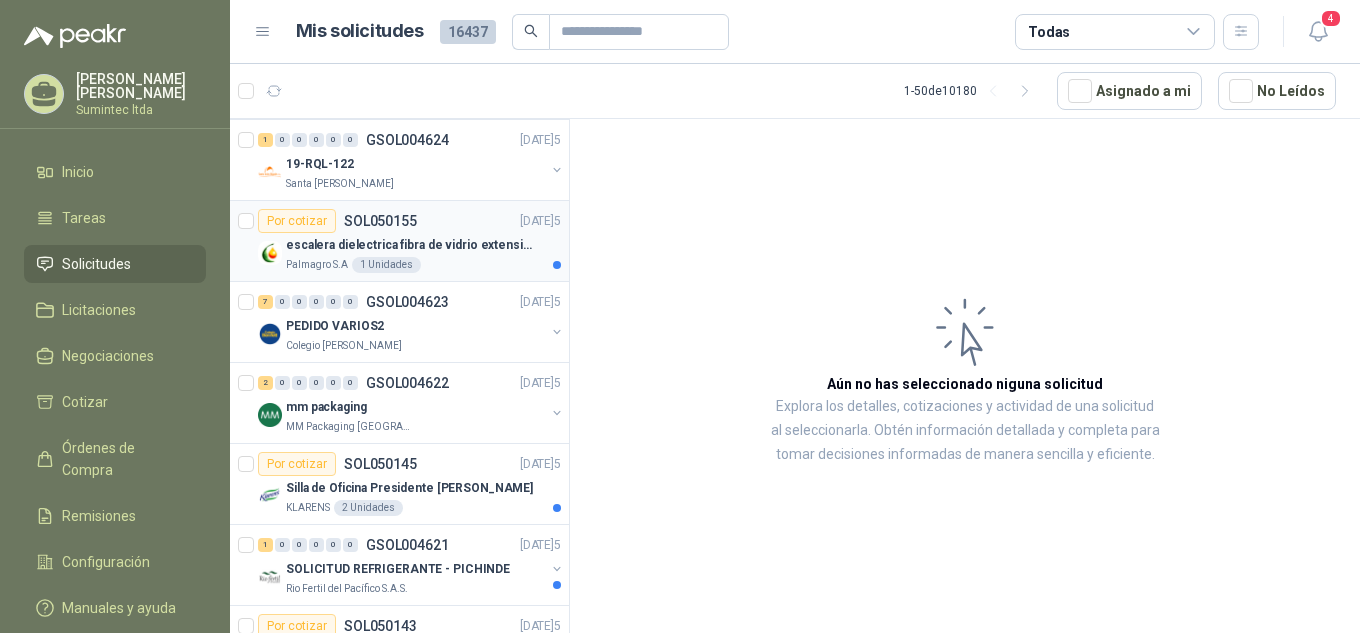 click on "escalera dielectrica fibra de vidrio extensible triple" at bounding box center [410, 245] 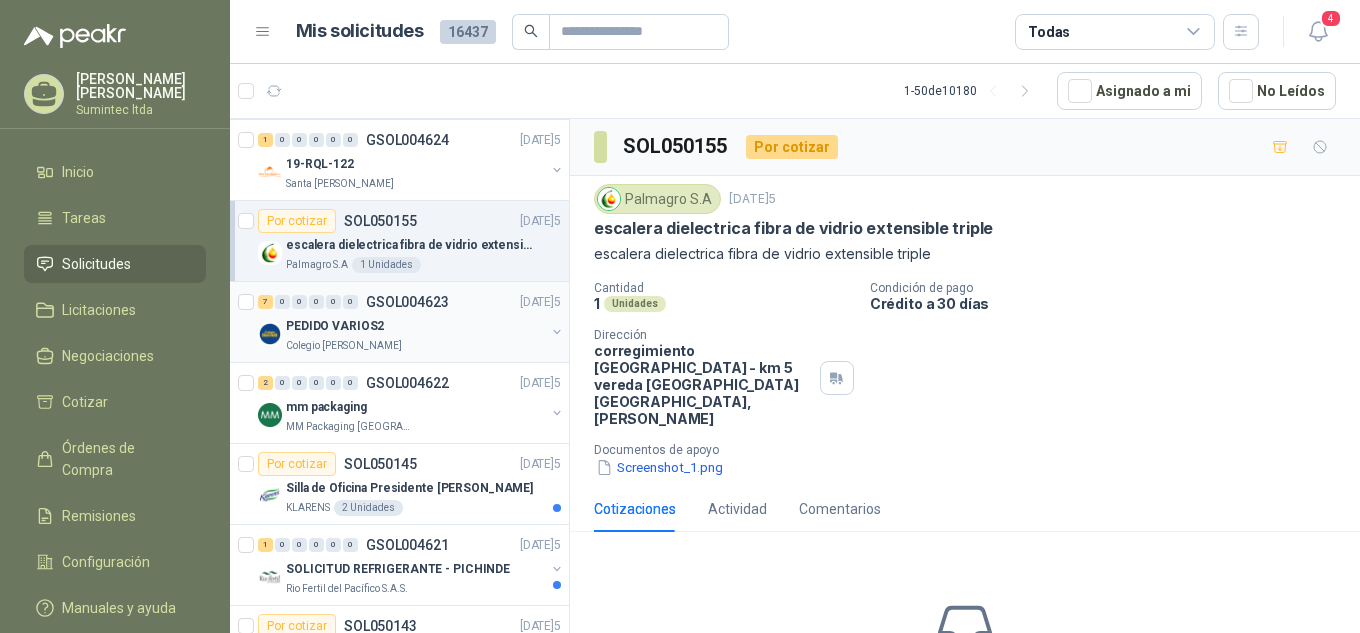 click on "PEDIDO VARIOS2" at bounding box center [415, 326] 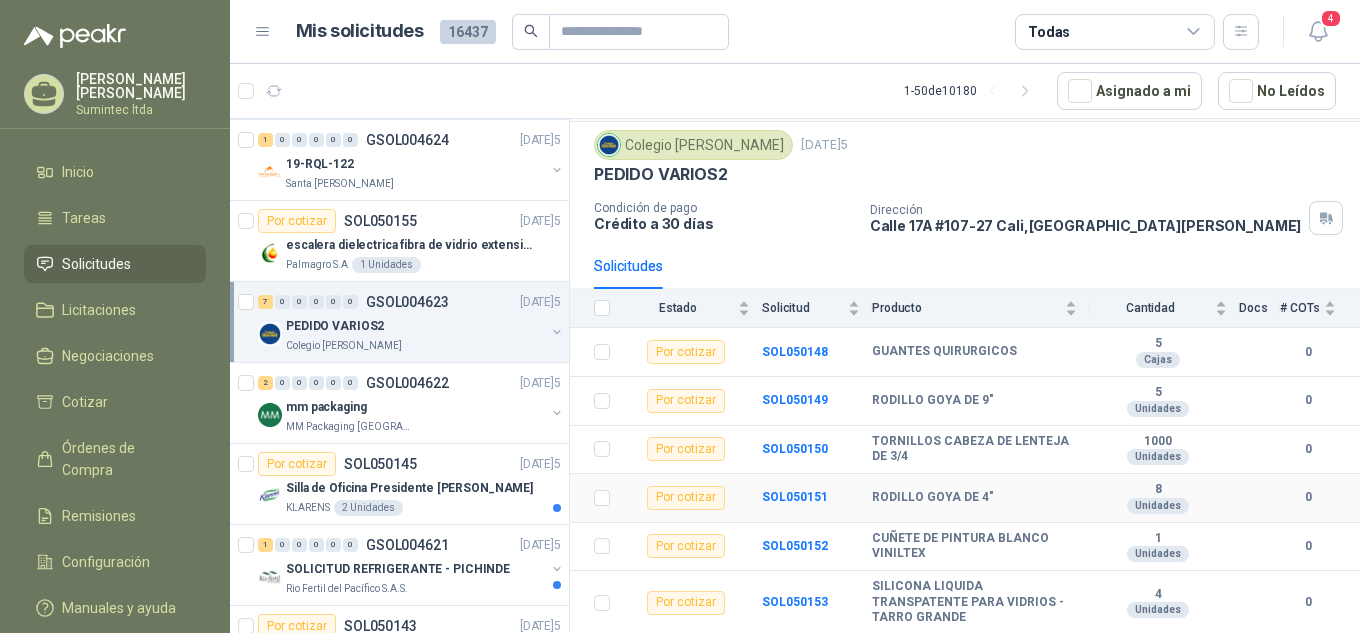 scroll, scrollTop: 102, scrollLeft: 0, axis: vertical 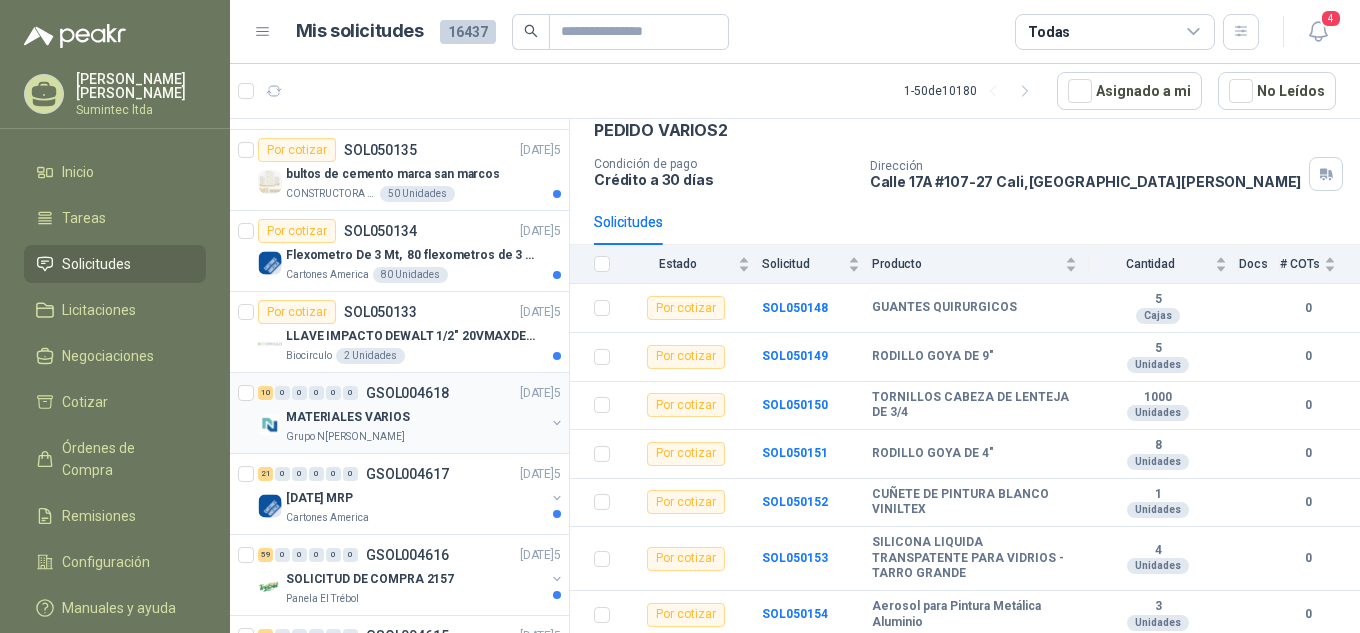 click on "MATERIALES VARIOS" at bounding box center [415, 417] 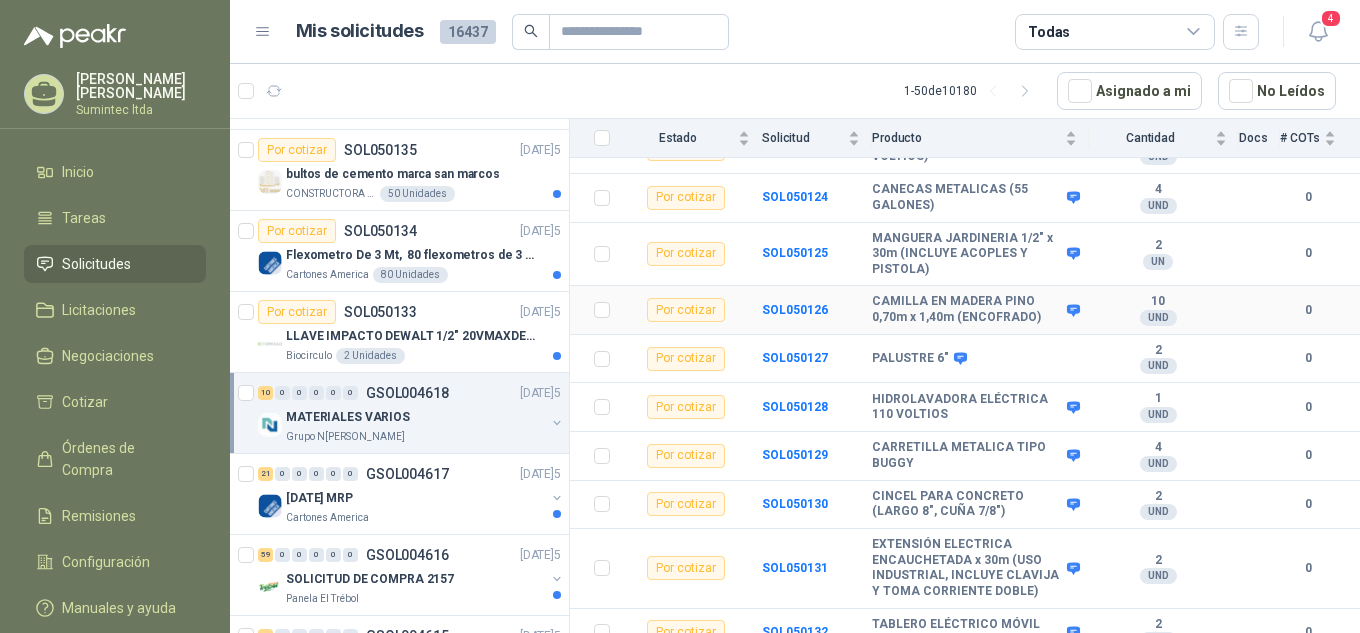 scroll, scrollTop: 278, scrollLeft: 0, axis: vertical 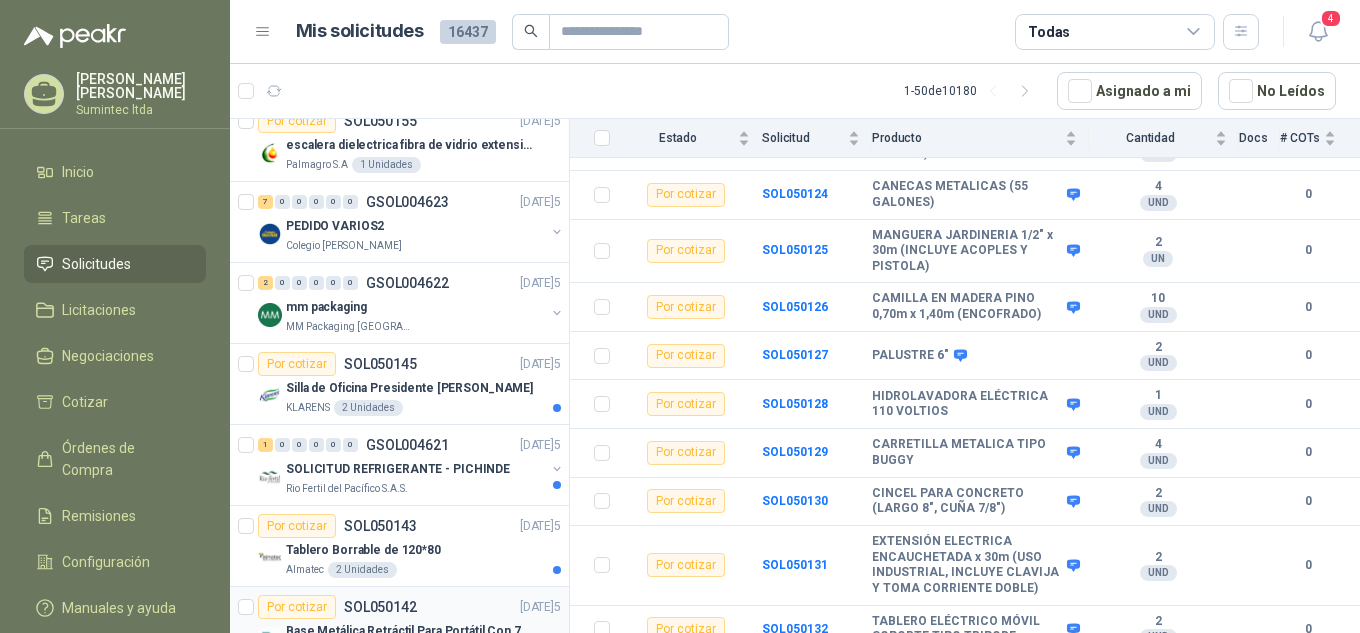 click on "Colegio [PERSON_NAME]" at bounding box center [415, 246] 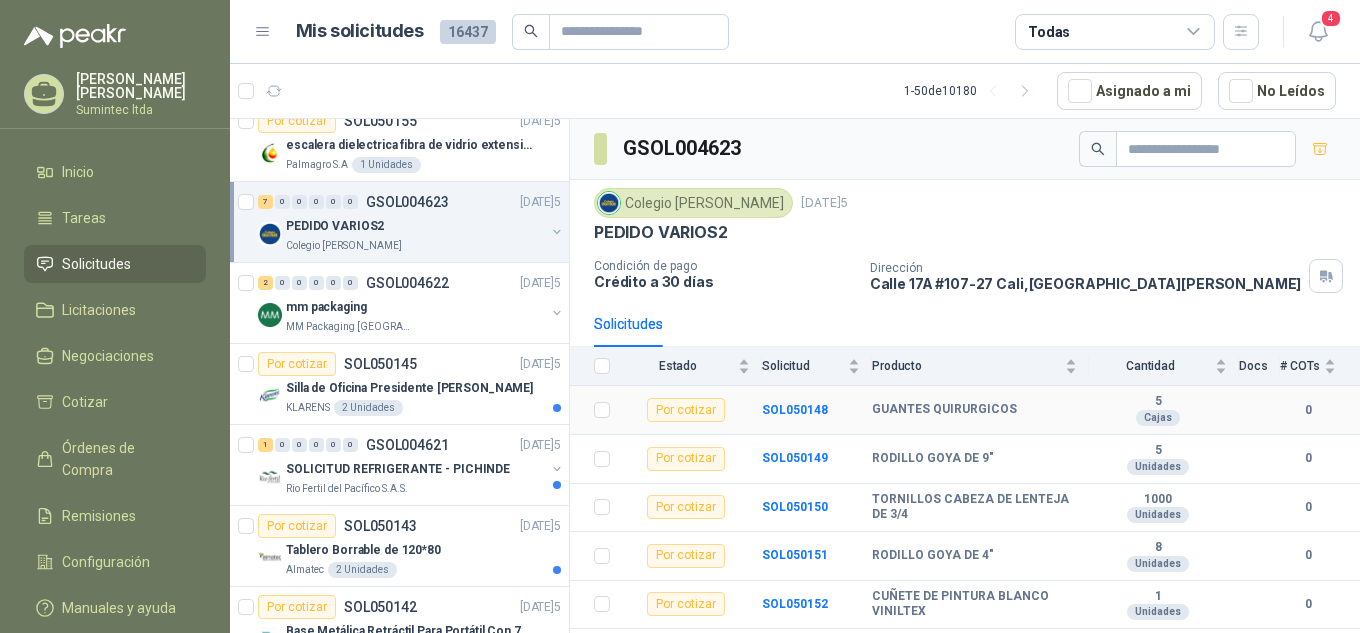 scroll, scrollTop: 102, scrollLeft: 0, axis: vertical 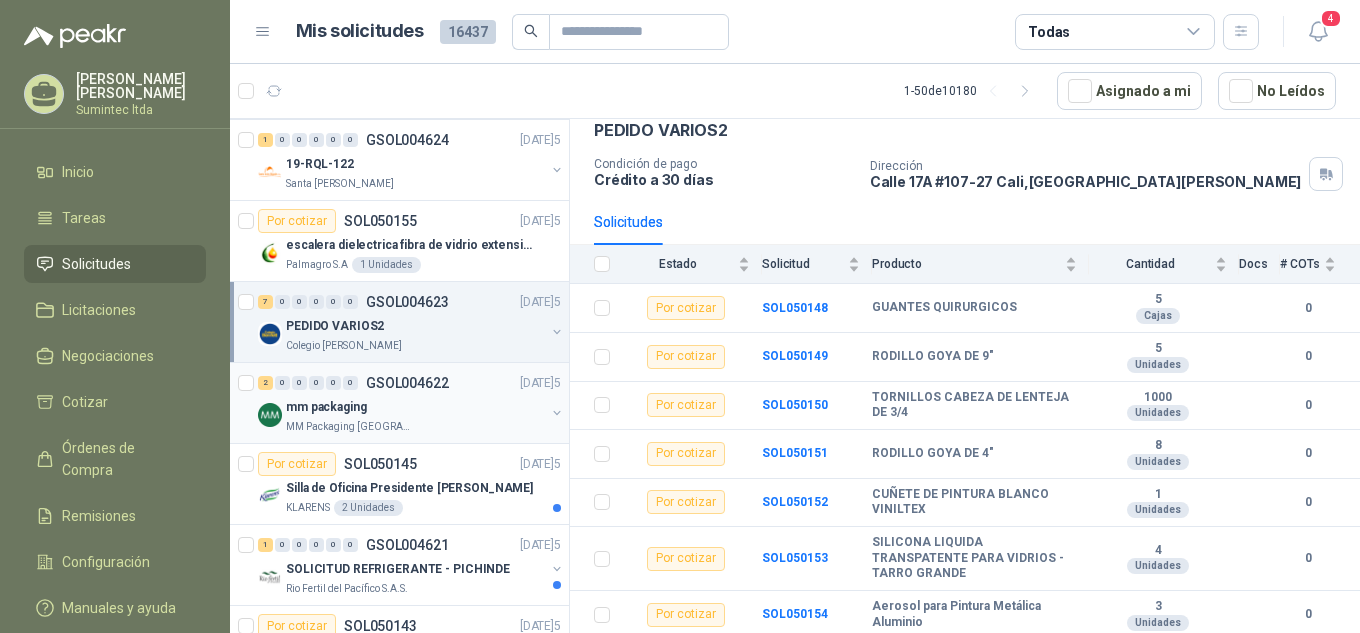 click on "mm packaging" at bounding box center (415, 407) 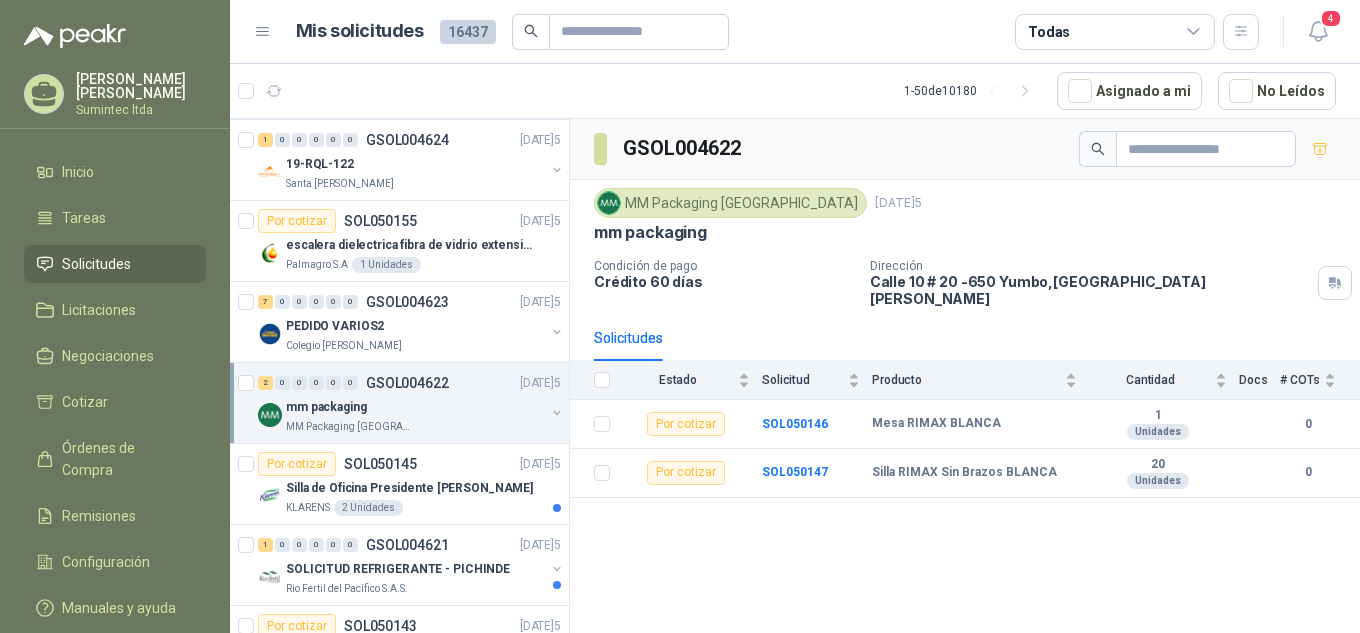scroll, scrollTop: 1800, scrollLeft: 0, axis: vertical 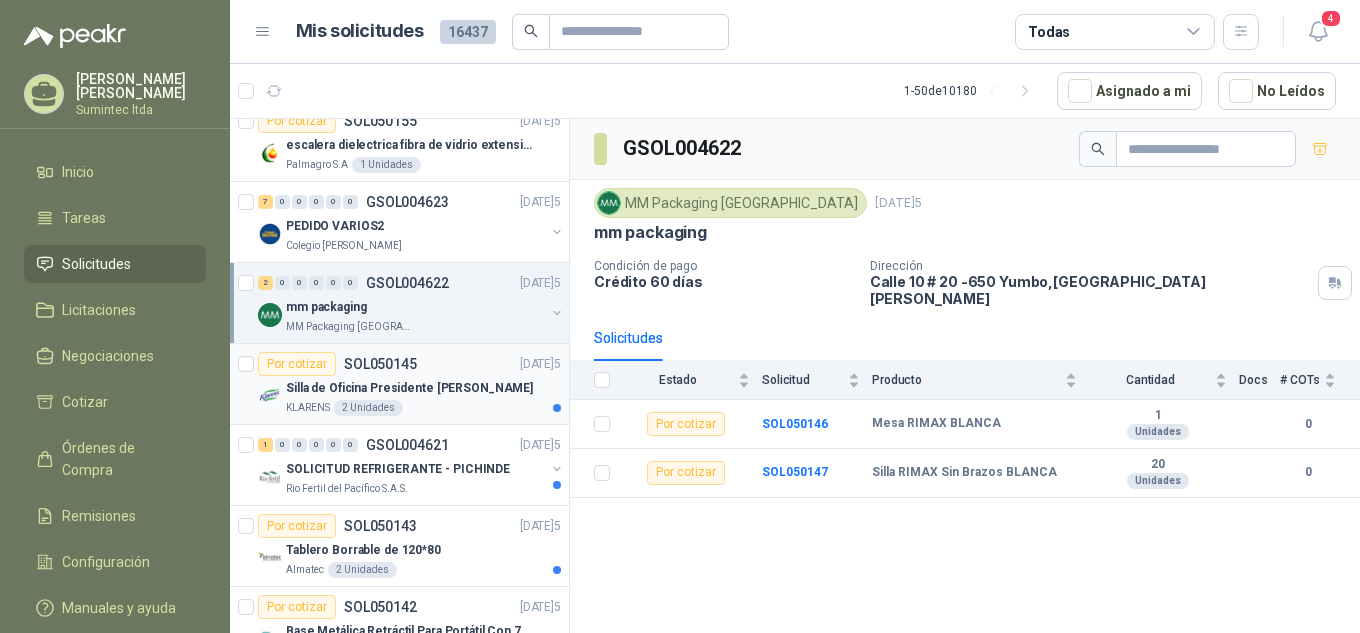 click on "KLARENS 2   Unidades" at bounding box center [423, 408] 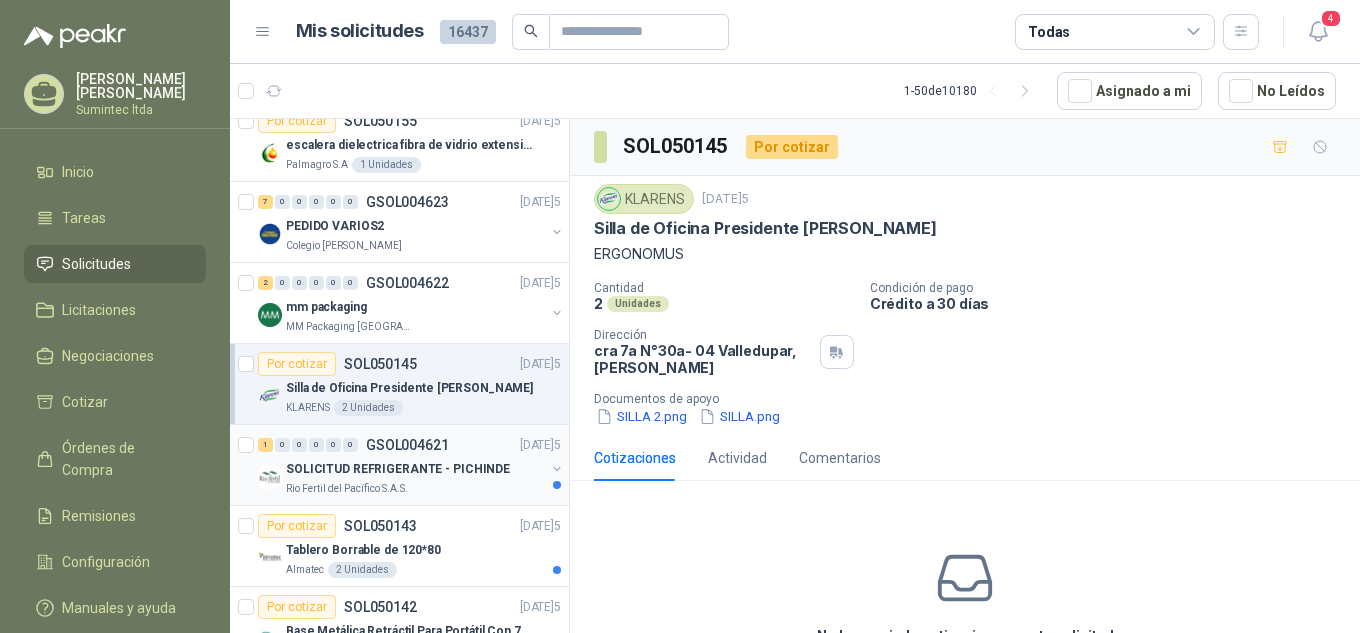 click on "SOLICITUD REFRIGERANTE - PICHINDE" at bounding box center [415, 469] 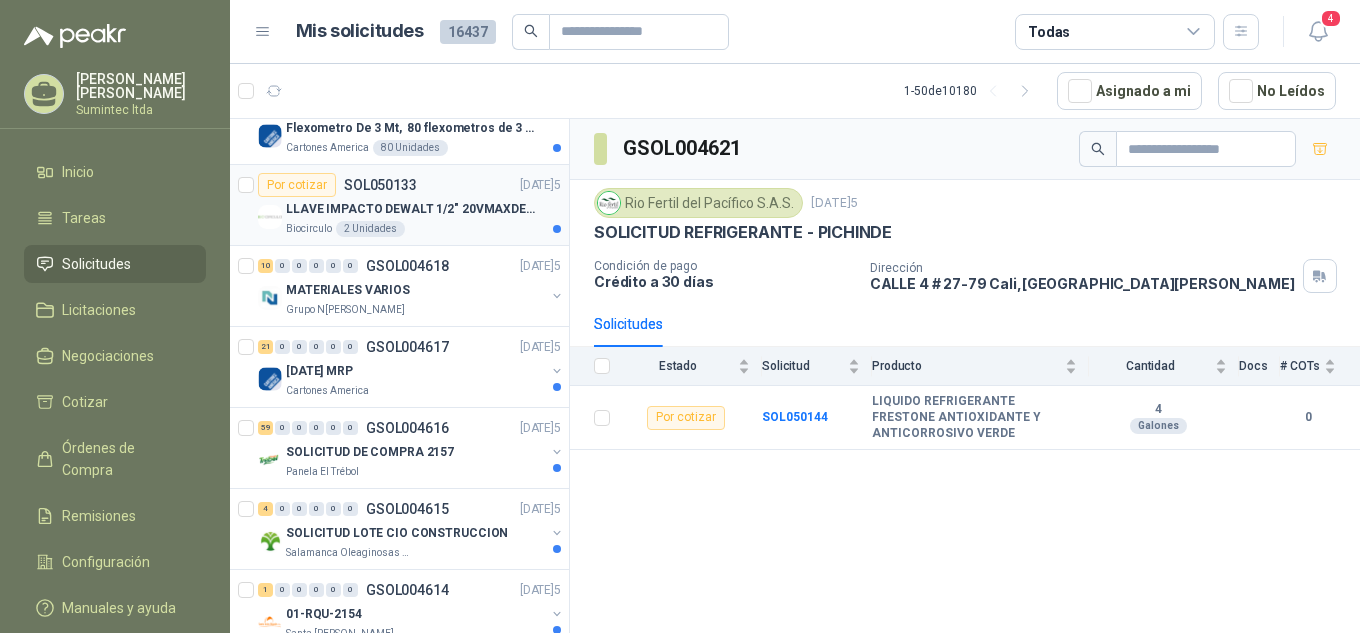 scroll, scrollTop: 2700, scrollLeft: 0, axis: vertical 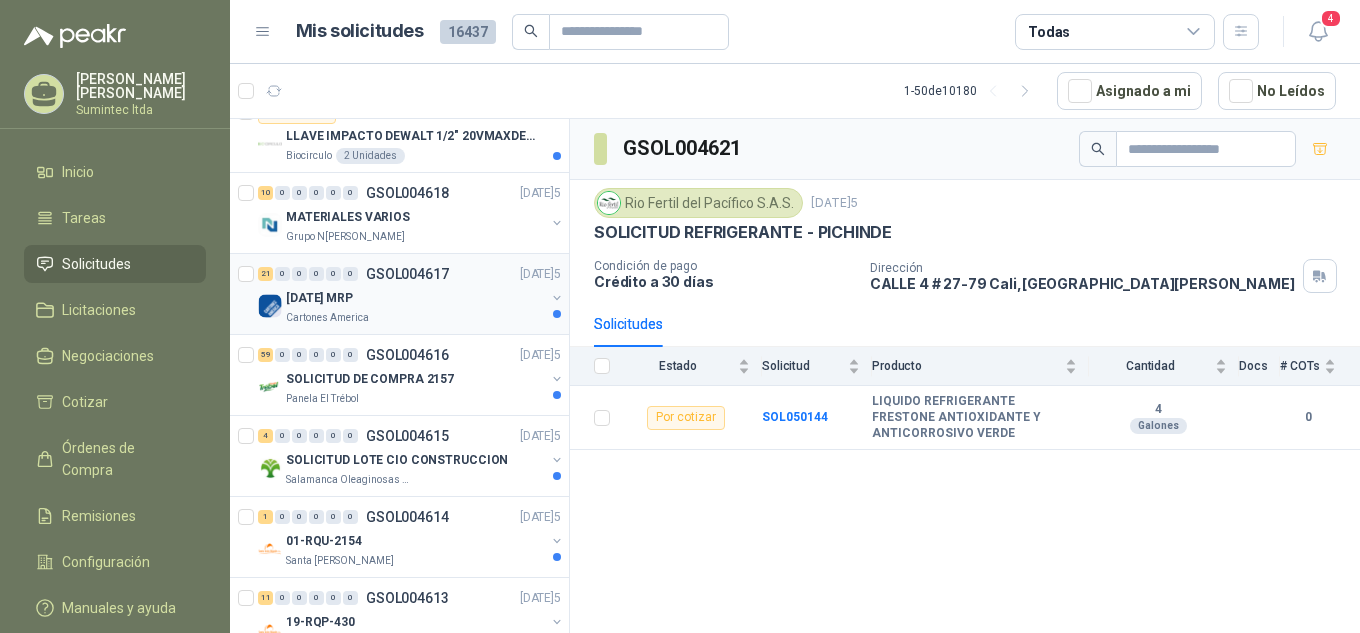 click on "Cartones America" at bounding box center (415, 318) 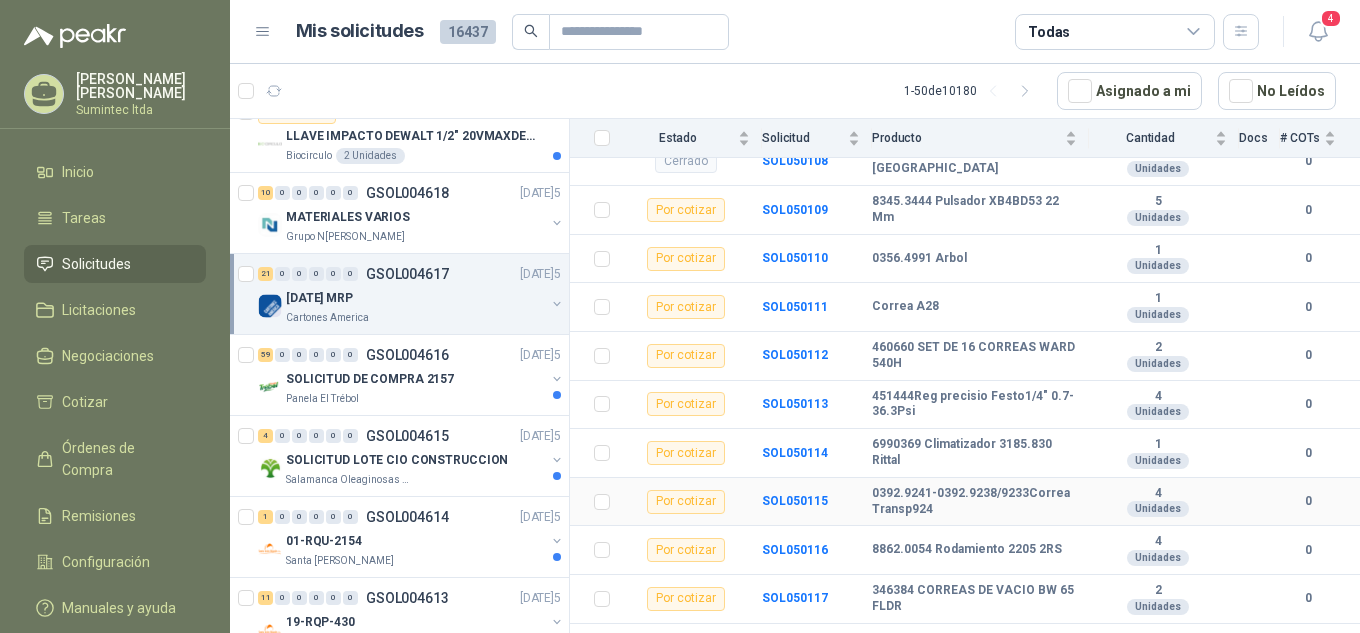 scroll, scrollTop: 300, scrollLeft: 0, axis: vertical 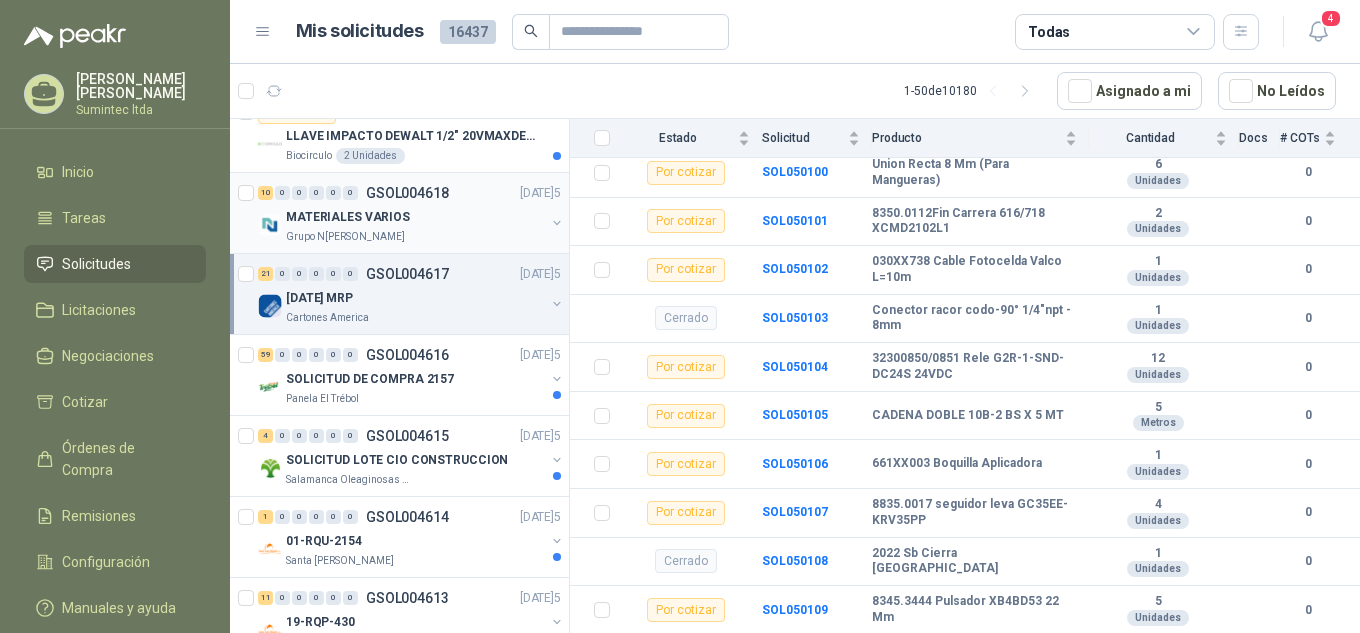 click on "Grupo N[PERSON_NAME]" at bounding box center (345, 237) 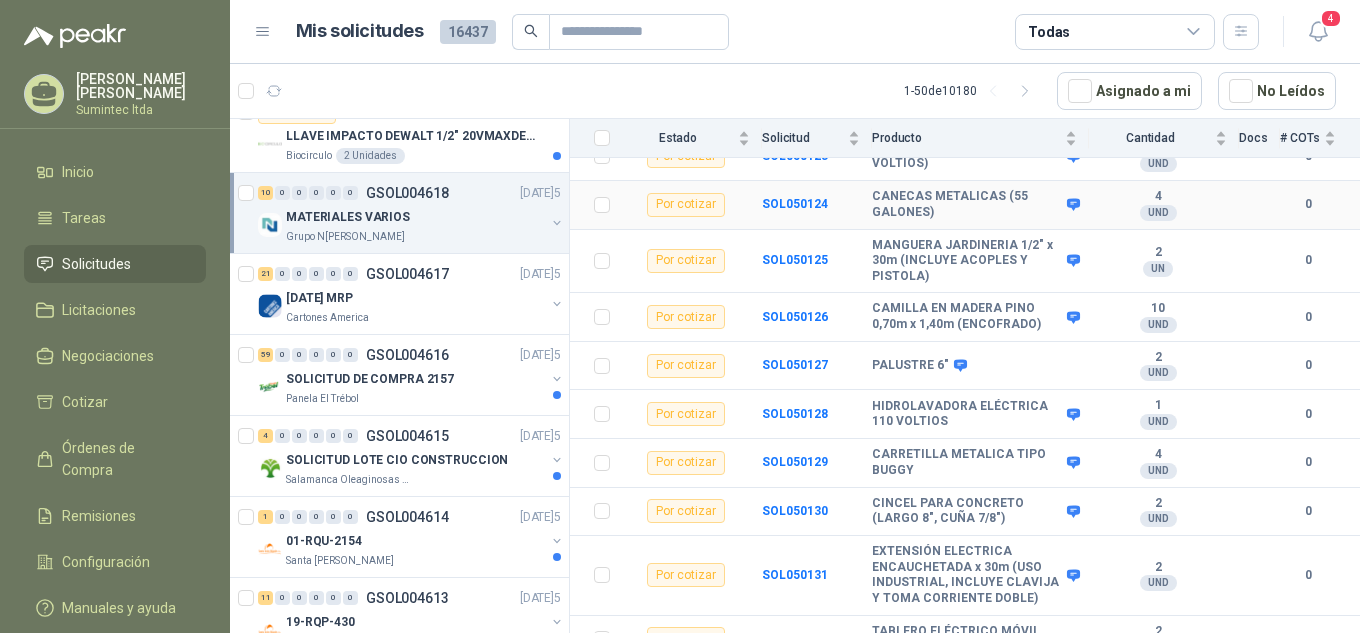scroll, scrollTop: 278, scrollLeft: 0, axis: vertical 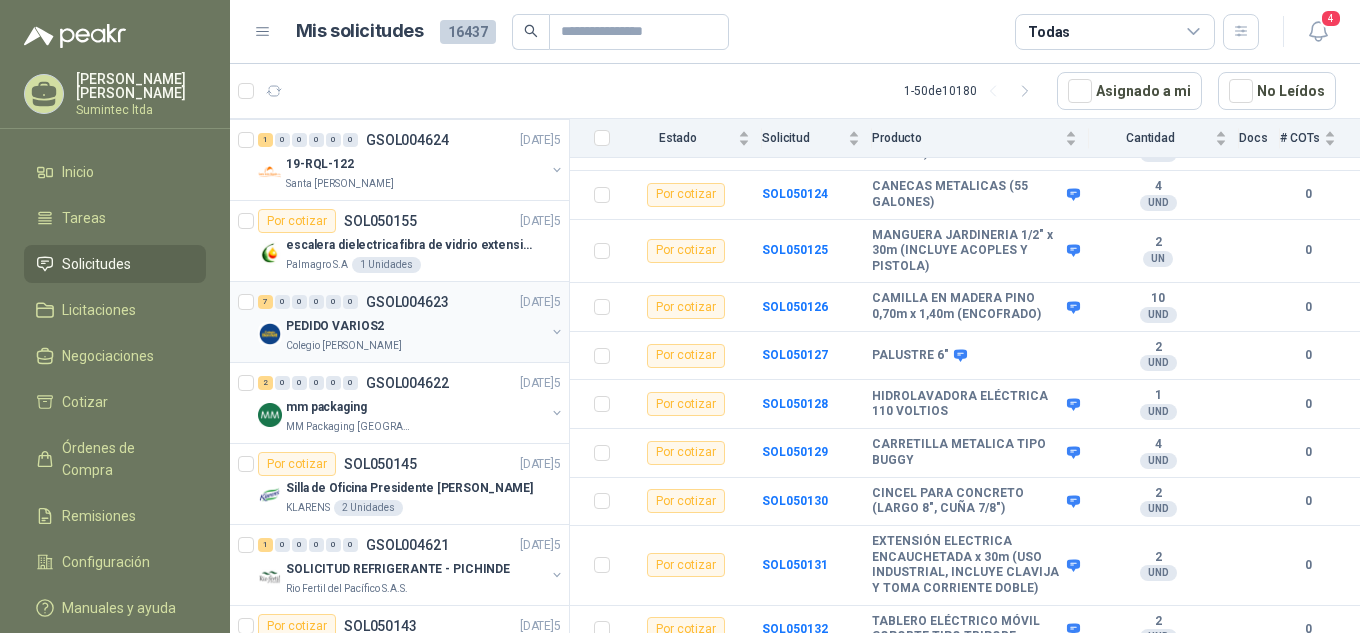 click on "Colegio [PERSON_NAME]" at bounding box center [415, 346] 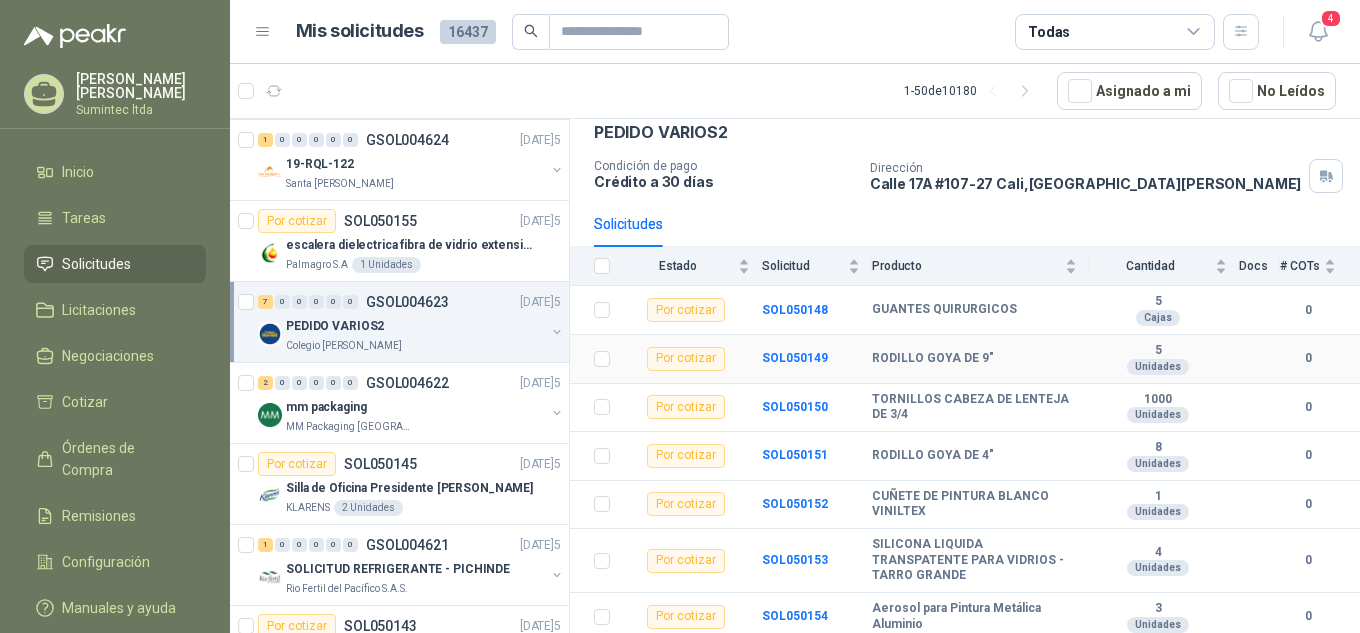 scroll, scrollTop: 102, scrollLeft: 0, axis: vertical 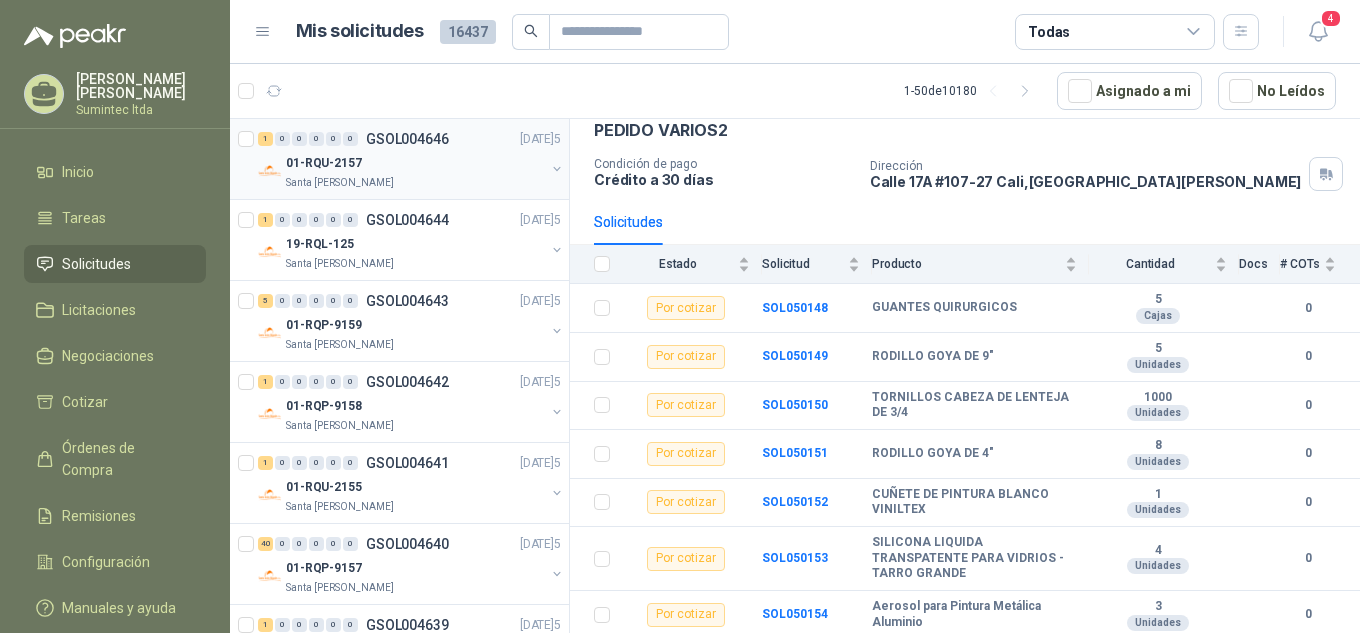 click on "Santa [PERSON_NAME]" at bounding box center (415, 183) 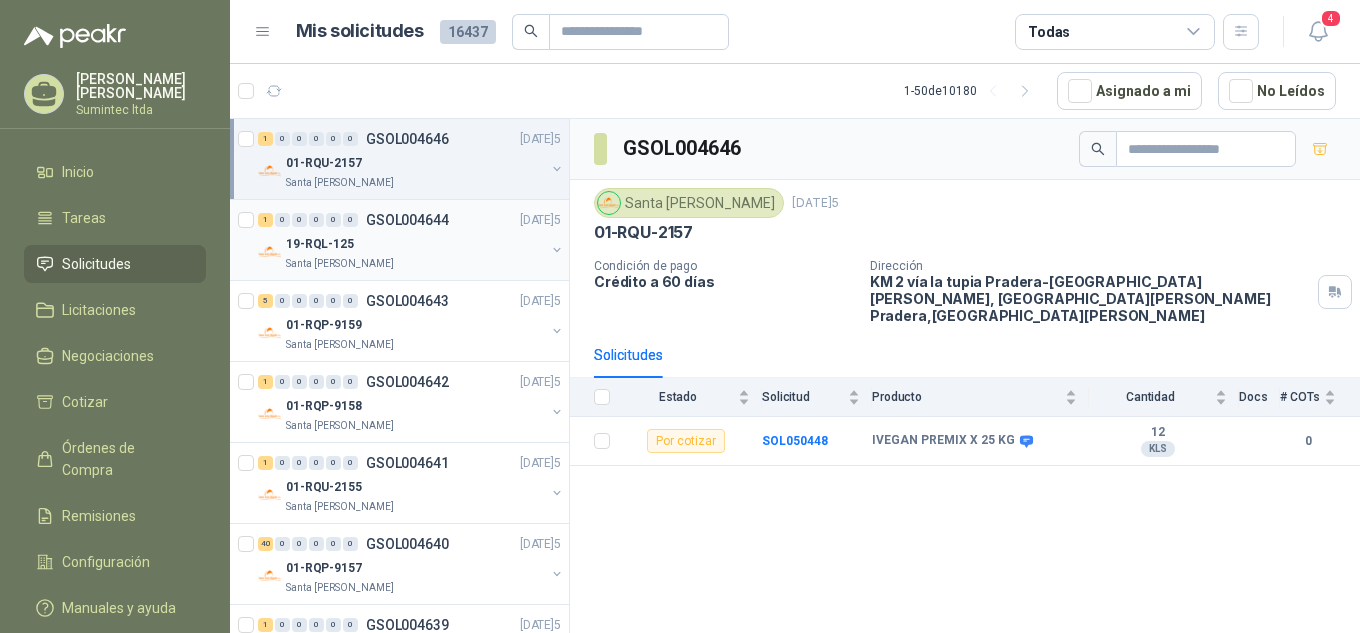 click on "19-RQL-125" at bounding box center (415, 244) 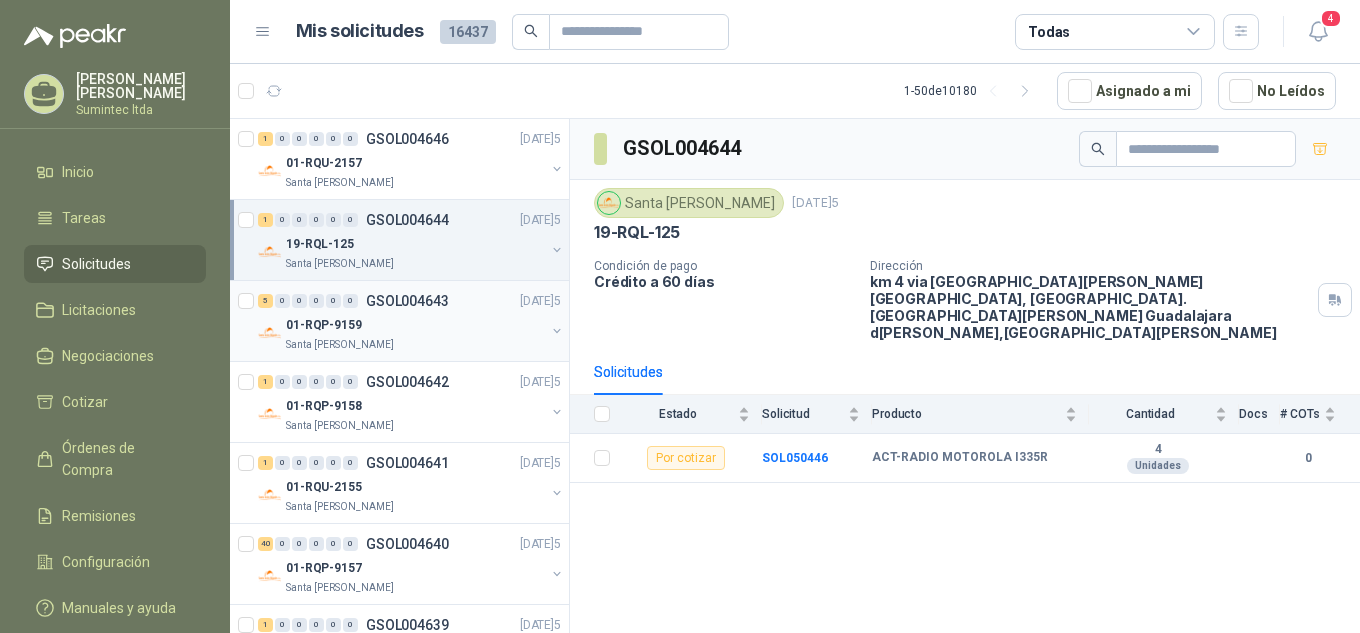 click on "Santa [PERSON_NAME]" at bounding box center [415, 345] 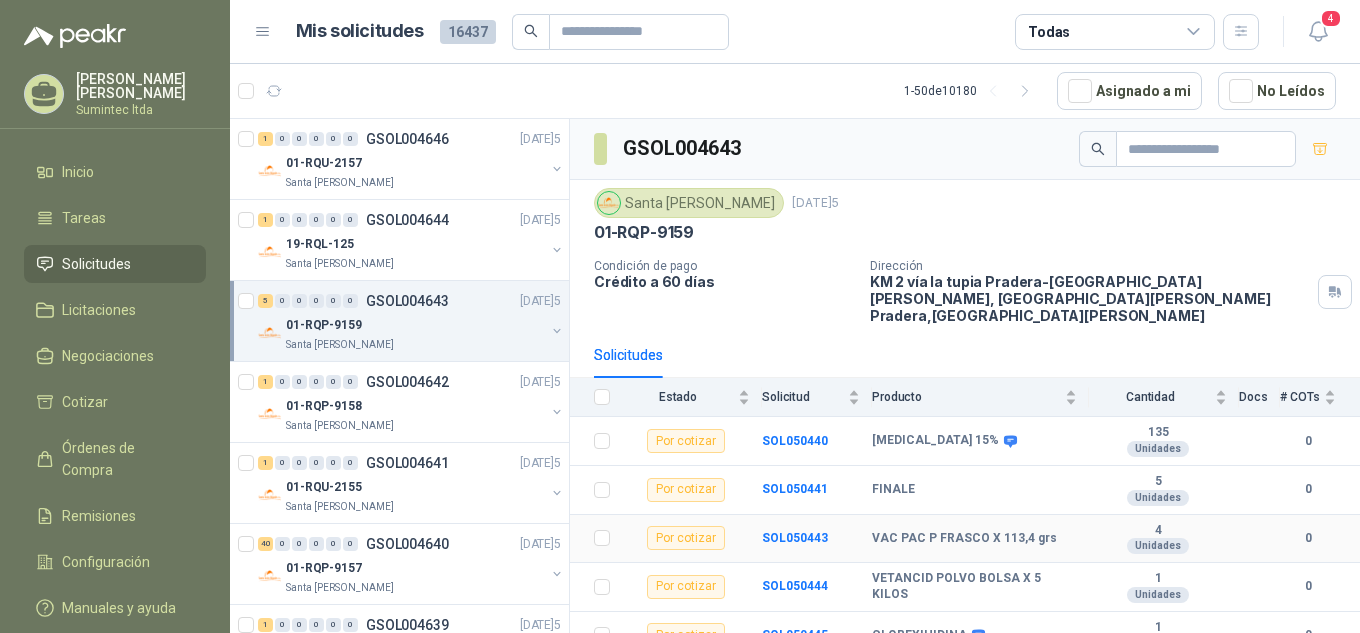 scroll, scrollTop: 3, scrollLeft: 0, axis: vertical 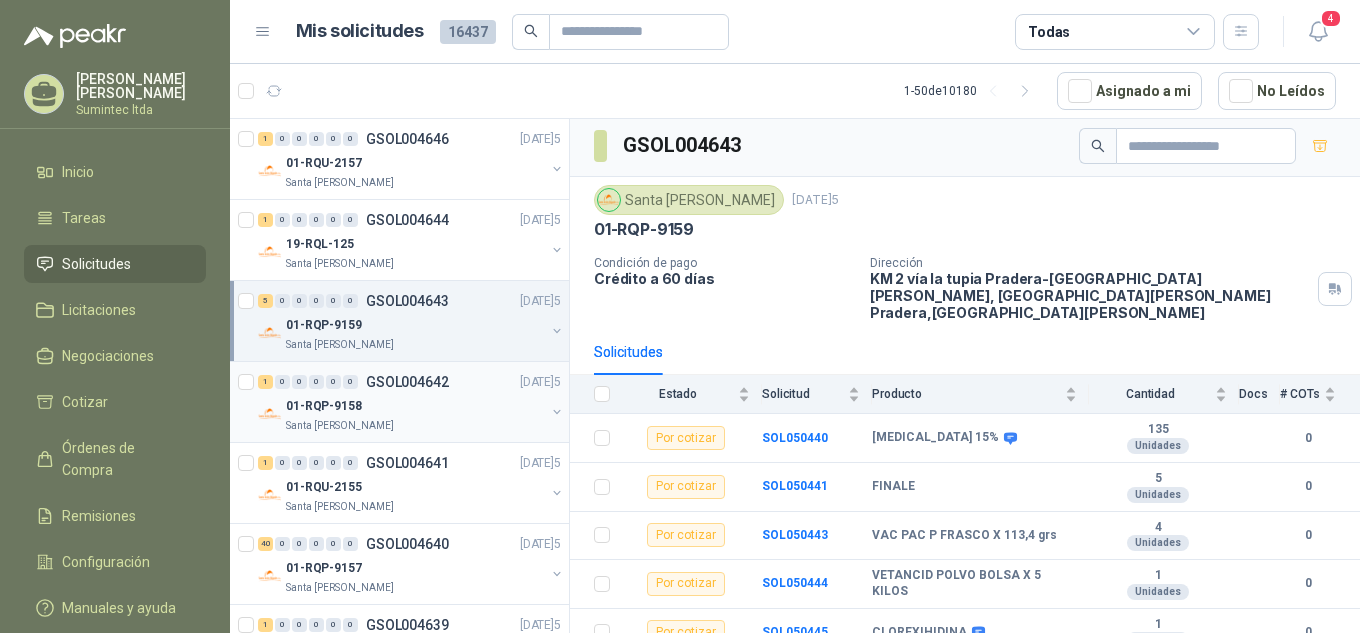 click on "01-RQP-9158" at bounding box center (415, 406) 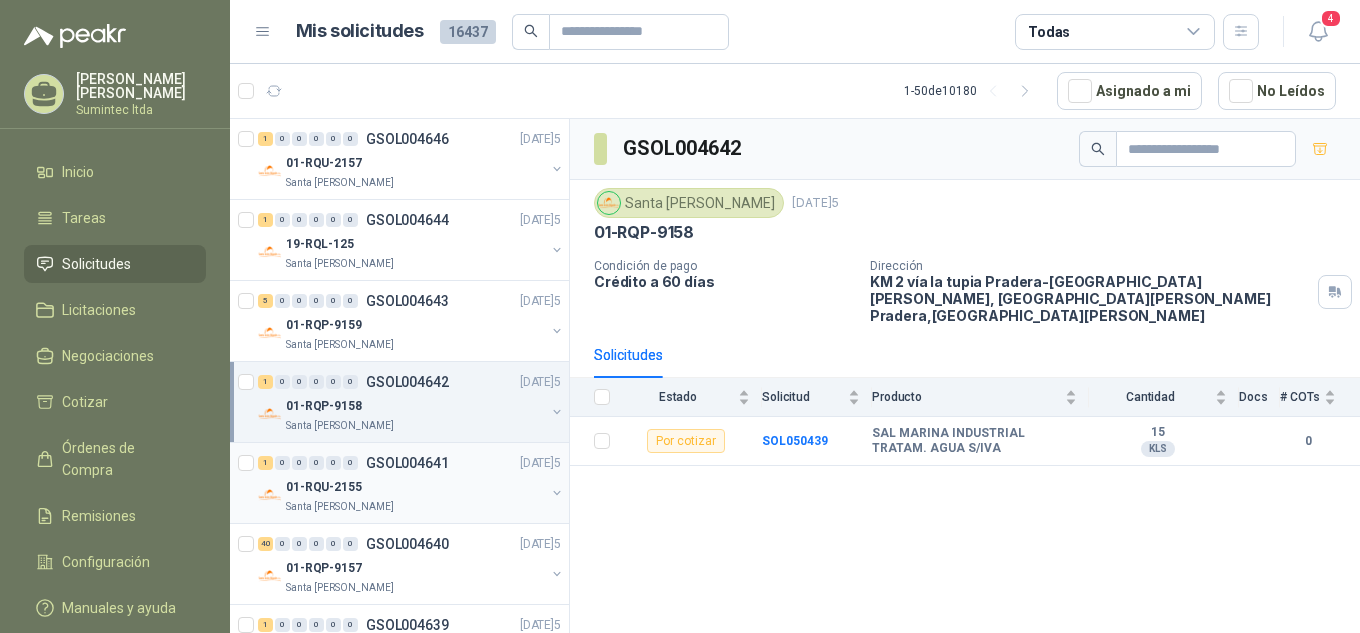 click on "01-RQU-2155" at bounding box center [415, 487] 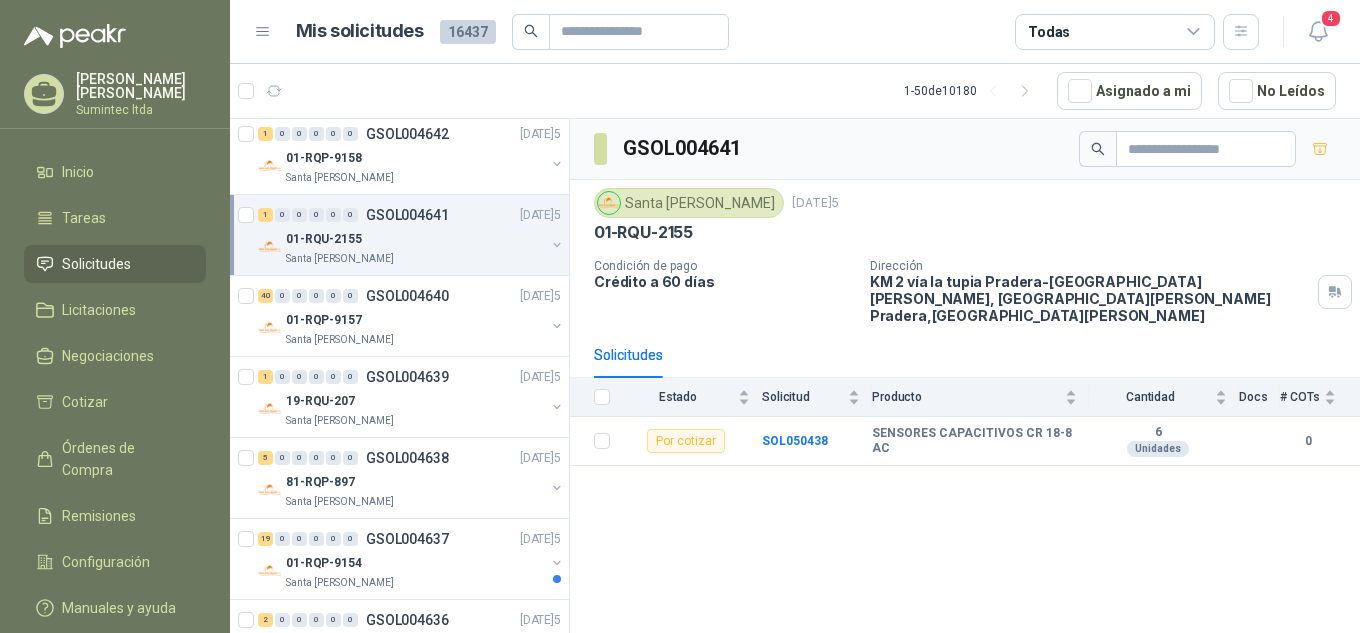 scroll, scrollTop: 300, scrollLeft: 0, axis: vertical 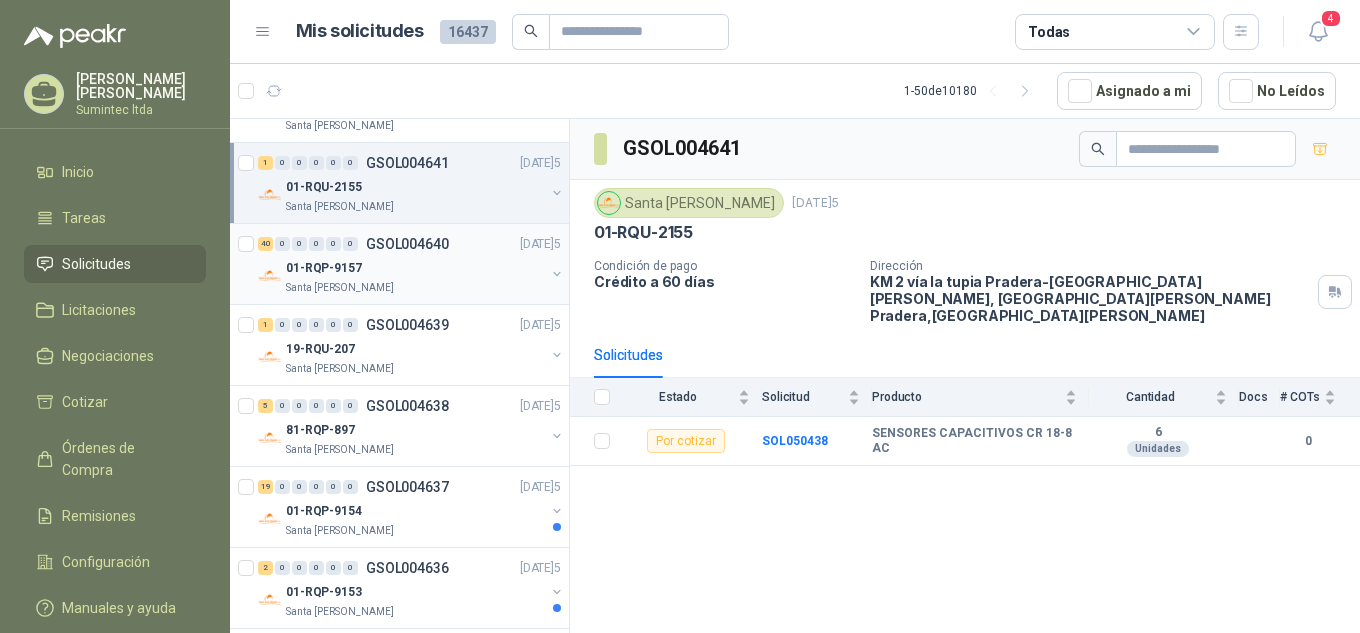 click on "Santa [PERSON_NAME]" at bounding box center [340, 288] 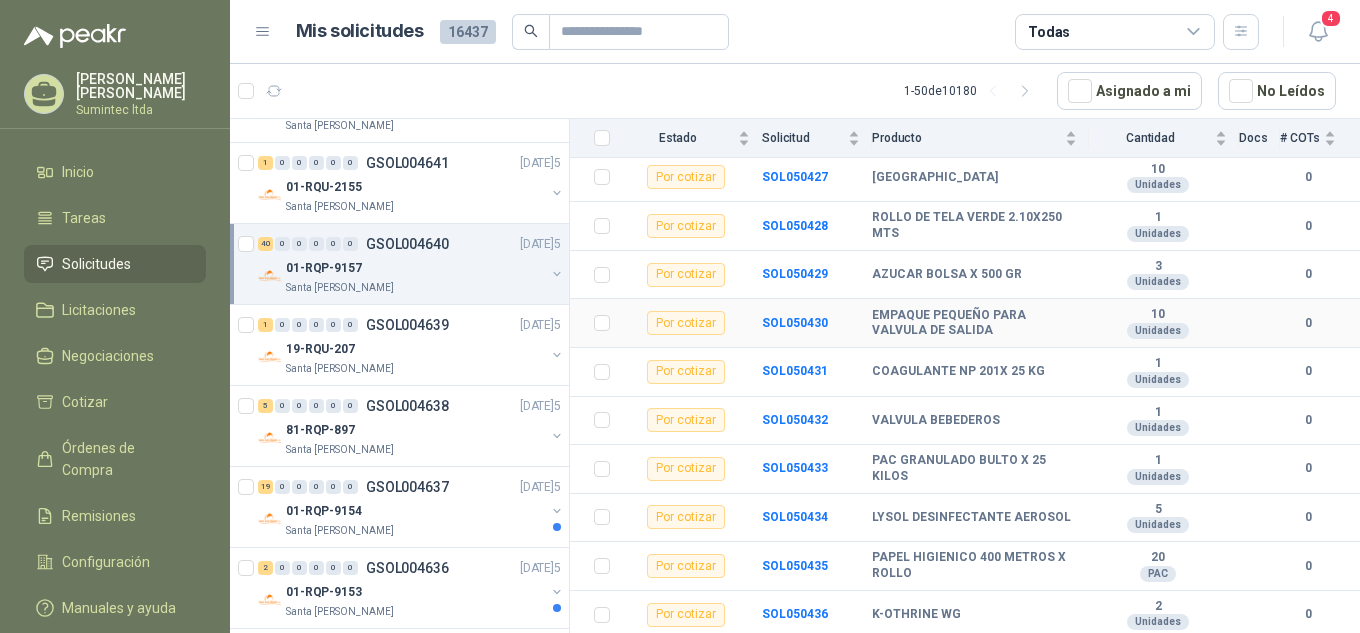 scroll, scrollTop: 1700, scrollLeft: 0, axis: vertical 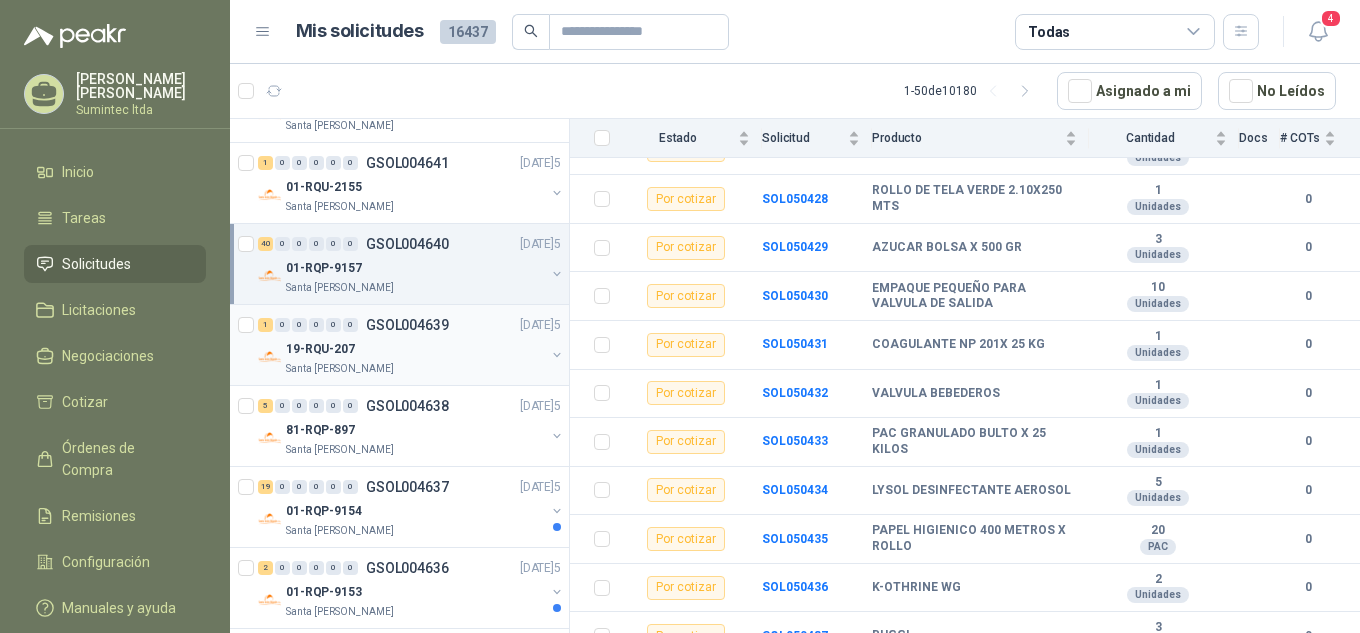 click on "Santa [PERSON_NAME]" at bounding box center (415, 369) 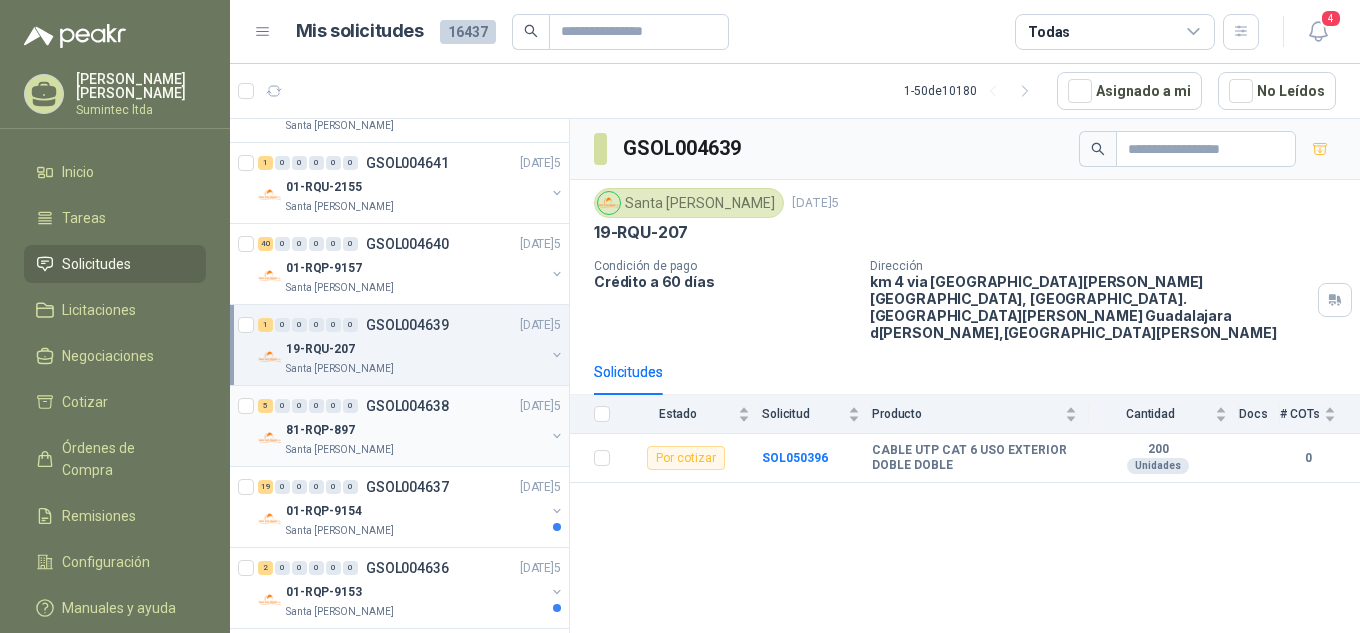 click on "81-RQP-897" at bounding box center [415, 430] 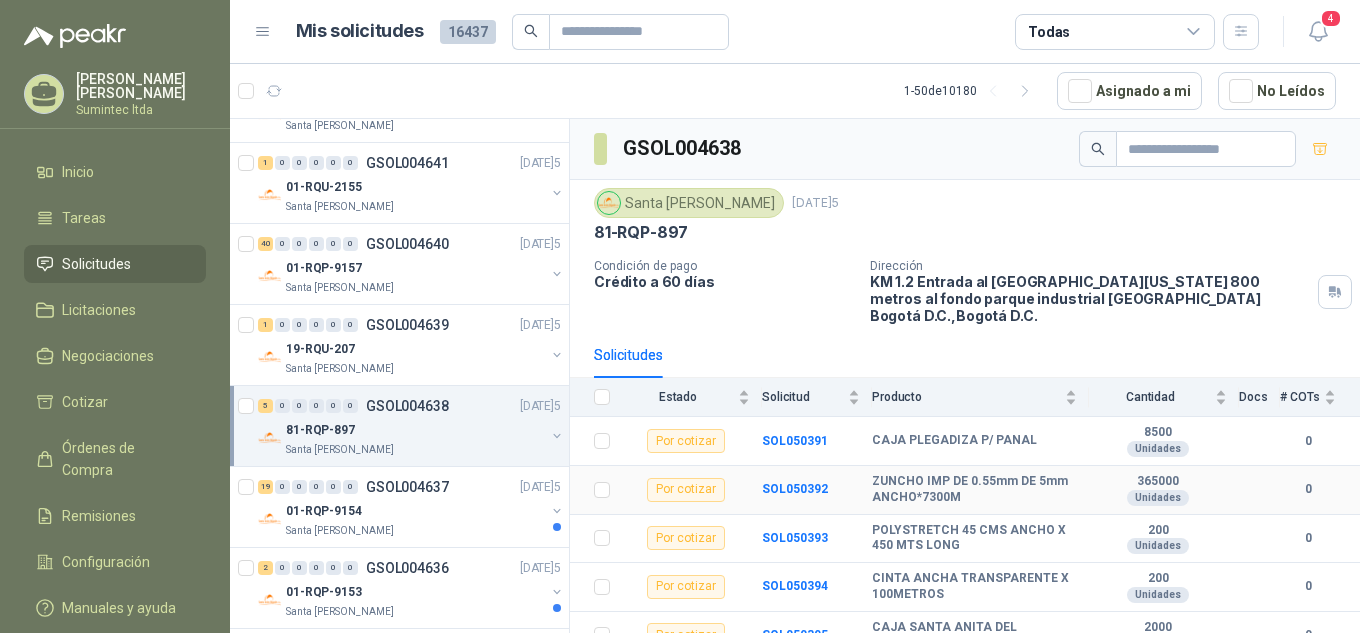 scroll, scrollTop: 3, scrollLeft: 0, axis: vertical 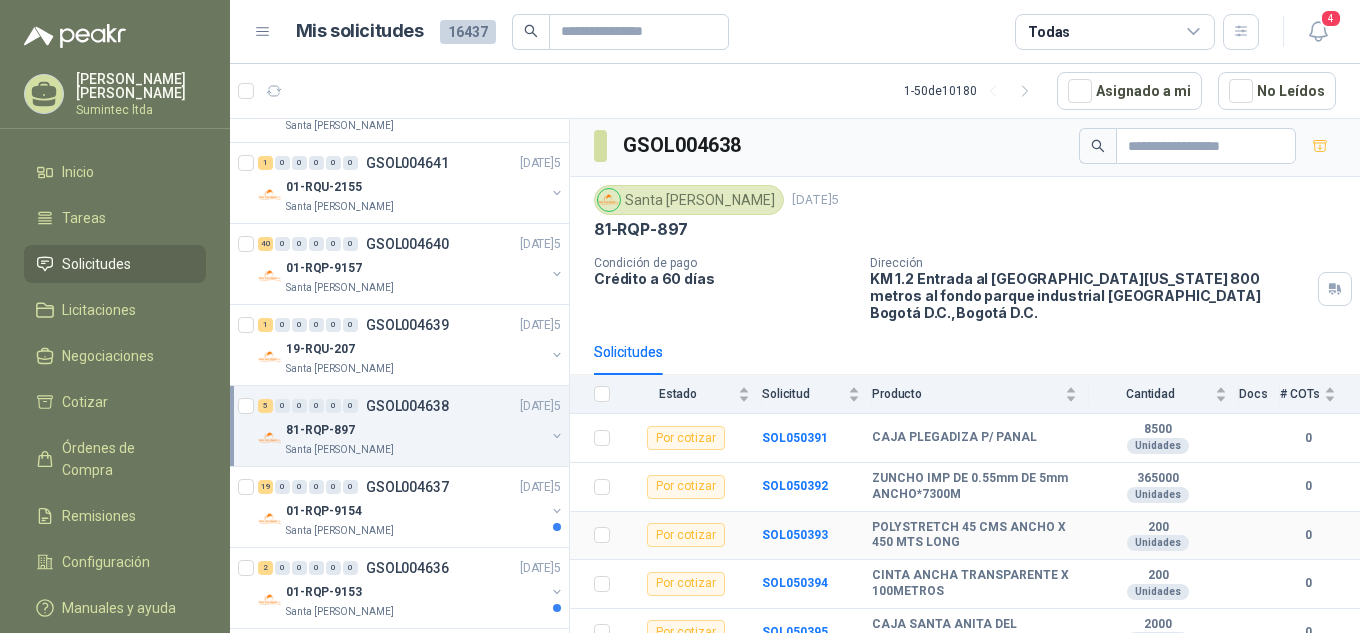 click on "POLYSTRETCH 45 CMS ANCHO X 450 MTS LONG" at bounding box center [974, 535] 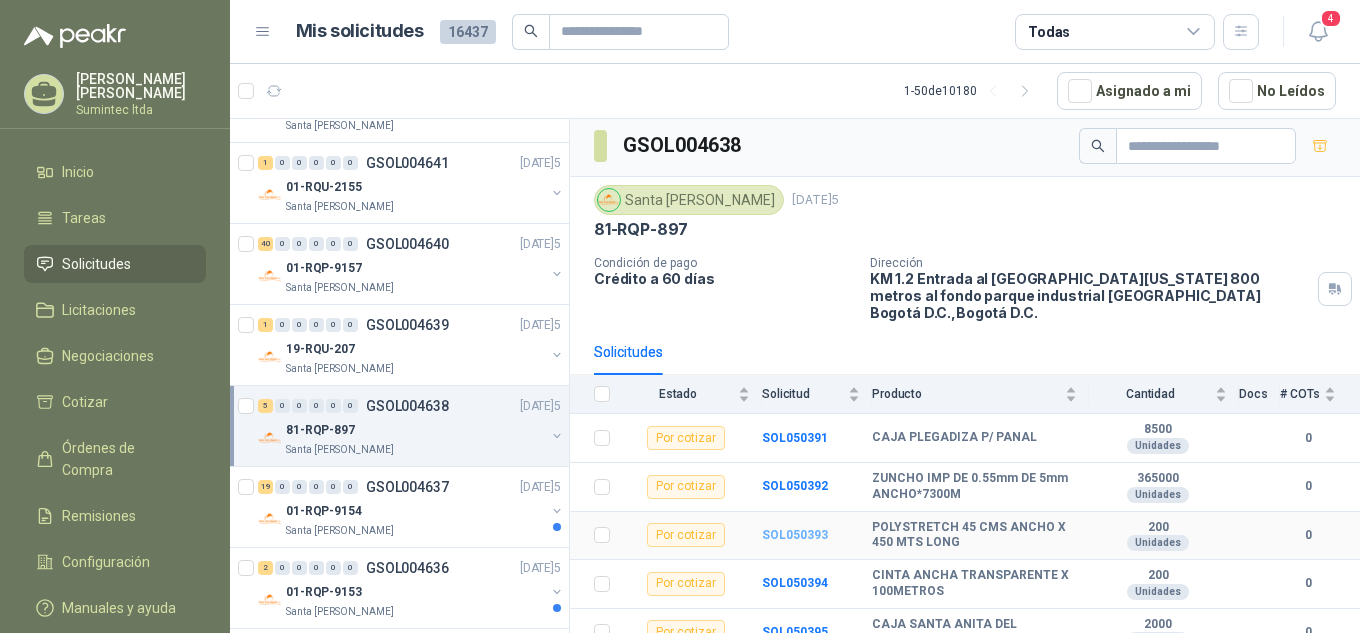 click on "SOL050393" at bounding box center (795, 535) 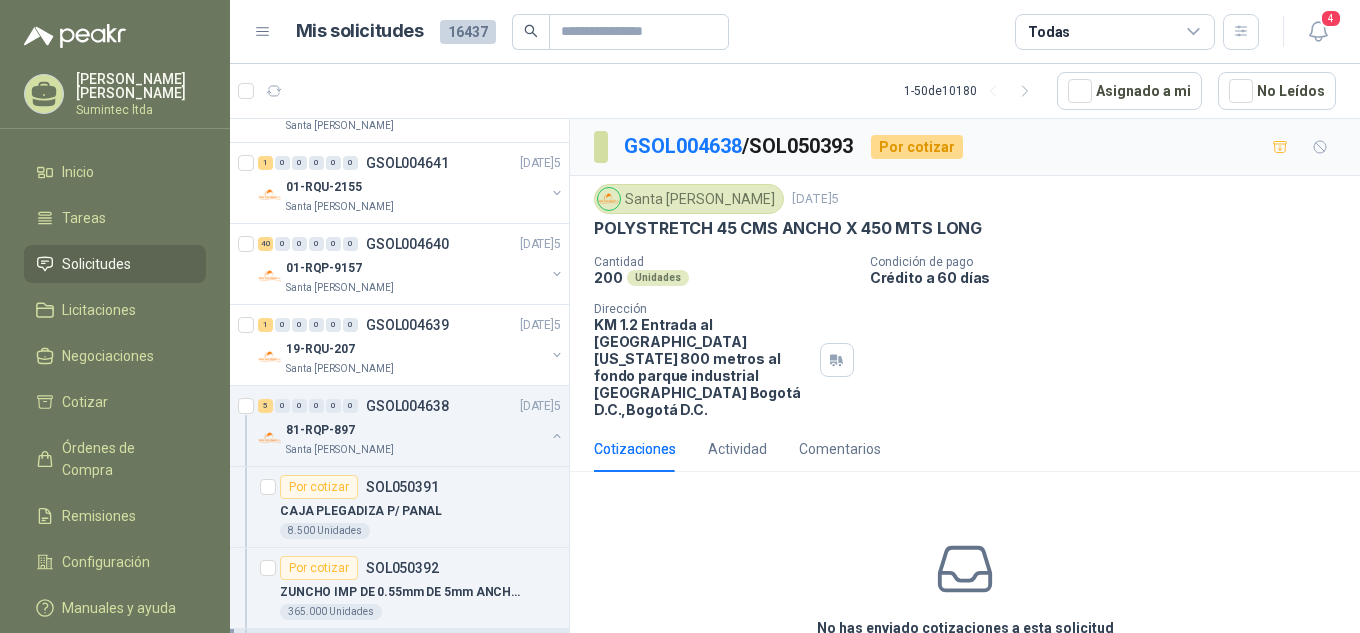 scroll, scrollTop: 87, scrollLeft: 0, axis: vertical 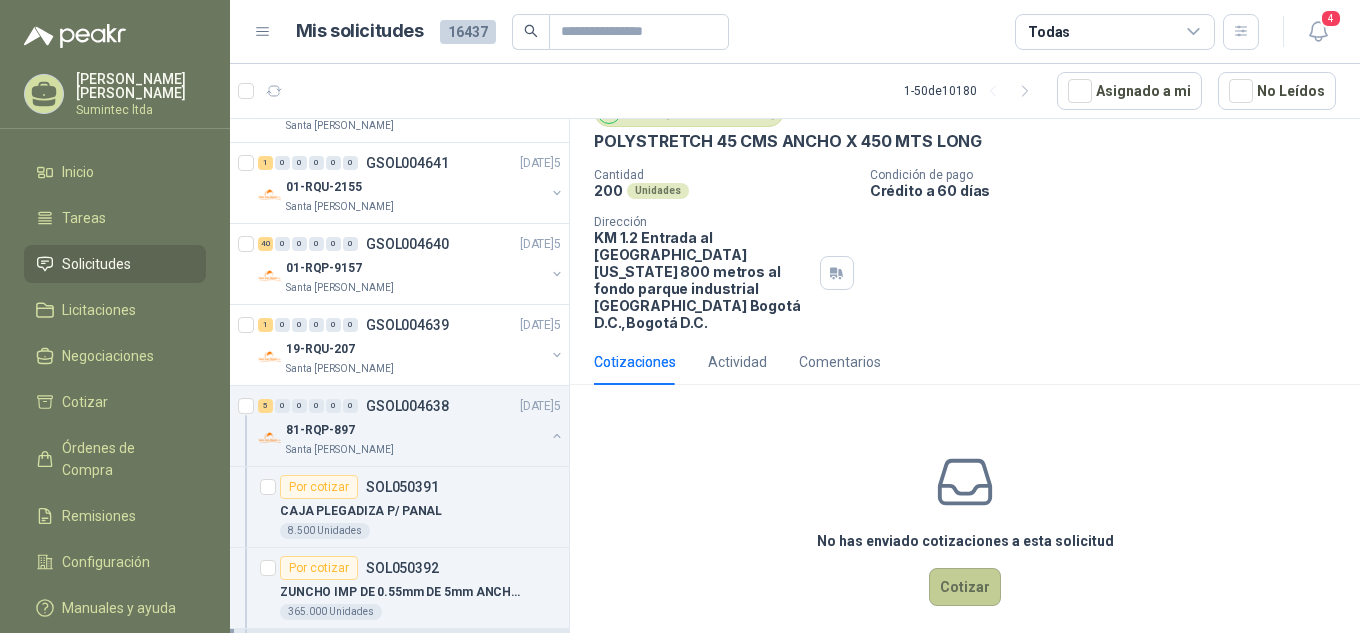 click on "Cotizar" at bounding box center [965, 587] 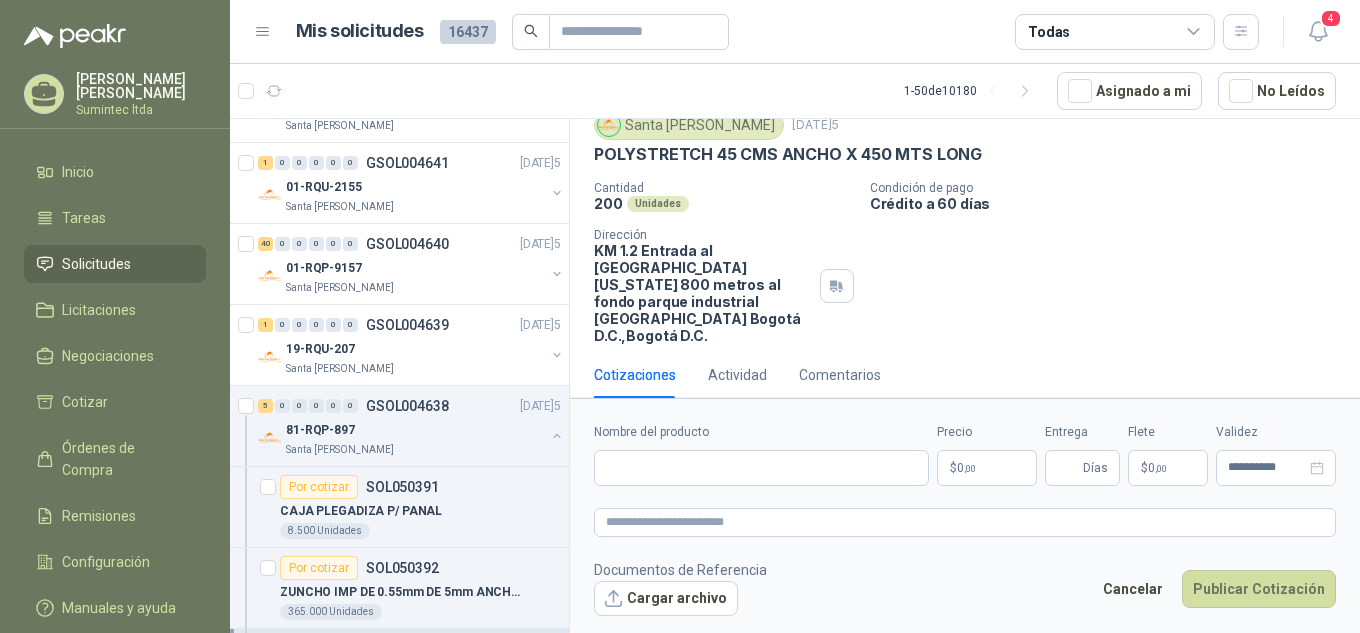 type 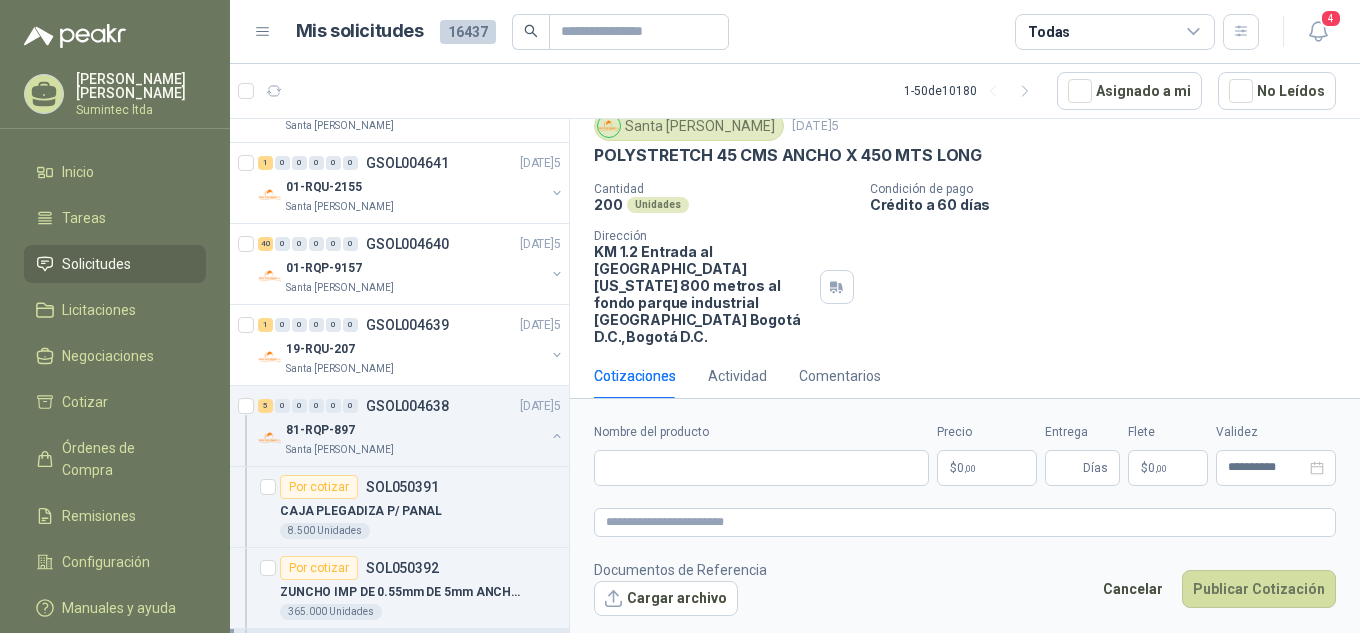 click on "POLYSTRETCH 45 CMS ANCHO X 450 MTS LONG" at bounding box center (788, 155) 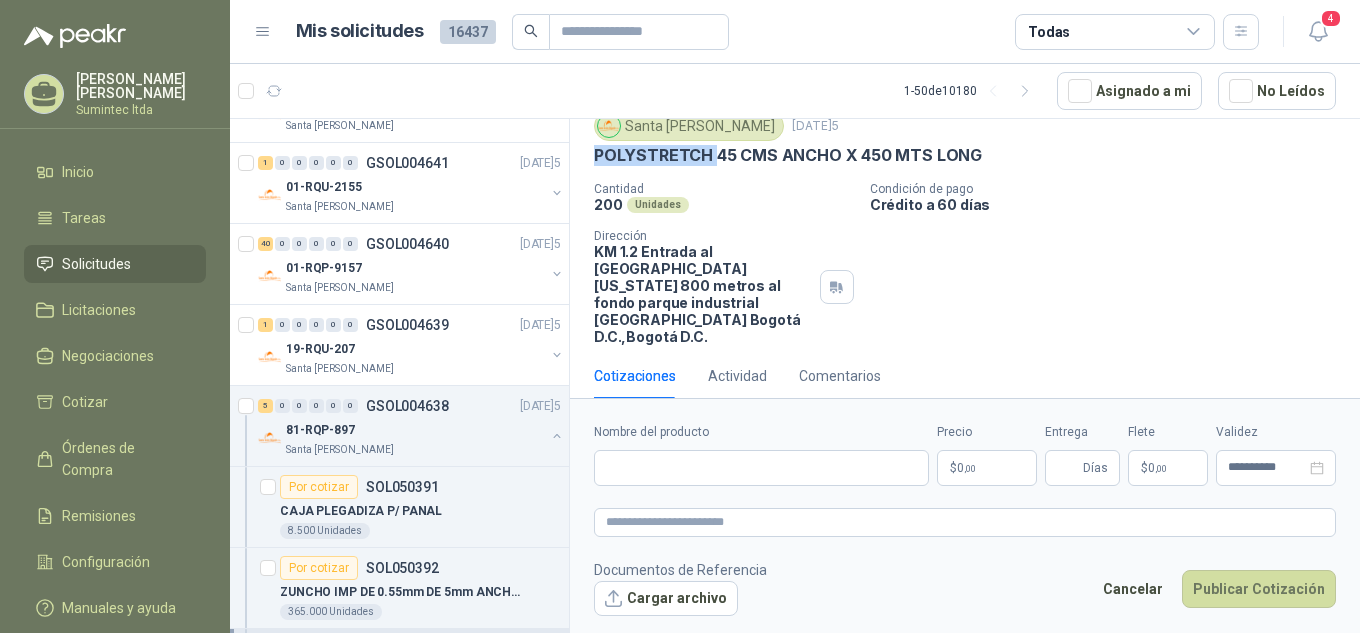 click on "POLYSTRETCH 45 CMS ANCHO X 450 MTS LONG" at bounding box center (788, 155) 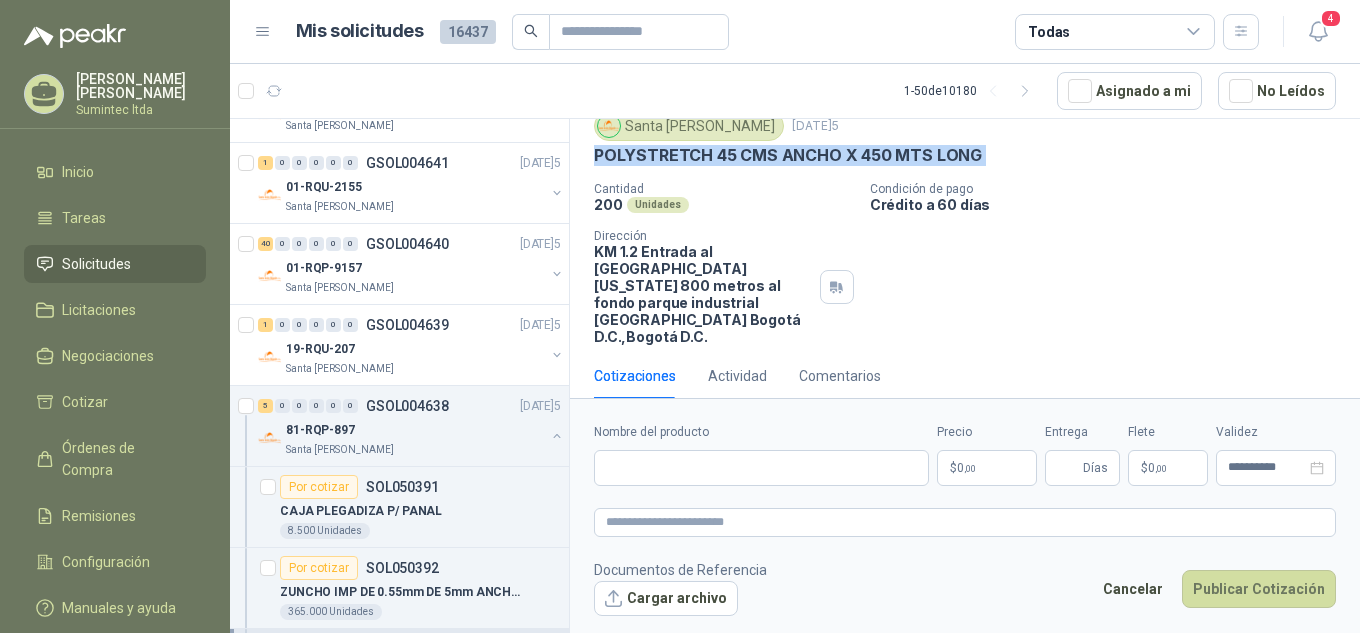click on "POLYSTRETCH 45 CMS ANCHO X 450 MTS LONG" at bounding box center (788, 155) 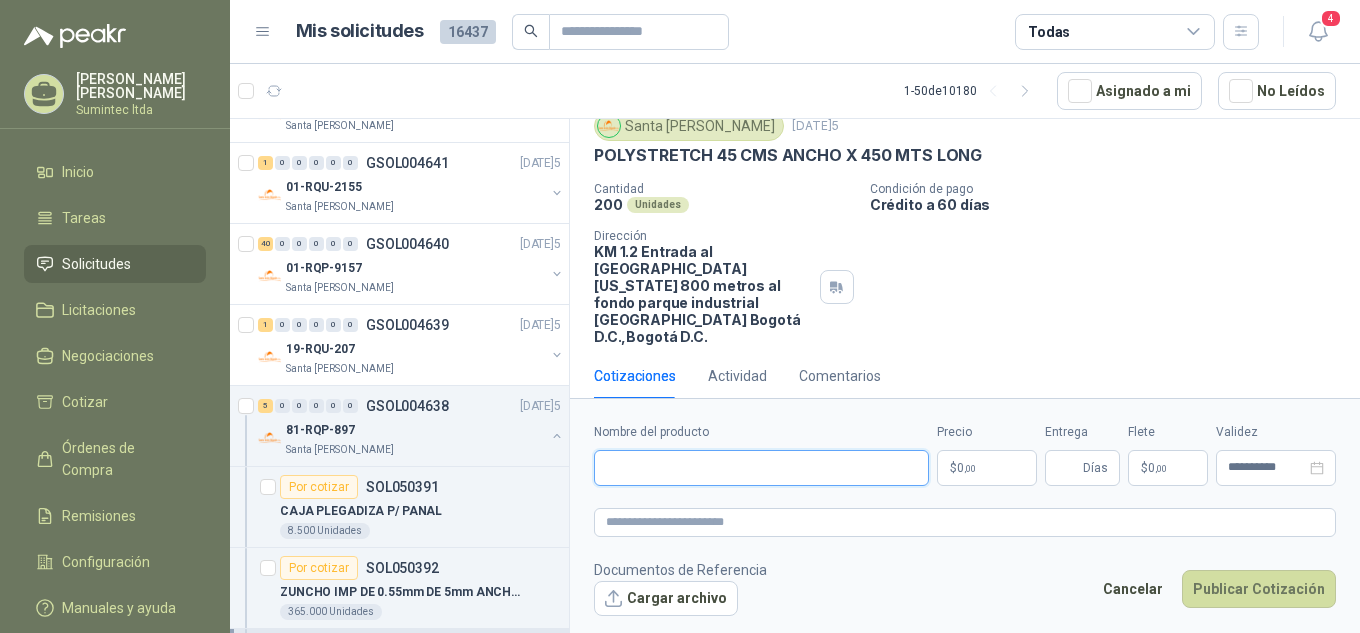 click on "Nombre del producto" at bounding box center [761, 468] 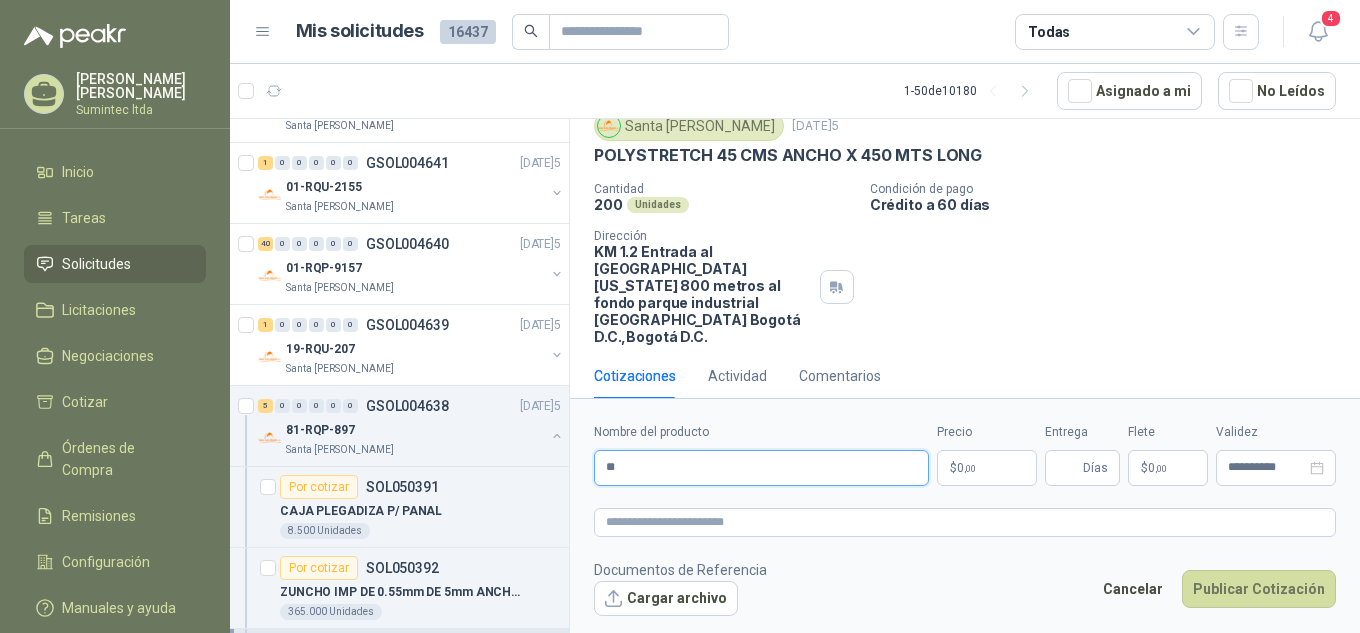 type on "*" 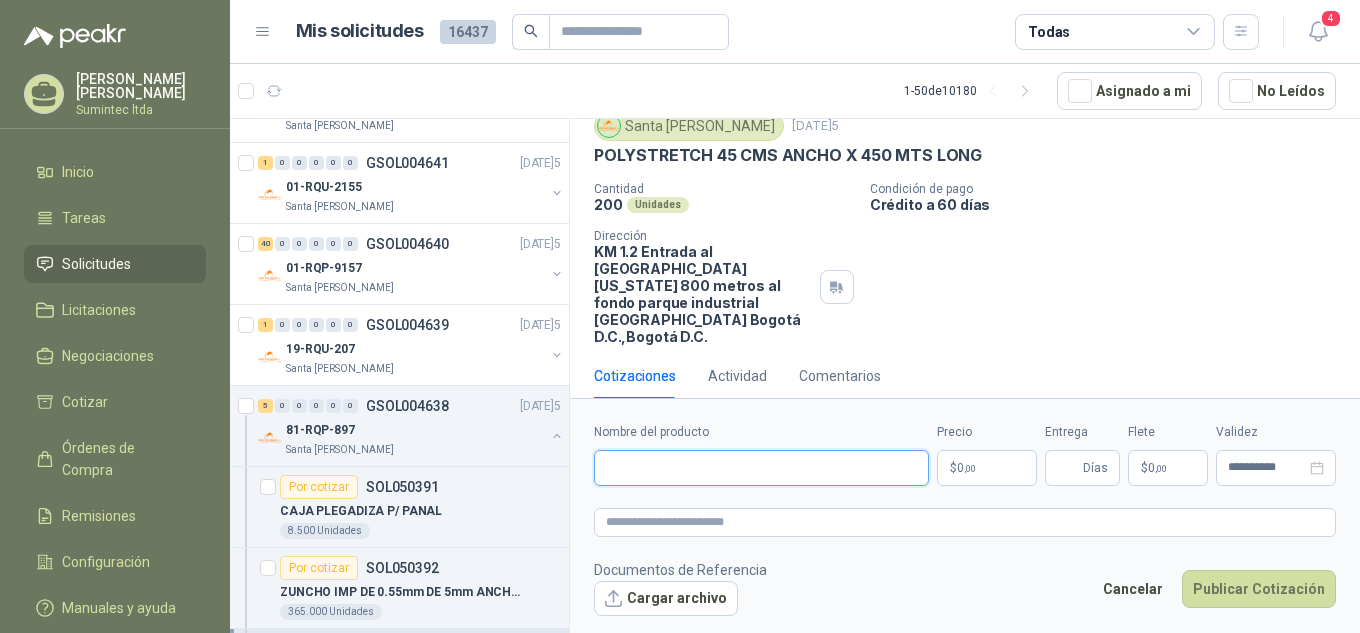paste on "**********" 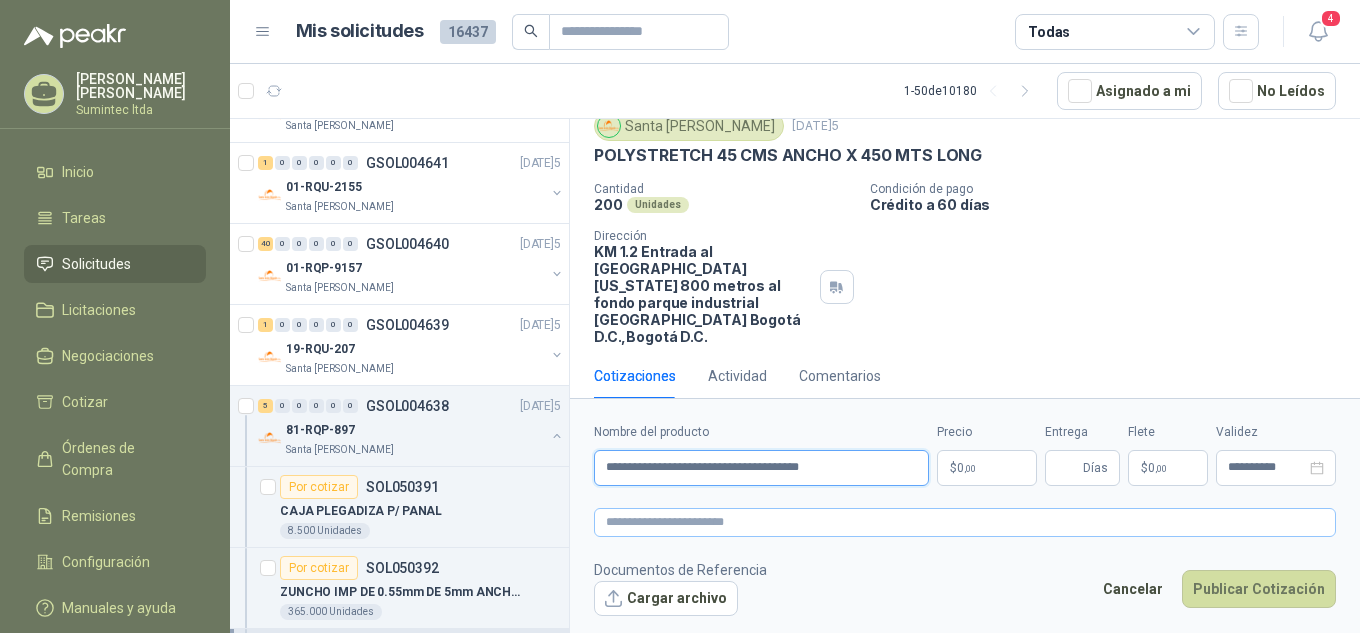 type on "**********" 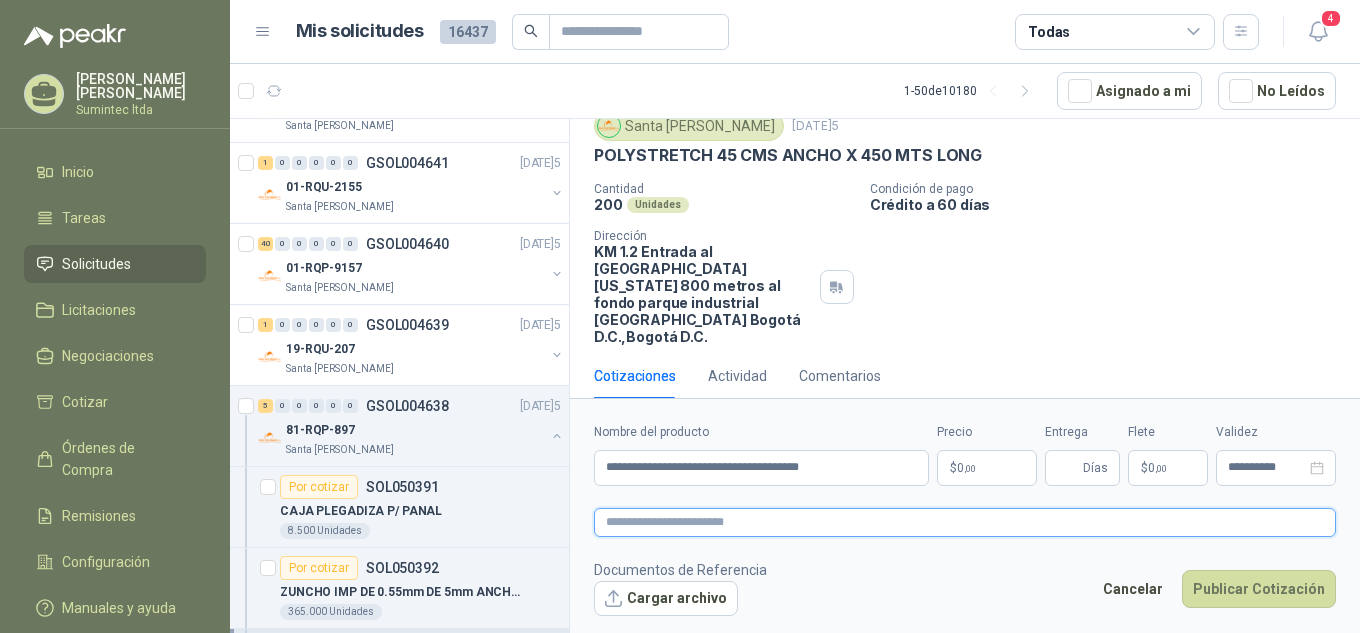 click at bounding box center [965, 522] 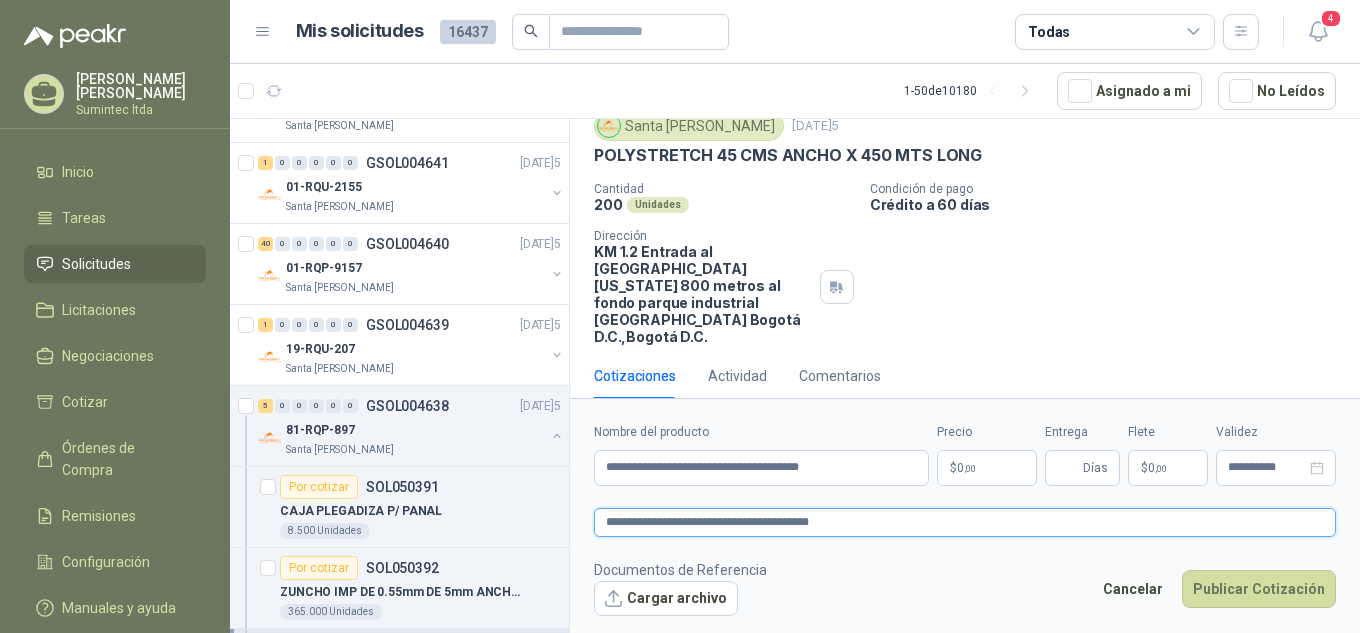 type 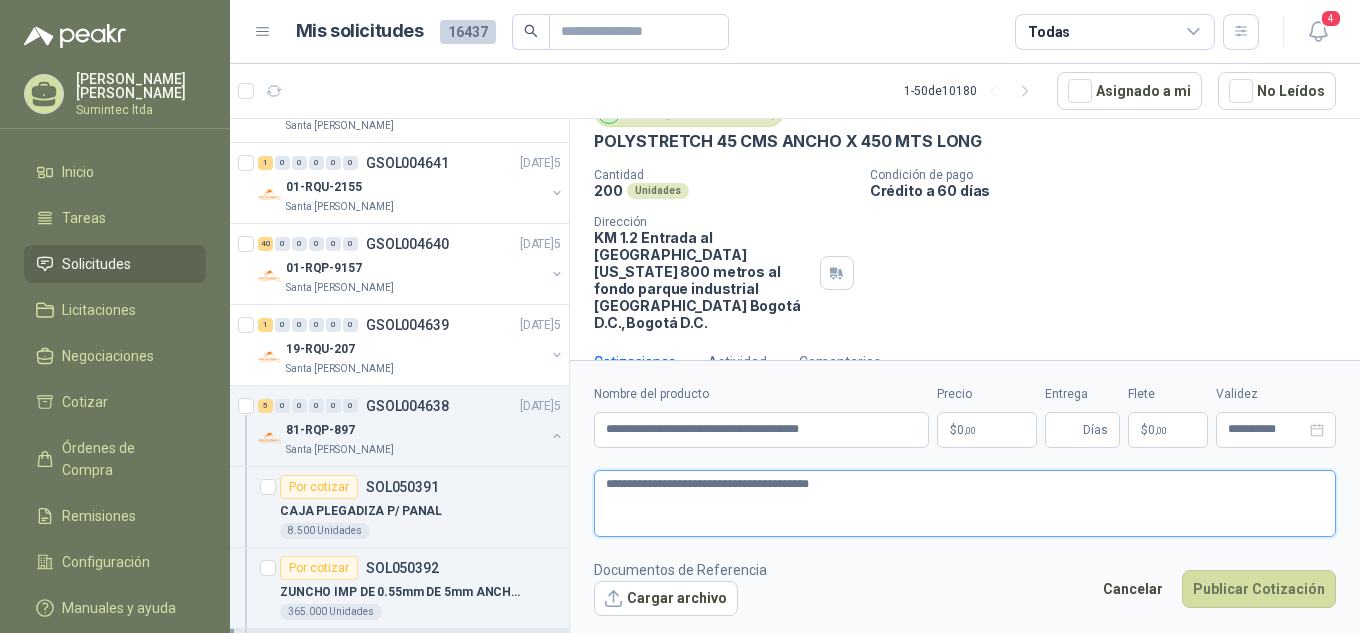 type on "**********" 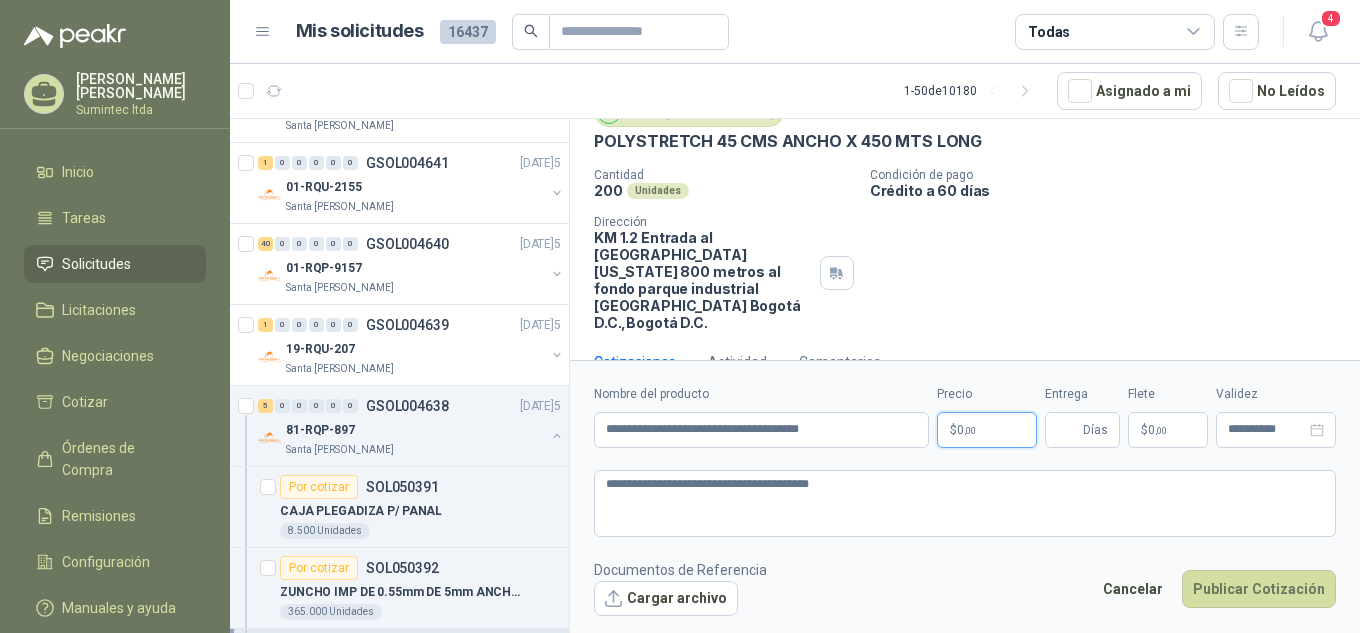click on "[PERSON_NAME]Sumintec ltda   Inicio   Tareas   Solicitudes   Licitaciones   Negociaciones   Cotizar   Órdenes de Compra   Remisiones   Configuración   Manuales y ayuda Mis solicitudes 16437 Todas 4 1 - 50  de  10180 Asignado a mi No Leídos 1   0   0   0   0   0   GSOL004646 [DATE]5   01-RQU-2157 Santa [PERSON_NAME]  1   0   0   0   0   0   GSOL004644 [DATE]5   19-RQL-125 Santa [PERSON_NAME]  5   0   0   0   0   0   GSOL004643 [DATE]5   01-RQP-9159 [GEOGRAPHIC_DATA][PERSON_NAME]  1   0   0   0   0   0   GSOL004642 [DATE]5   01-RQP-9158 Santa [PERSON_NAME]  1   0   0   0   0   0   GSOL004641 [DATE]5   01-RQU-2155 [GEOGRAPHIC_DATA][PERSON_NAME]  40   0   0   0   0   0   GSOL004640 [DATE]5   01-RQP-9157 Santa A[PERSON_NAME]  1   0   0   0   0   0   GSOL004639 [DATE]5   19-RQU-207 Santa [PERSON_NAME]  5   0   0   0   0   0   GSOL004638 [DATE]5   81-RQP-897 Santa [PERSON_NAME]  Por cotizar SOL050391 CAJA PLEGADIZA P/ PANAL 8.500   Unidades Por cotizar SOL050392 ZUNCHO IMP DE 0.55mm DE 5mm ANCHO*7300M 365.000" at bounding box center [680, 316] 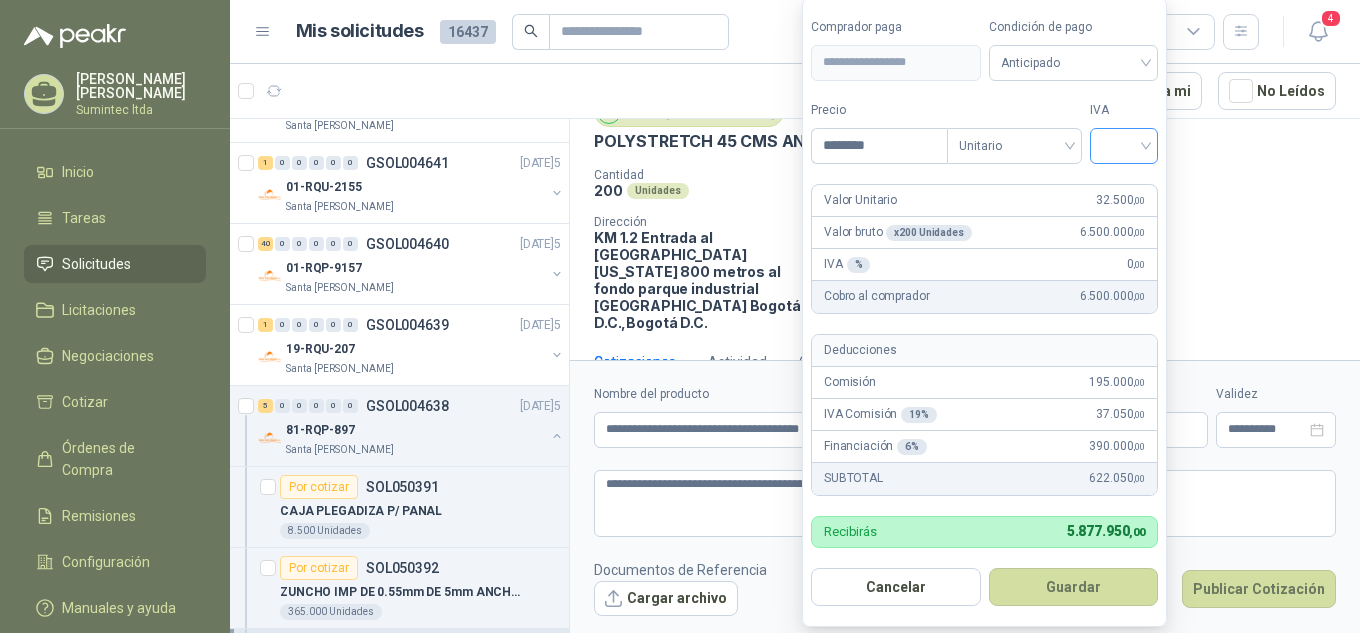 click at bounding box center [1124, 146] 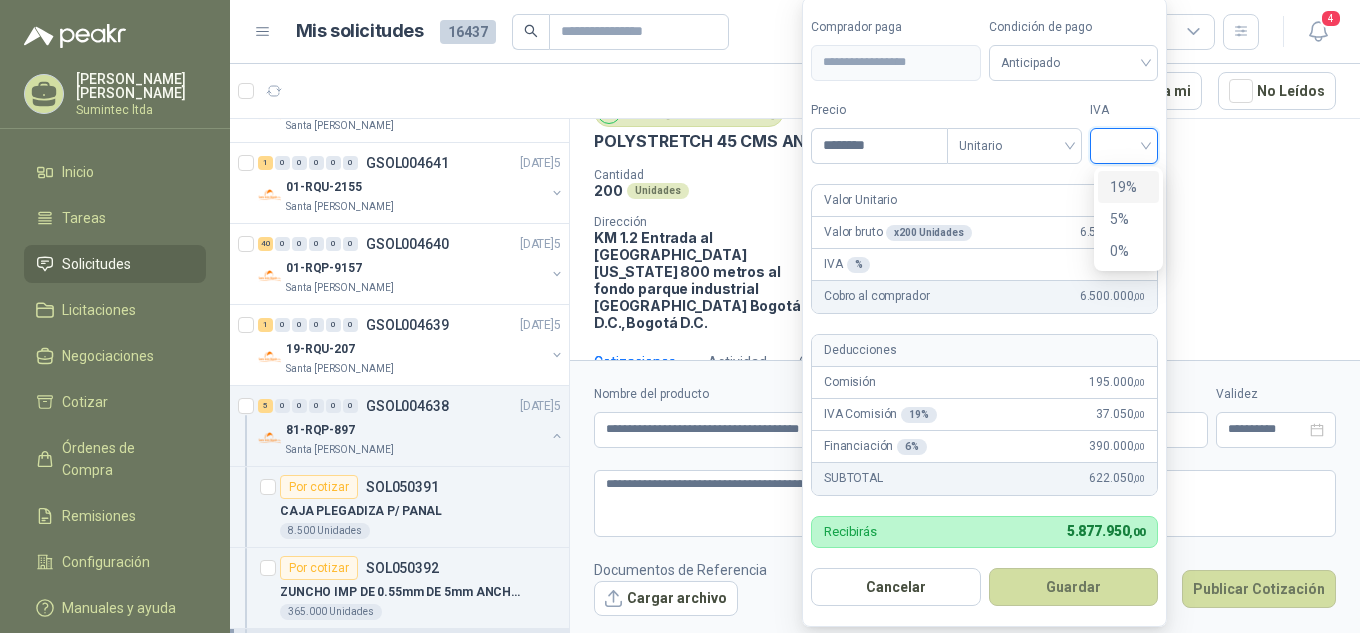 drag, startPoint x: 1138, startPoint y: 181, endPoint x: 1130, endPoint y: 165, distance: 17.888544 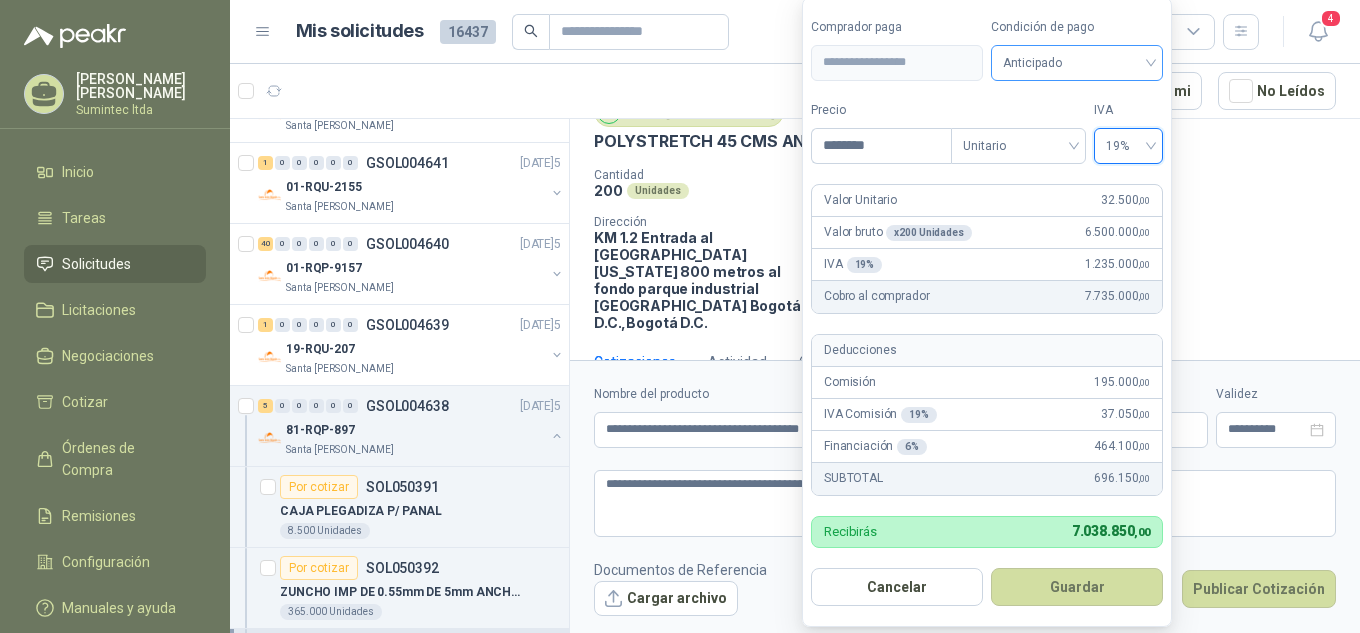 click on "Anticipado" at bounding box center [1077, 63] 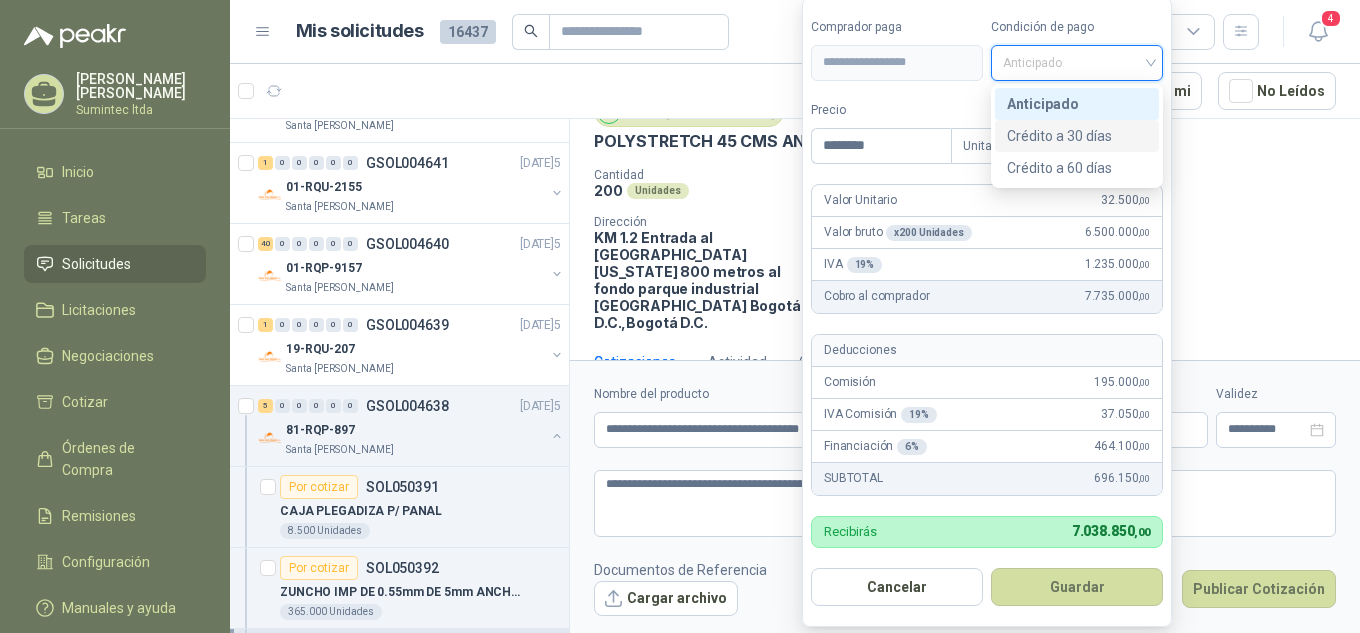 click on "Crédito a 30 días" at bounding box center (1077, 136) 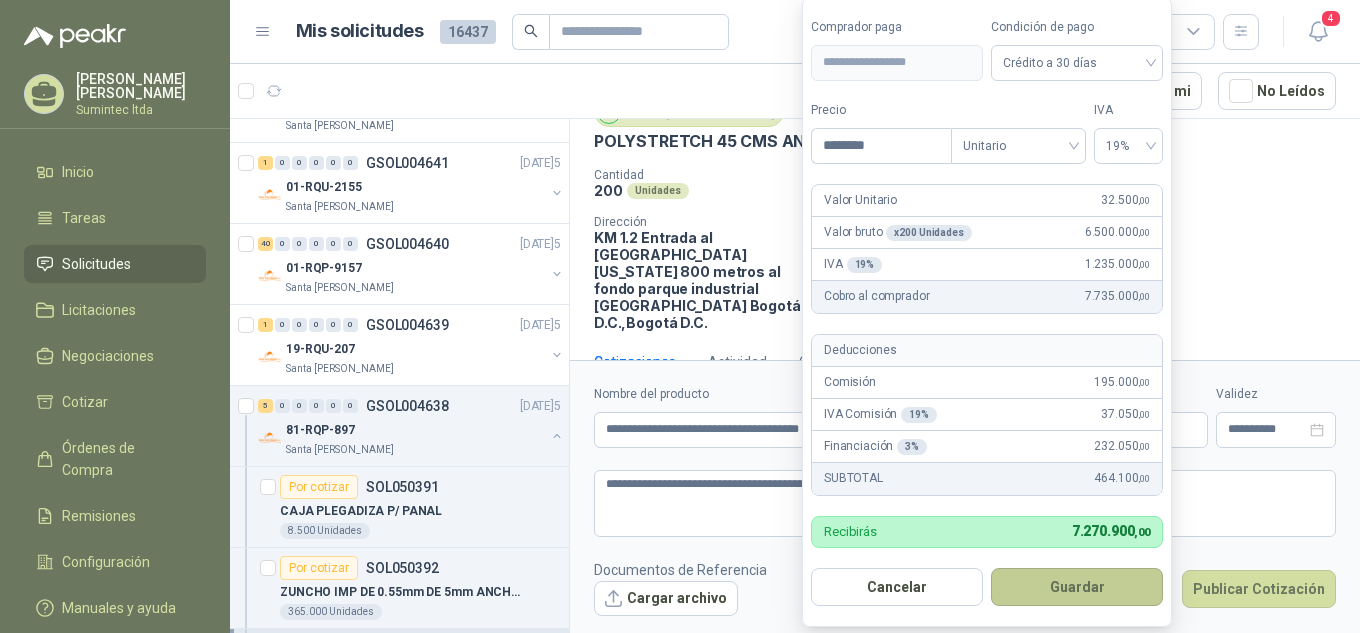 click on "Guardar" at bounding box center (1077, 587) 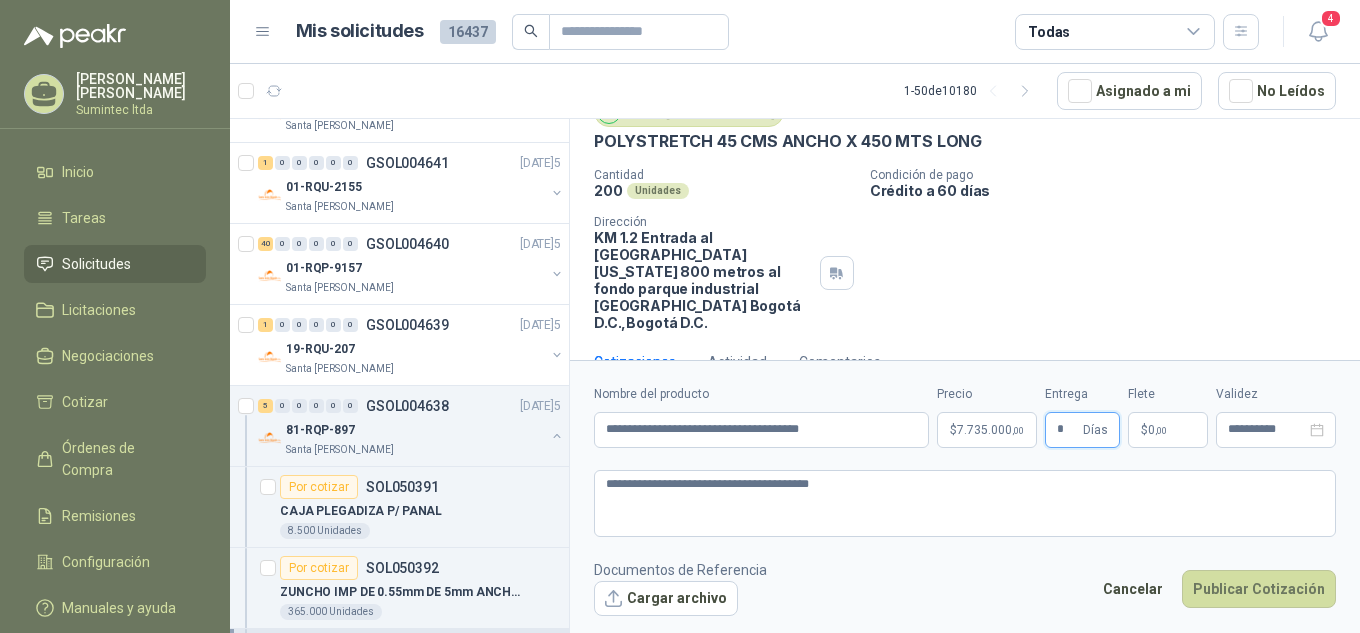 type on "*" 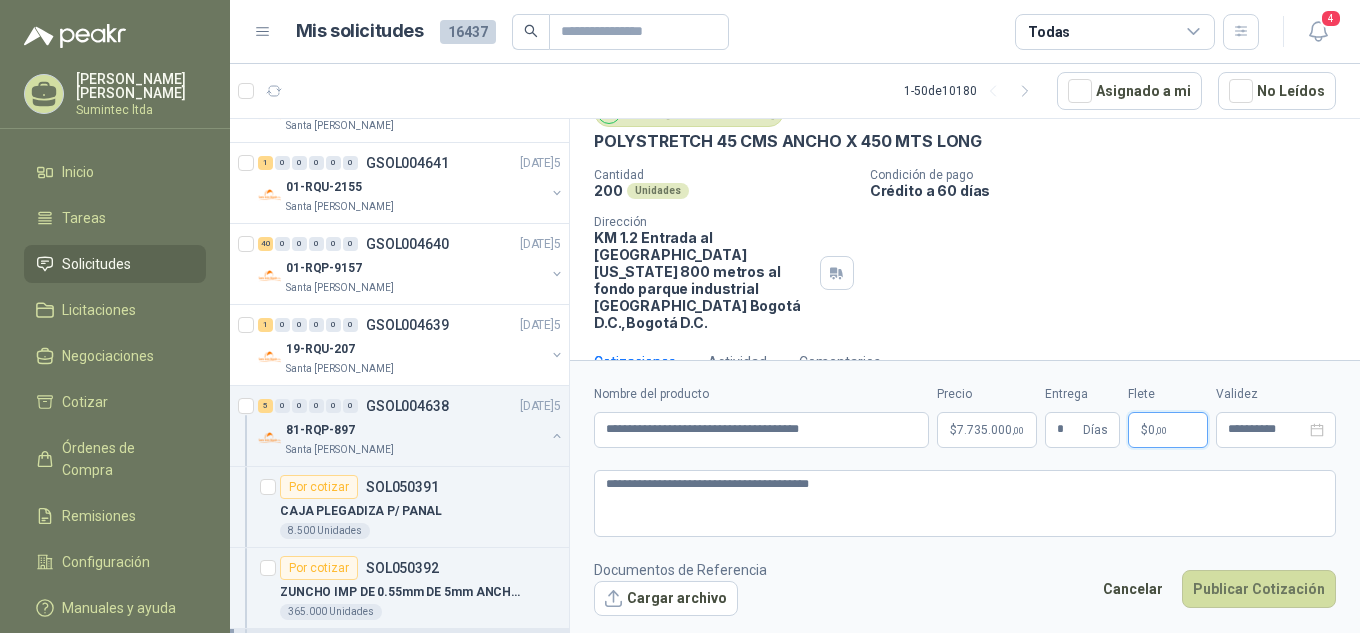 click on ",00" at bounding box center (1161, 430) 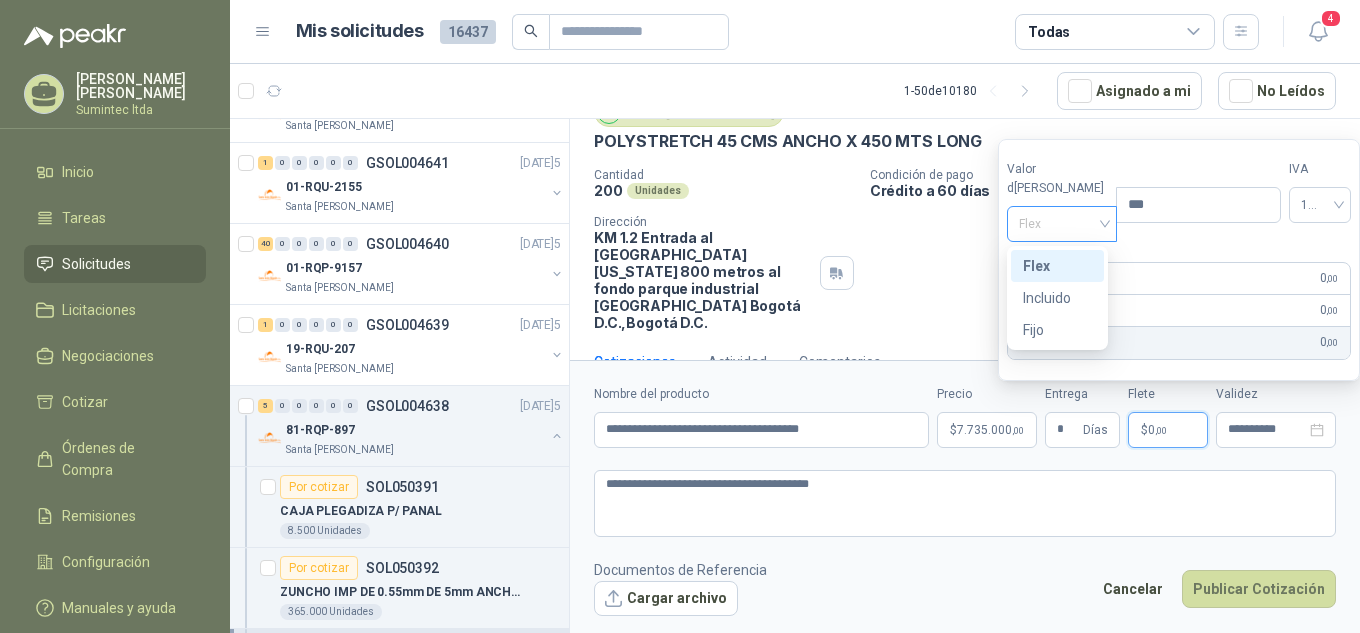 click on "Flex" at bounding box center [1062, 224] 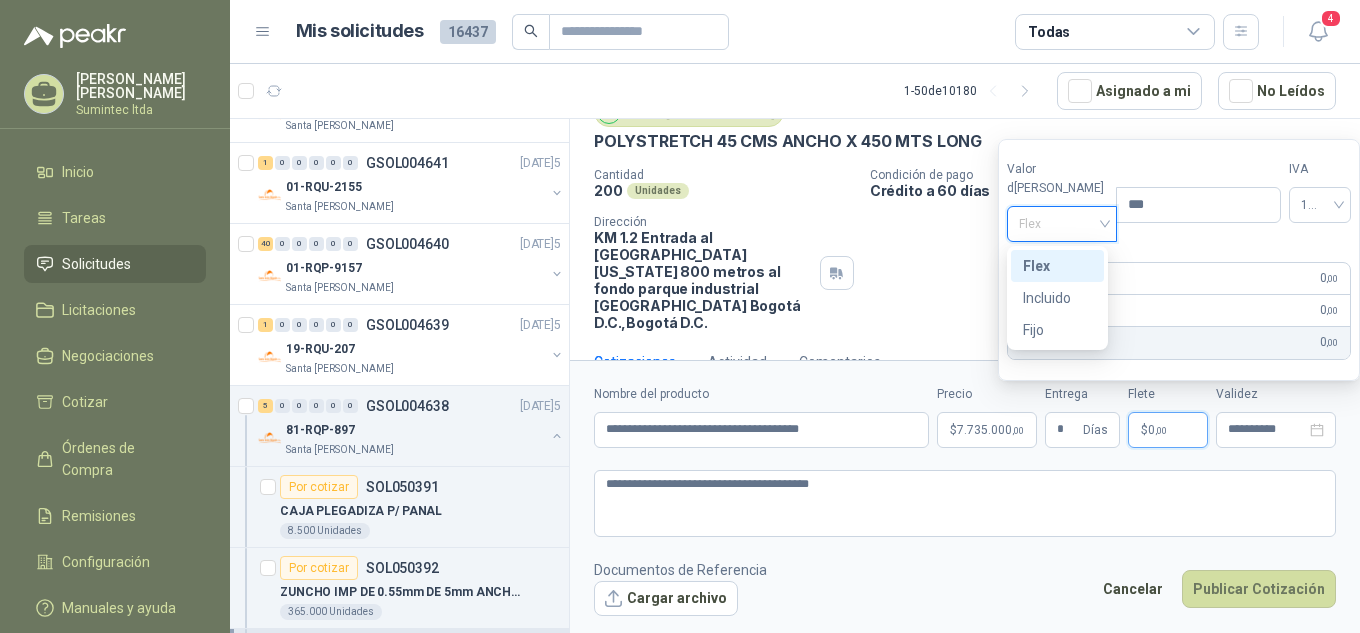 click on "Cantidad 200   Unidades Condición de pago Crédito a 60 días Dirección KM 1.2 Entrada al [GEOGRAPHIC_DATA][US_STATE] 800 metros al fondo parque industrial [GEOGRAPHIC_DATA] ,  [GEOGRAPHIC_DATA] D.C." at bounding box center [965, 249] 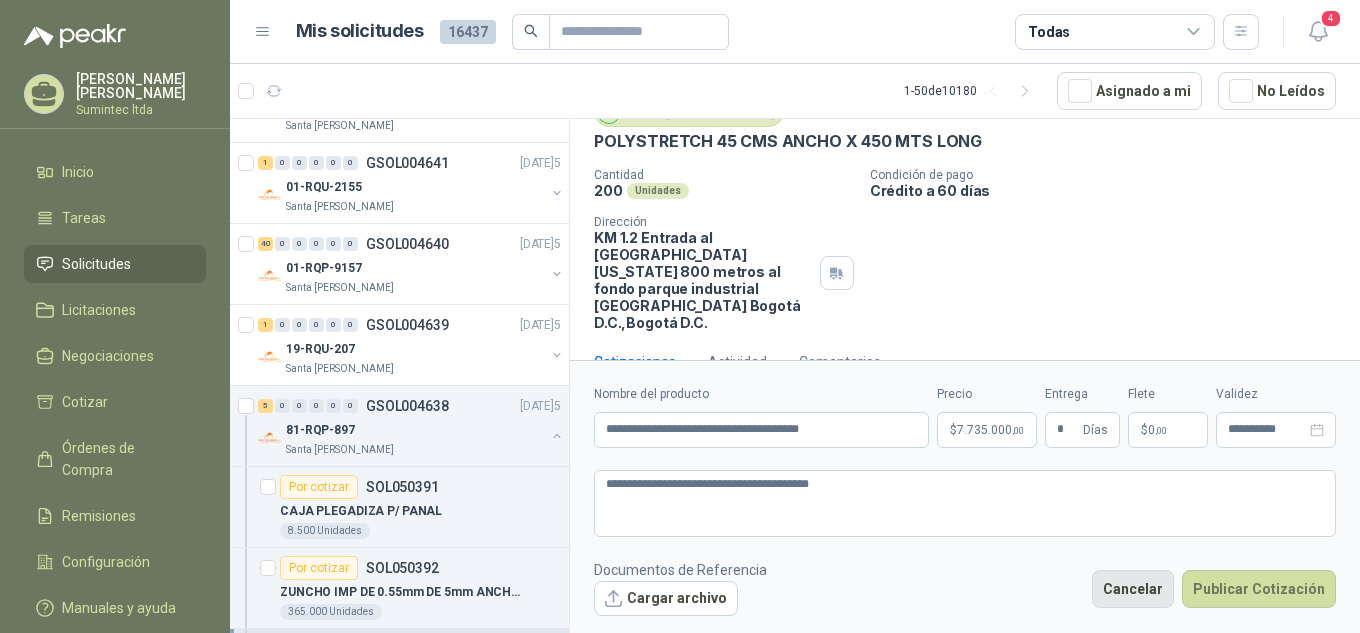 click on "Cancelar" at bounding box center (1133, 589) 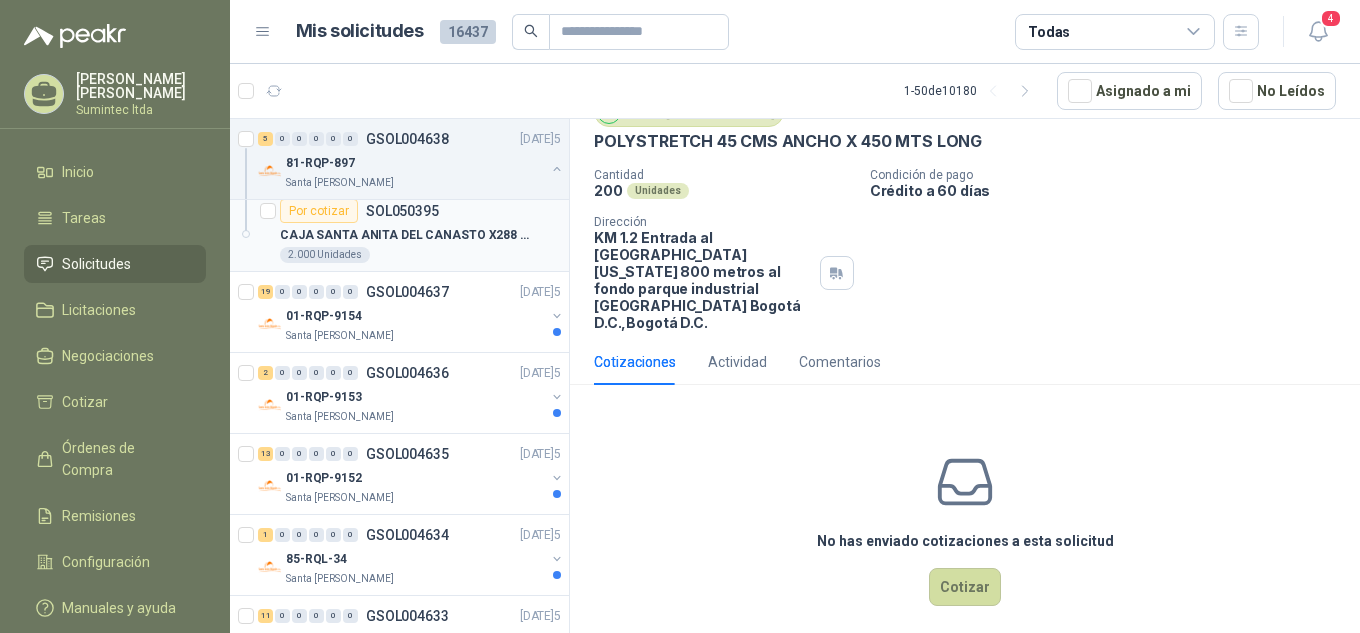 scroll, scrollTop: 800, scrollLeft: 0, axis: vertical 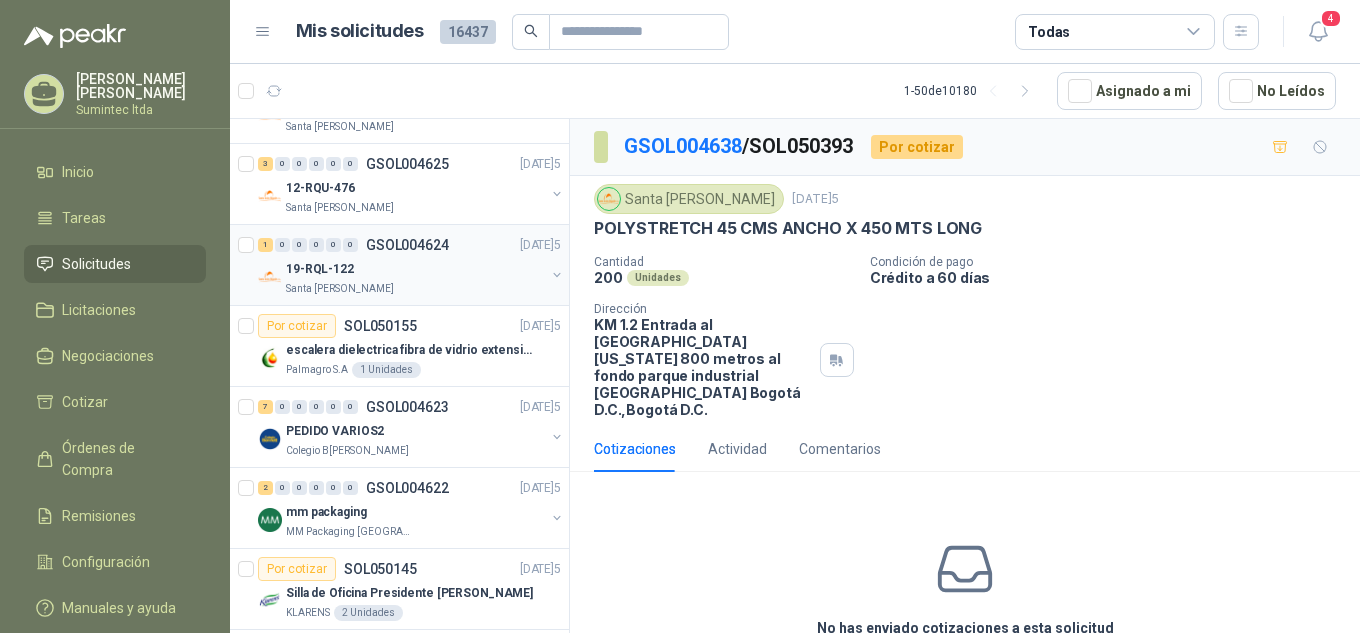 click on "1   0   0   0   0   0   GSOL004624 [DATE]5   19-RQL-122 Santa A[PERSON_NAME]" at bounding box center (399, 265) 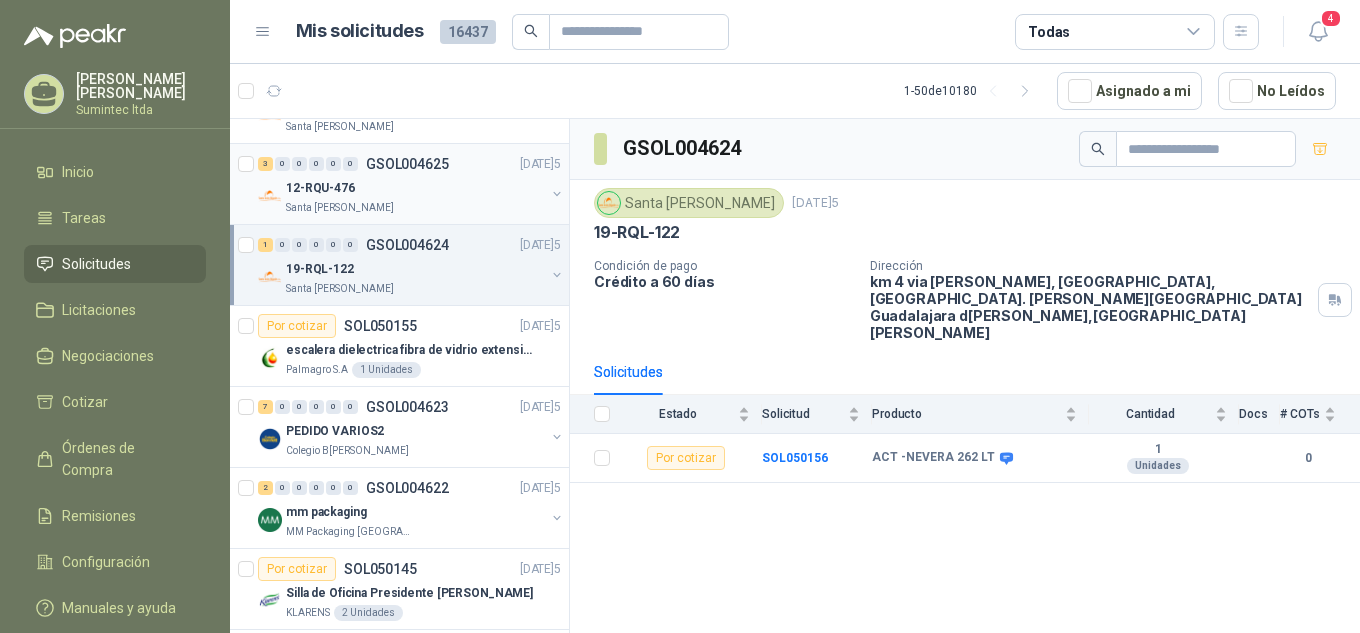 click on "12-RQU-476" at bounding box center (415, 188) 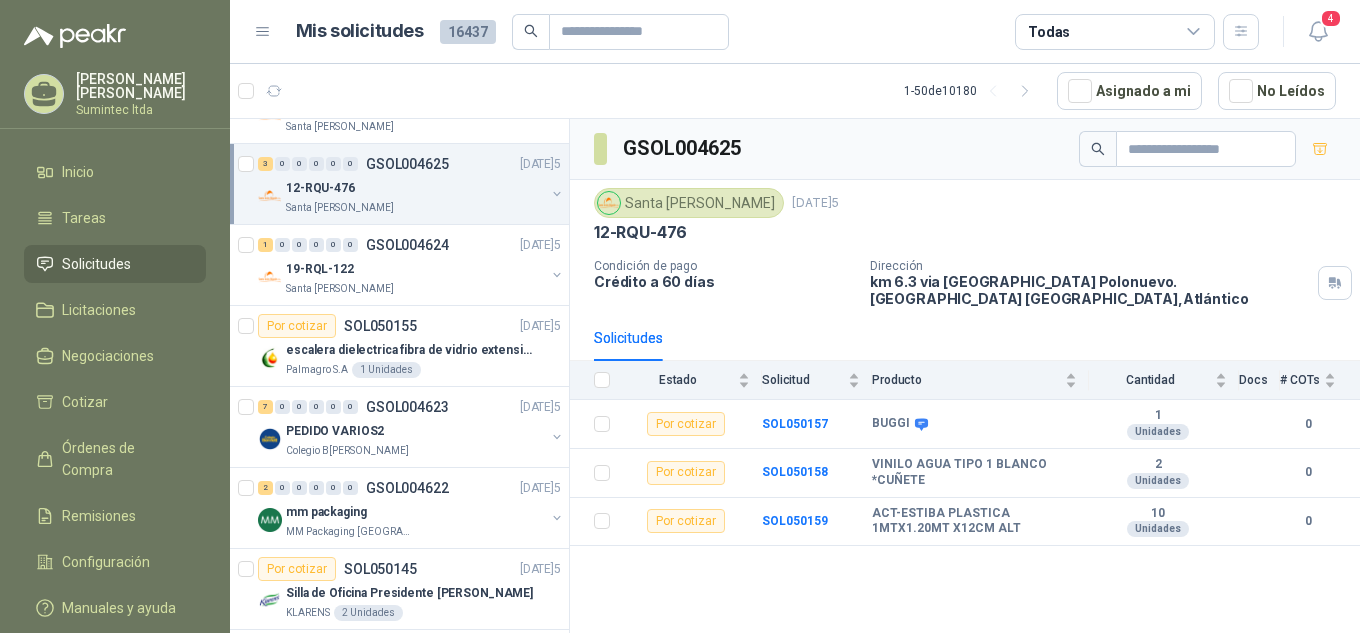 scroll, scrollTop: 1900, scrollLeft: 0, axis: vertical 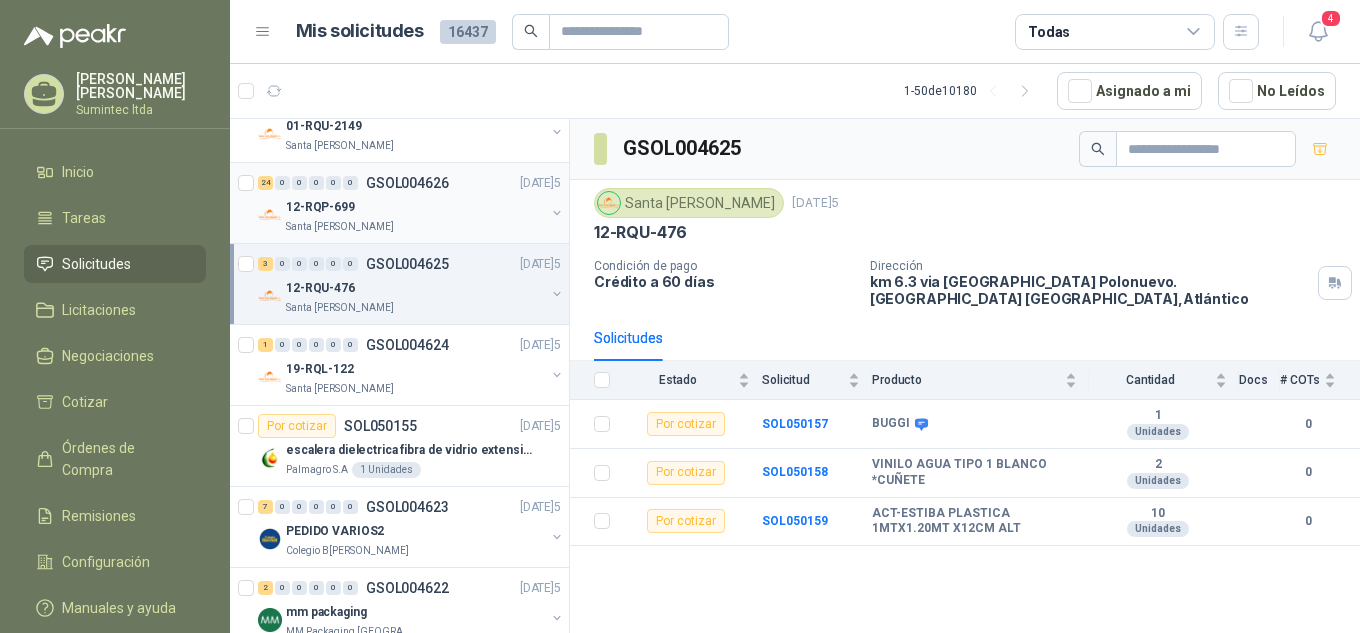 click on "12-RQP-699" at bounding box center (415, 207) 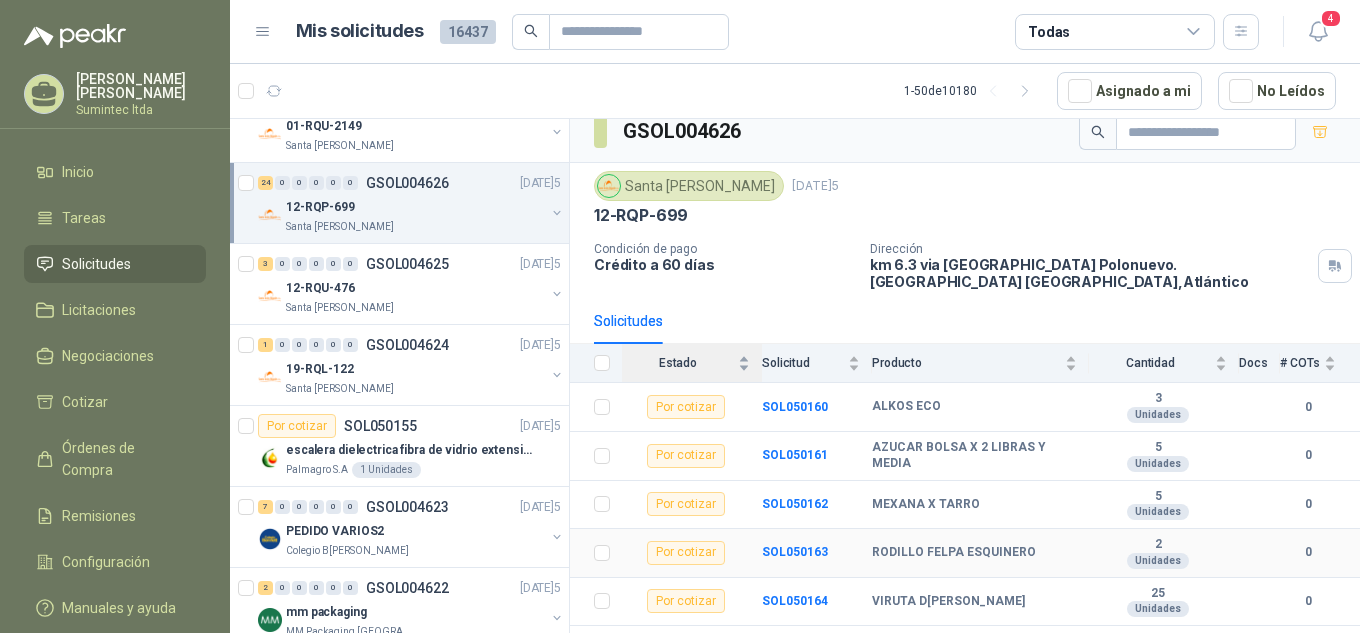 scroll, scrollTop: 0, scrollLeft: 0, axis: both 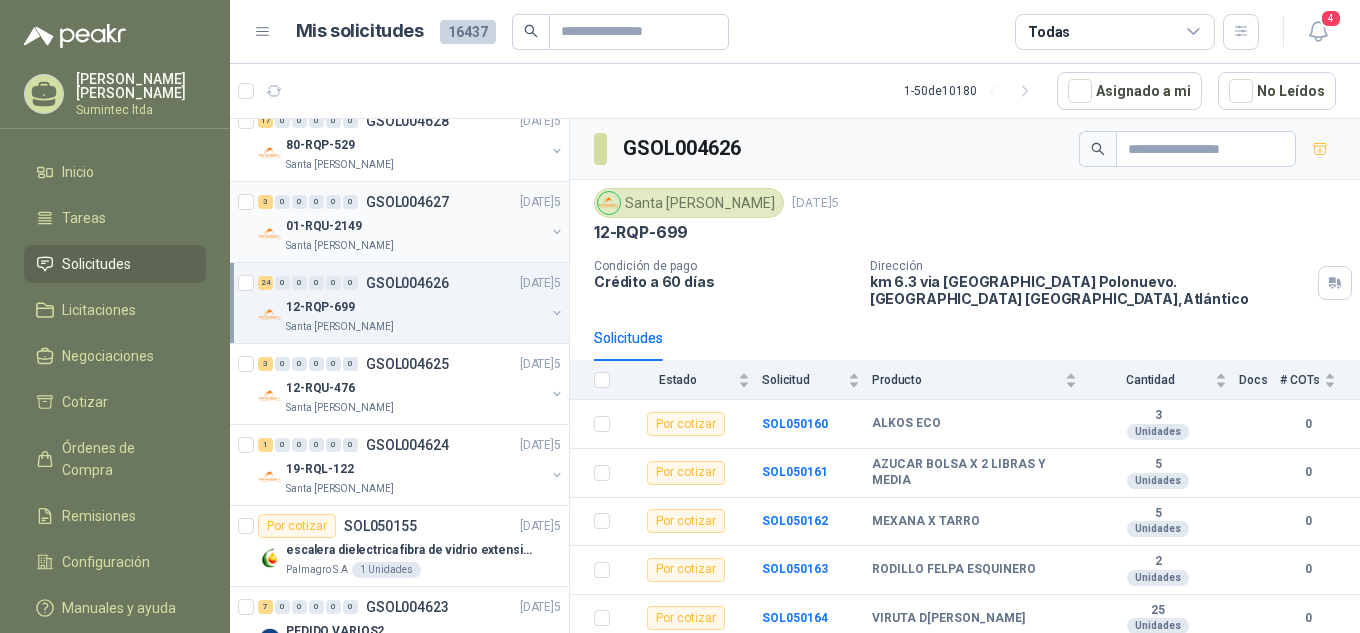 click on "Santa [PERSON_NAME]" at bounding box center (415, 246) 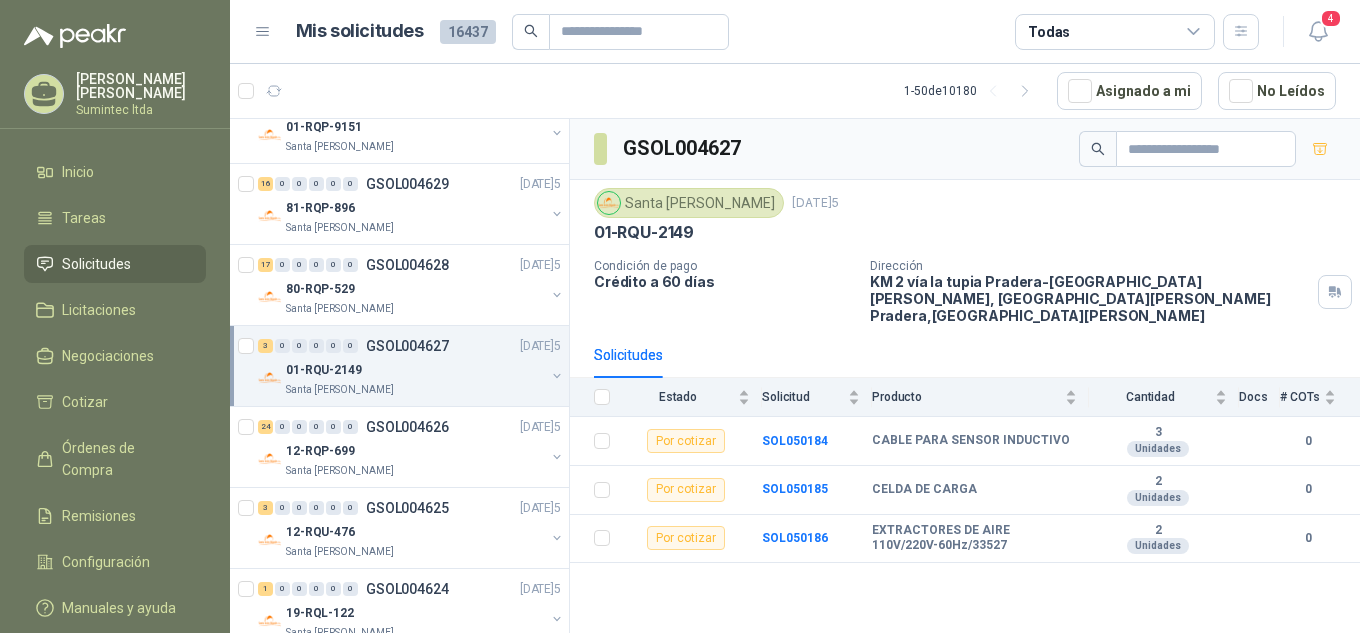 scroll, scrollTop: 1600, scrollLeft: 0, axis: vertical 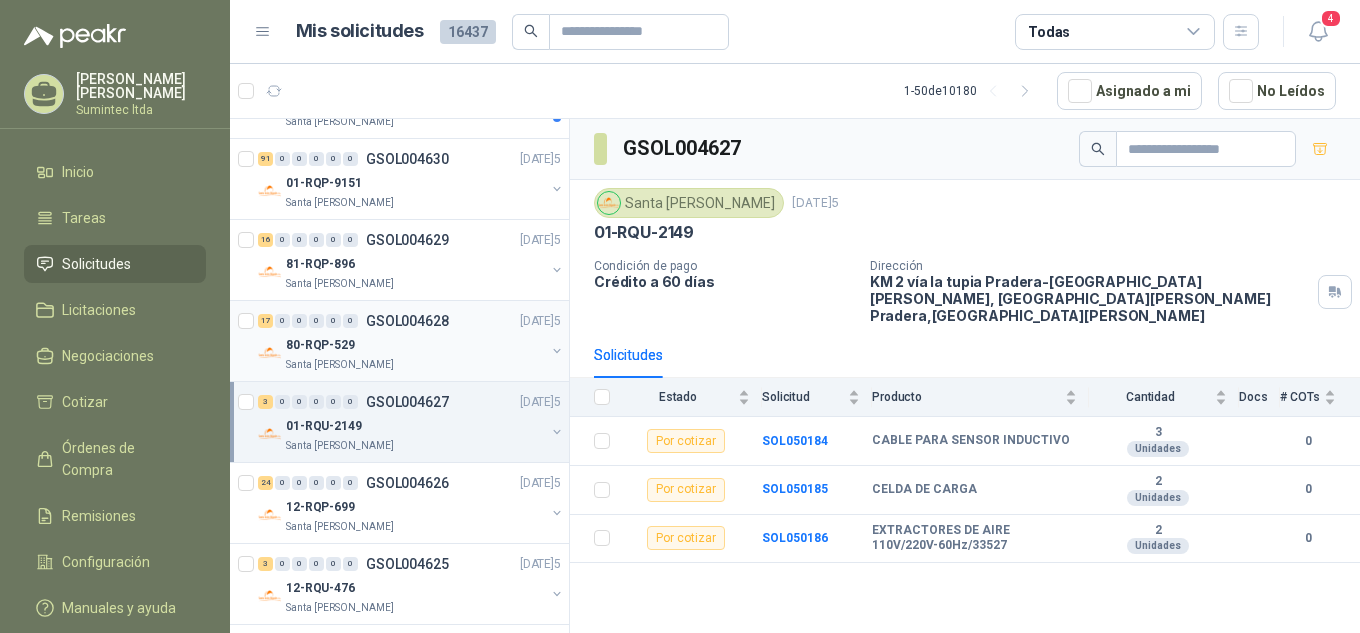 click on "17   0   0   0   0   0   GSOL004628 29/07/25" at bounding box center (411, 321) 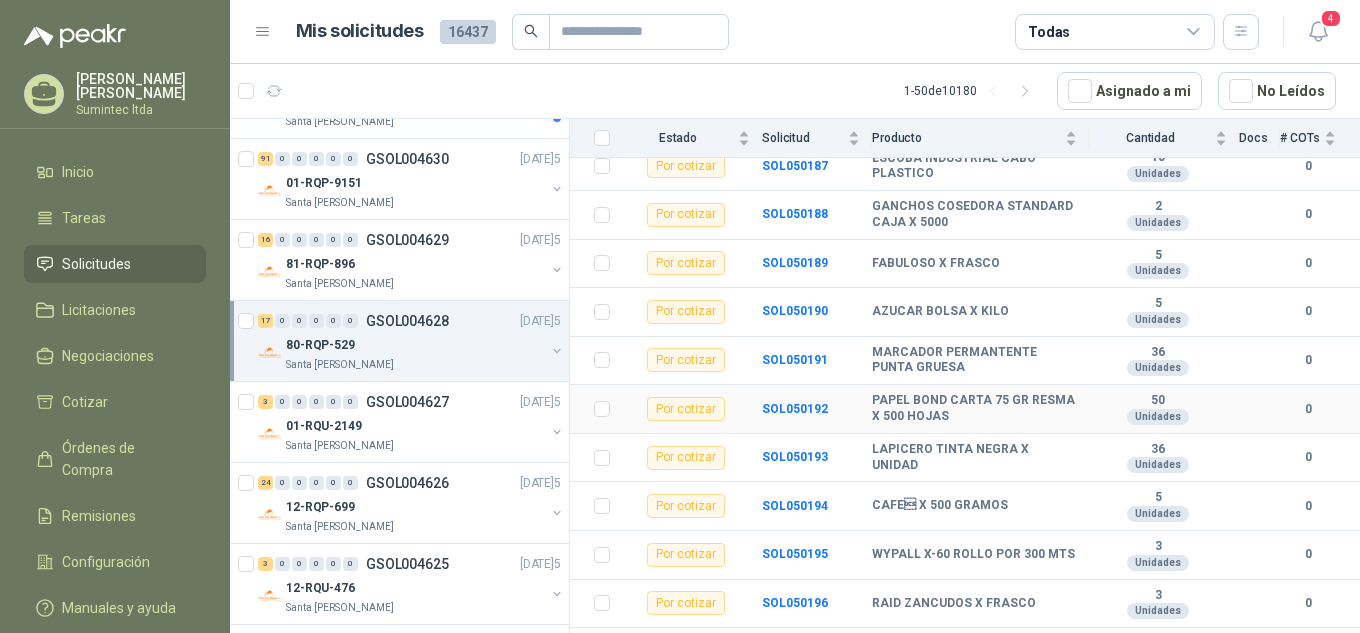 scroll, scrollTop: 186, scrollLeft: 0, axis: vertical 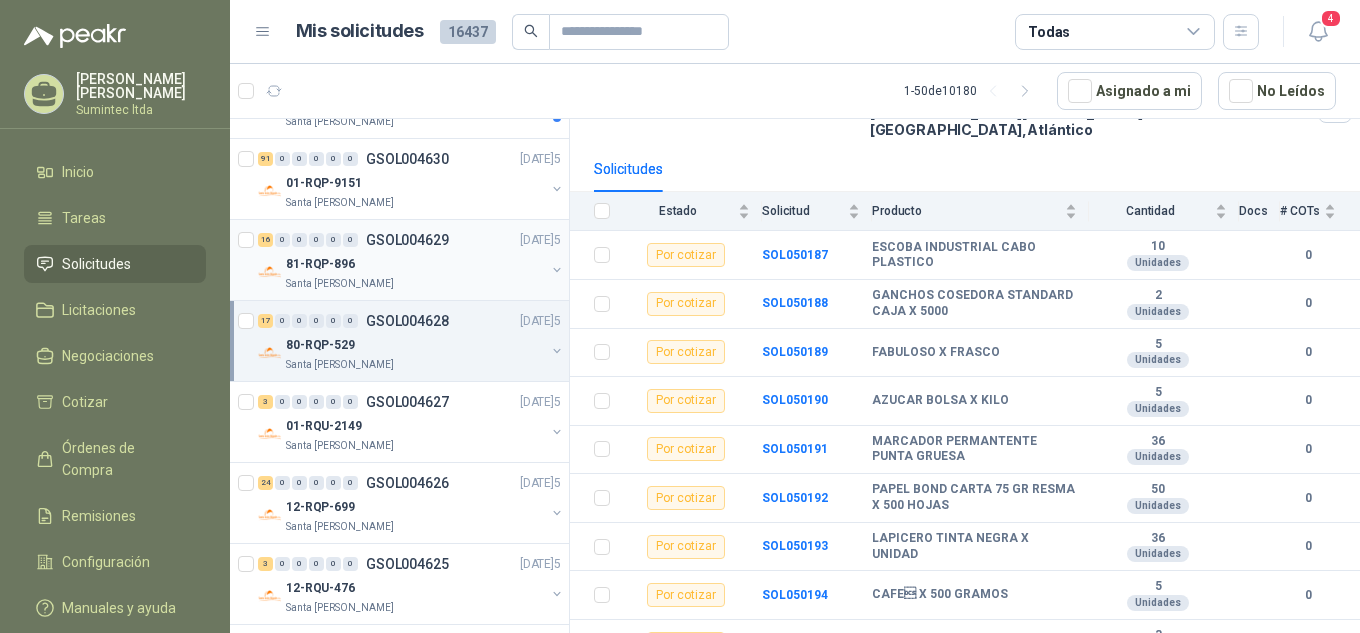 click on "16   0   0   0   0   0   GSOL004629 [DATE]5   81-RQP-896 Santa [PERSON_NAME]" at bounding box center (399, 260) 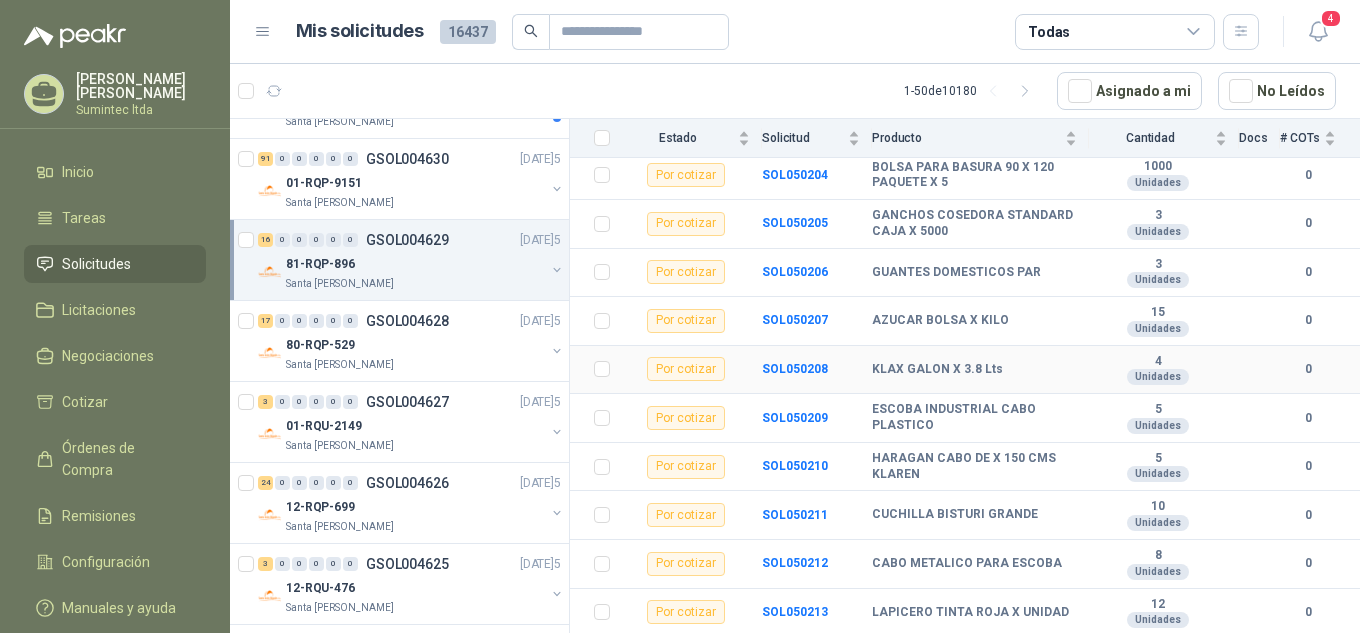 scroll, scrollTop: 300, scrollLeft: 0, axis: vertical 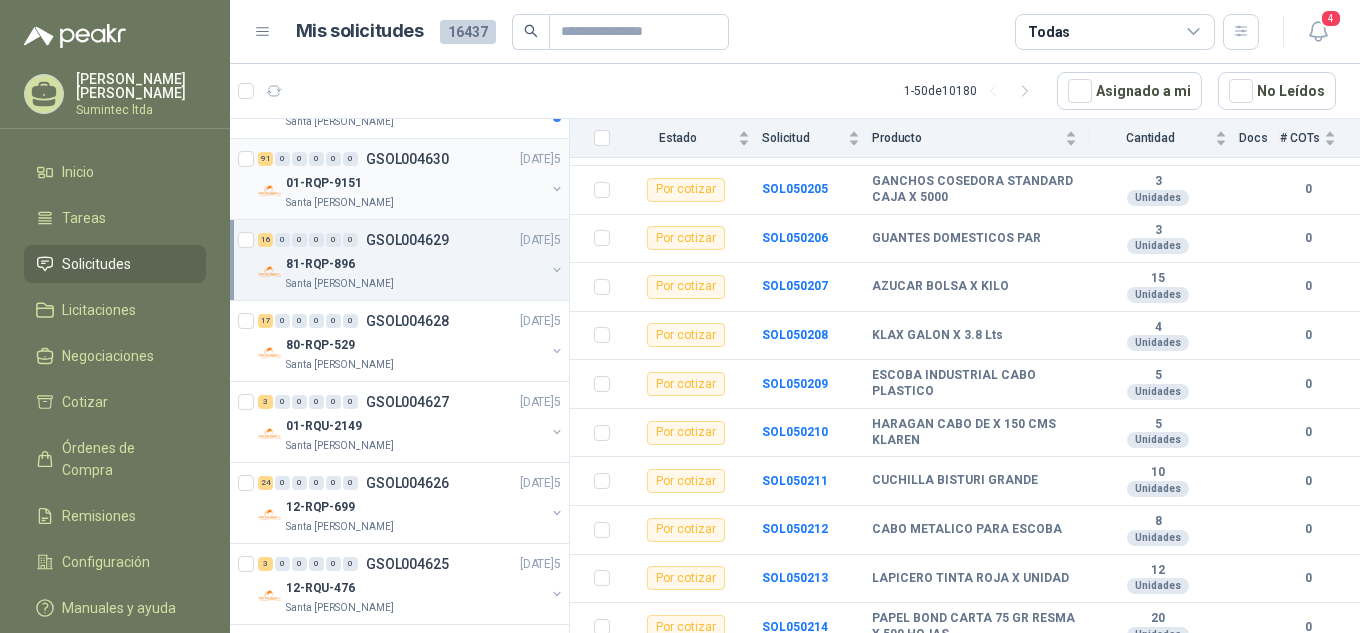 click on "Santa [PERSON_NAME]" at bounding box center [415, 203] 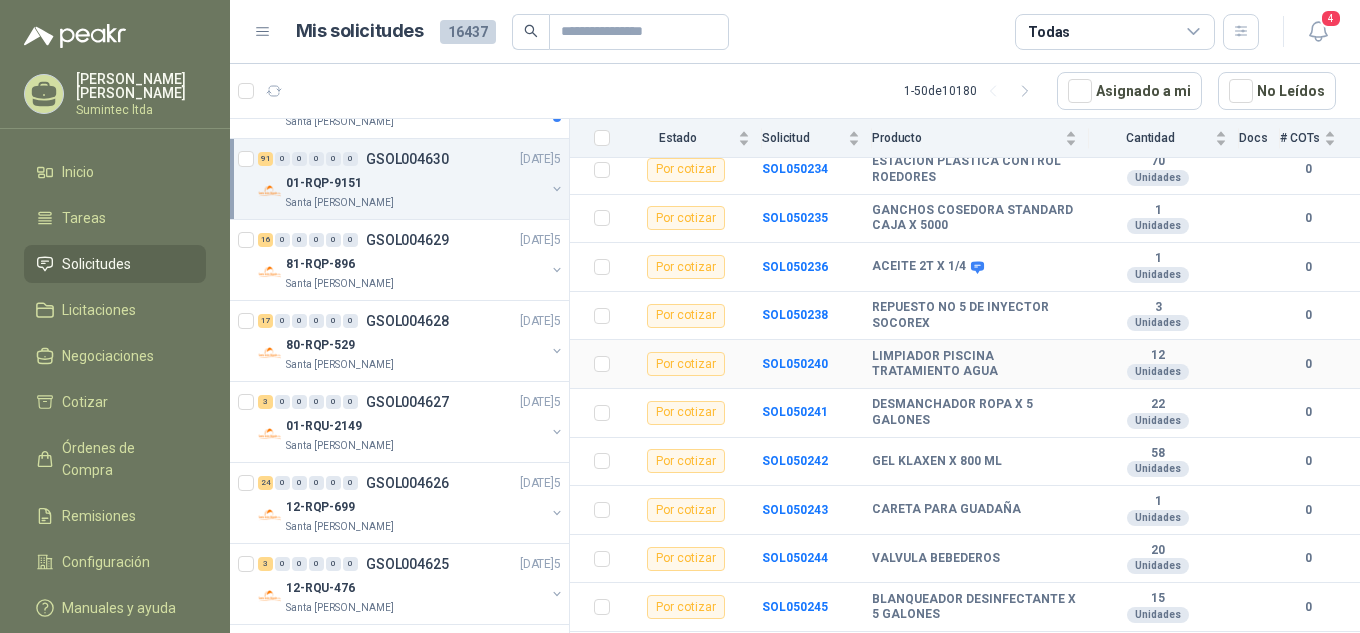 scroll, scrollTop: 900, scrollLeft: 0, axis: vertical 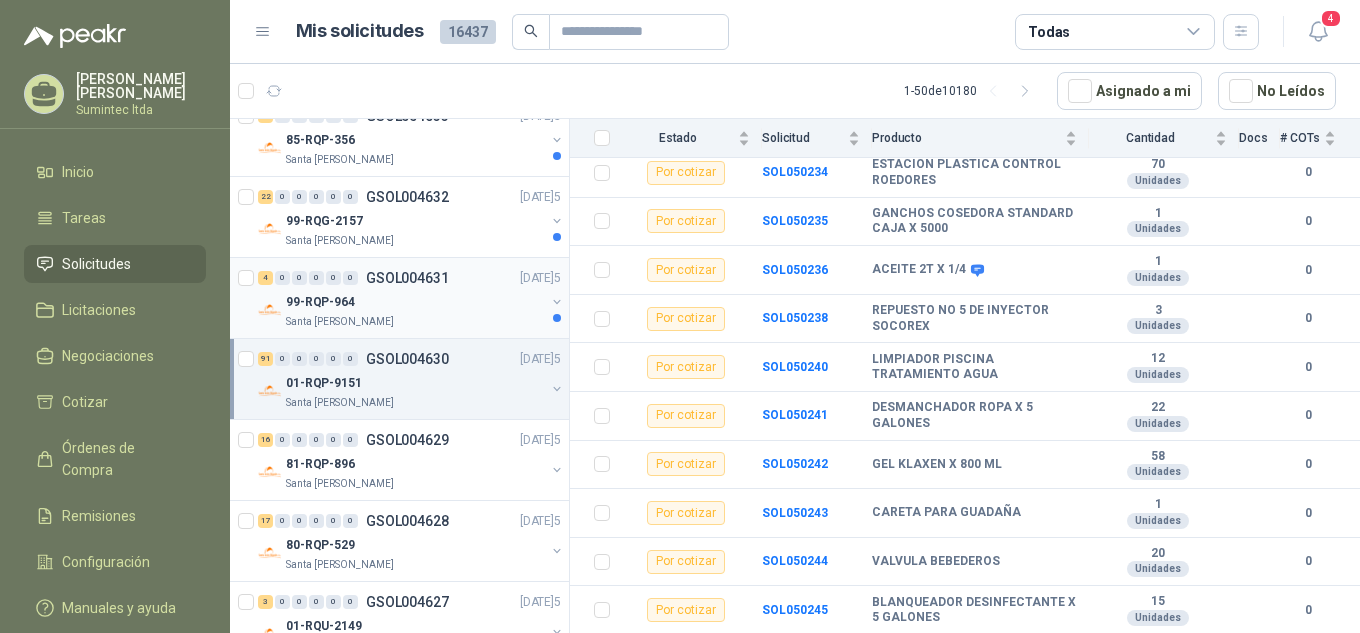 click on "99-RQP-964" at bounding box center (320, 302) 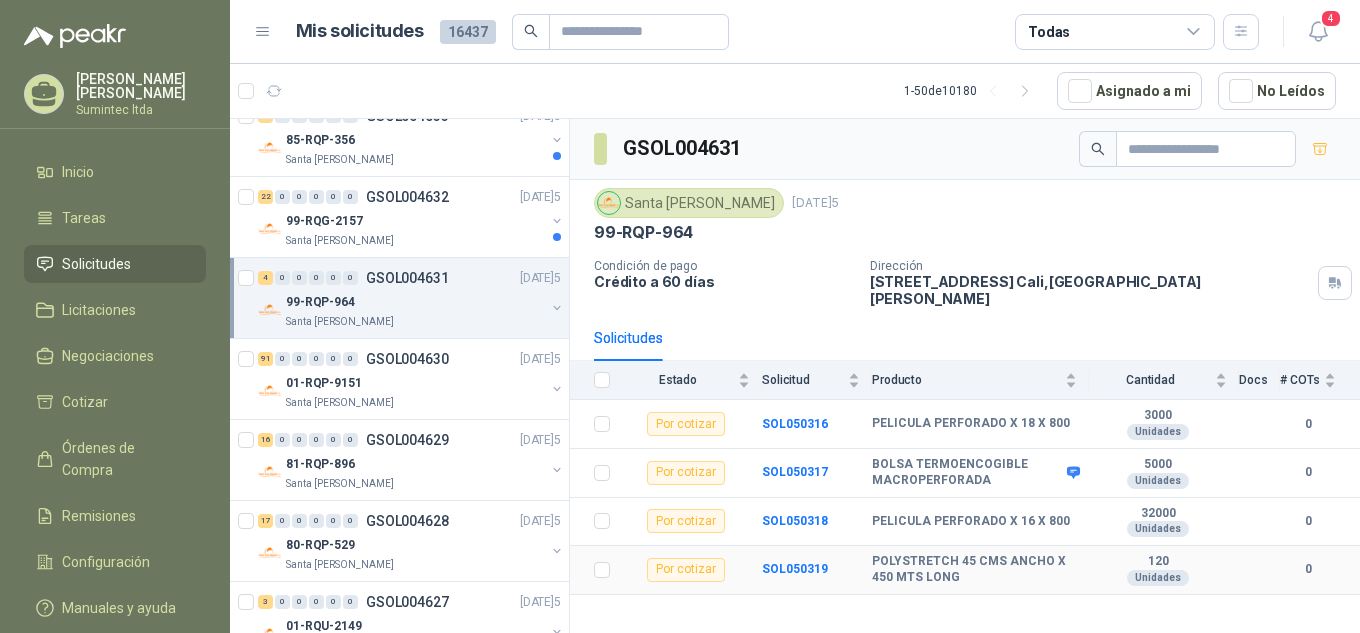 click on "Por cotizar" at bounding box center [686, 570] 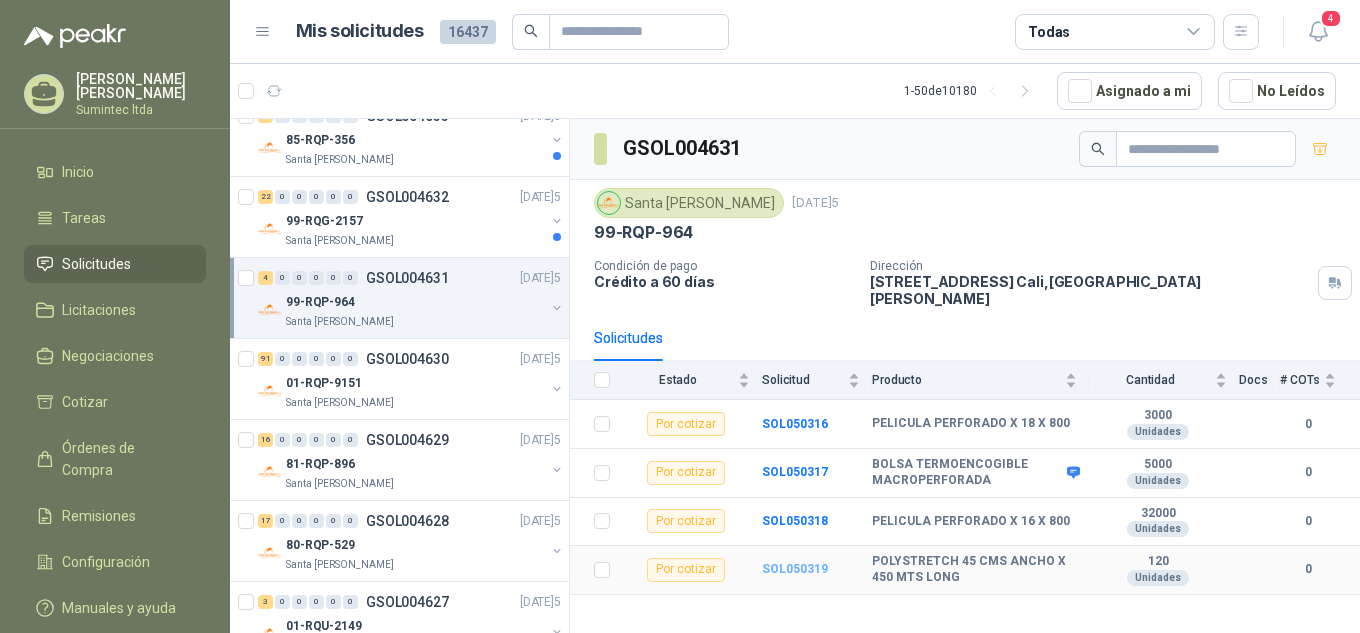 click on "SOL050319" at bounding box center [795, 569] 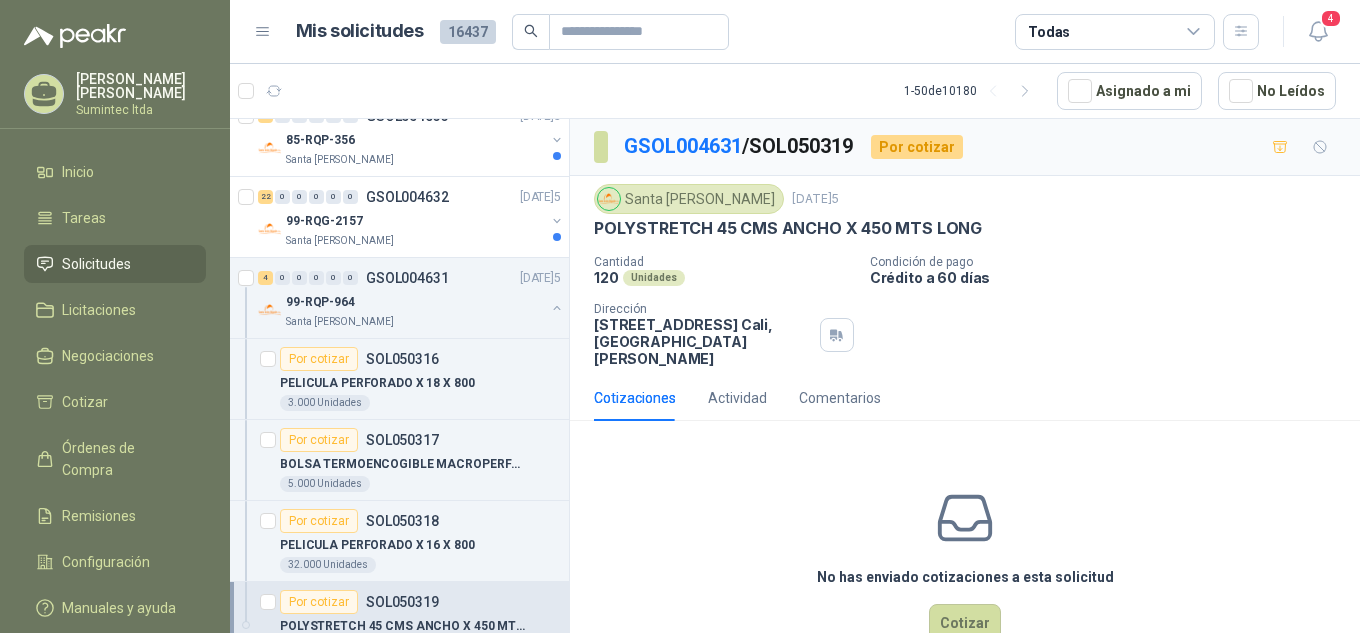 scroll, scrollTop: 36, scrollLeft: 0, axis: vertical 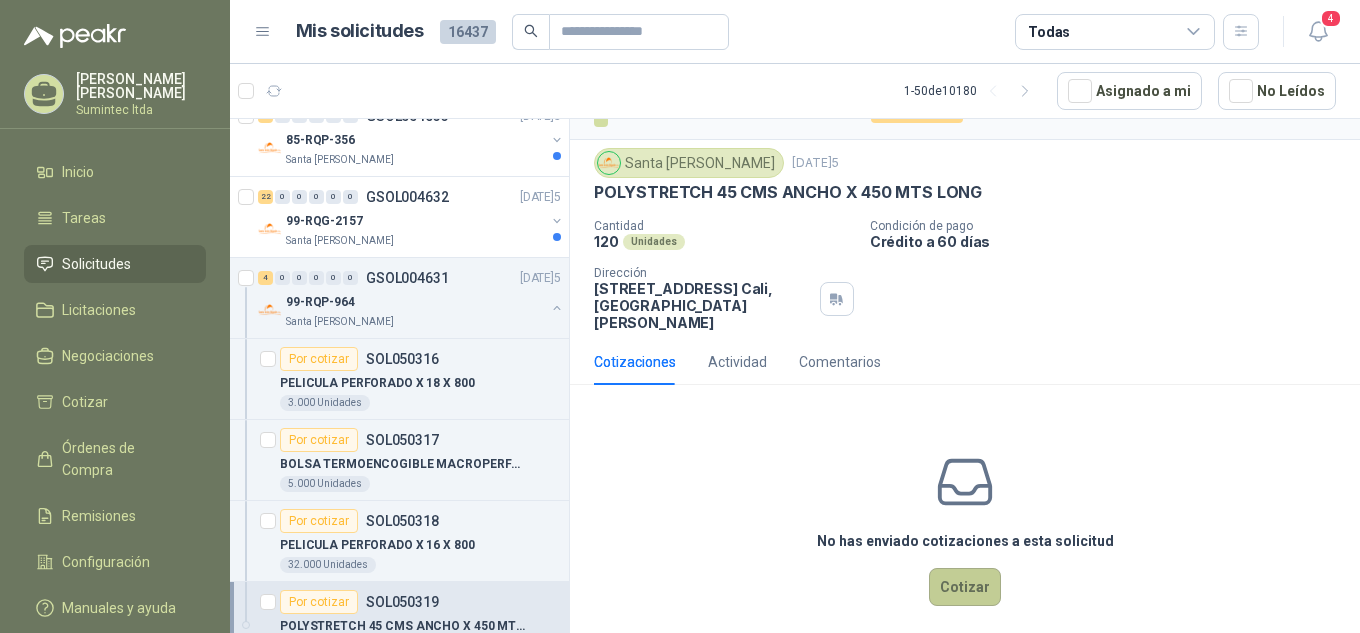 click on "Cotizar" at bounding box center (965, 587) 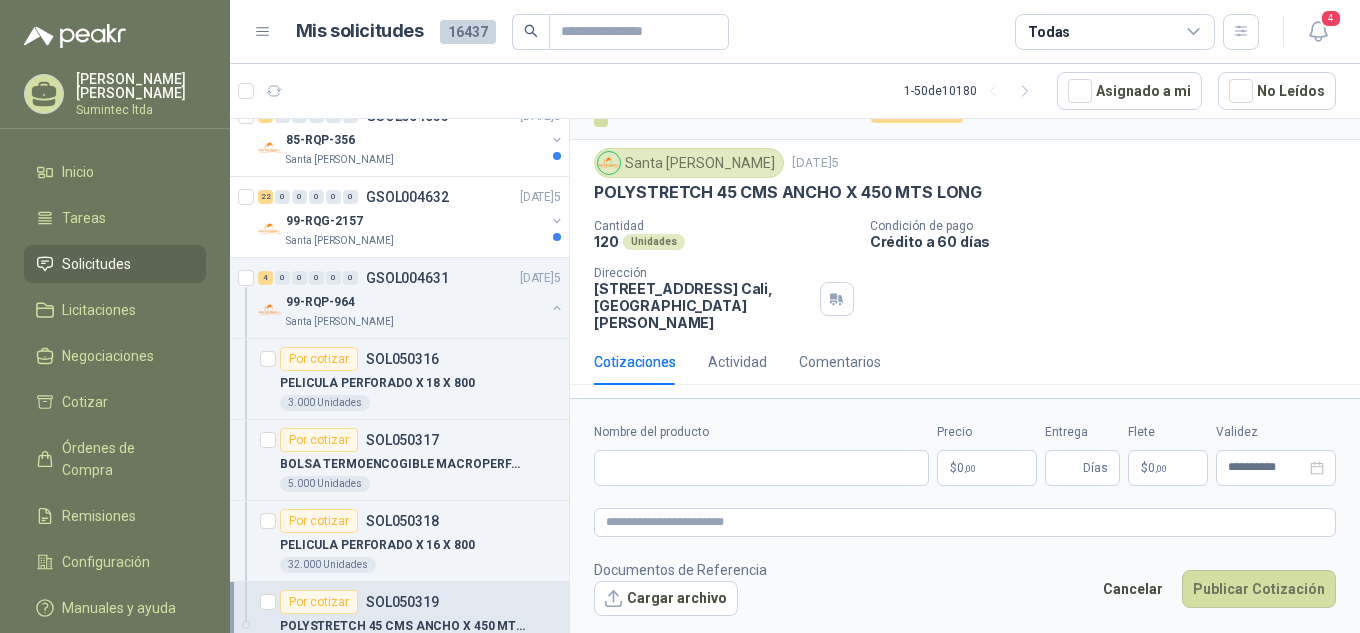 scroll, scrollTop: 22, scrollLeft: 0, axis: vertical 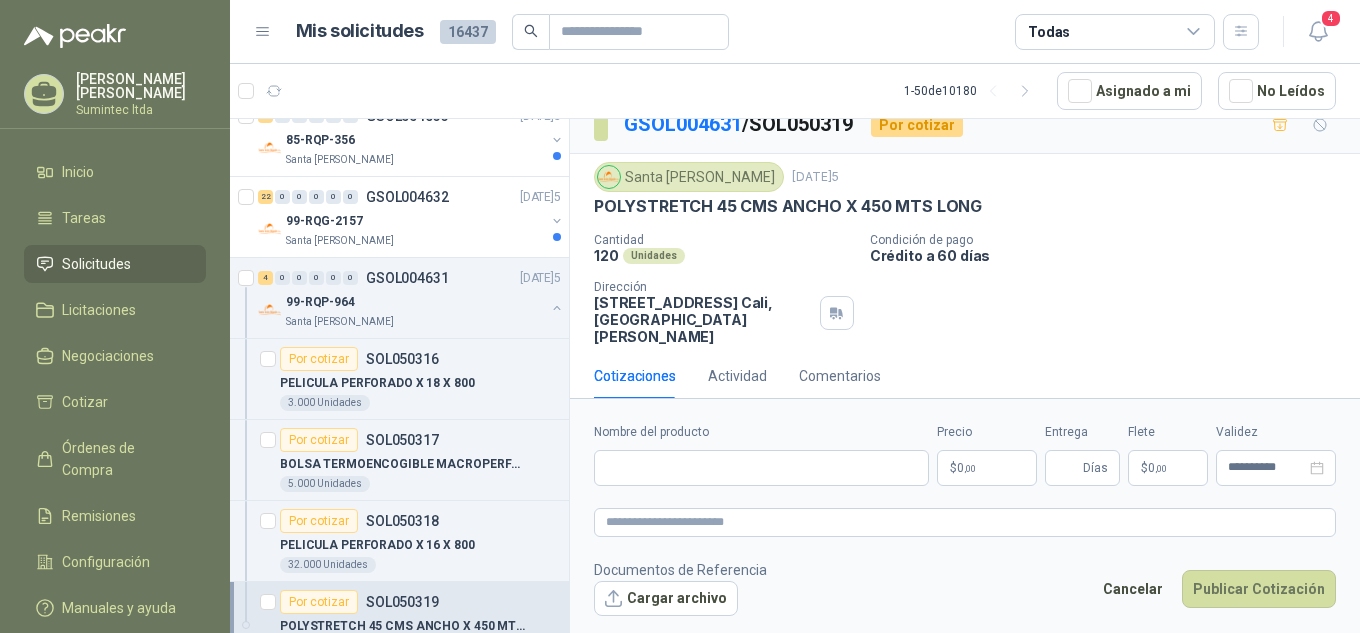 type 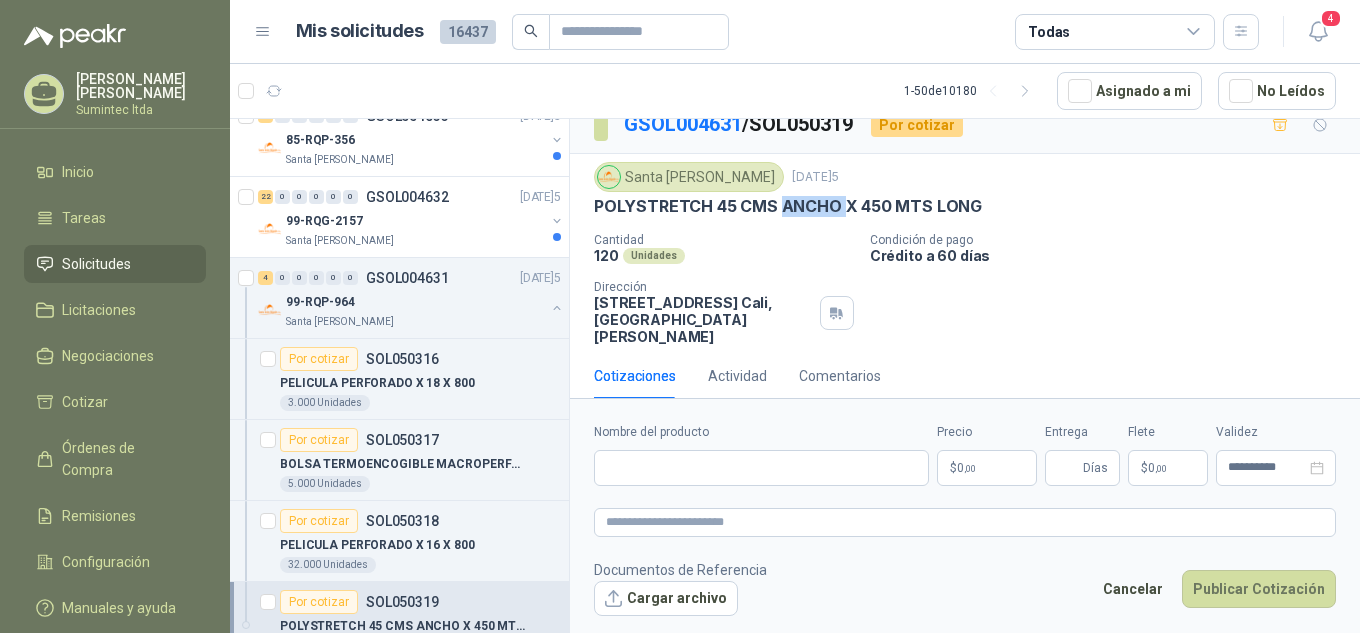 click on "POLYSTRETCH 45 CMS ANCHO X 450 MTS LONG" at bounding box center [788, 206] 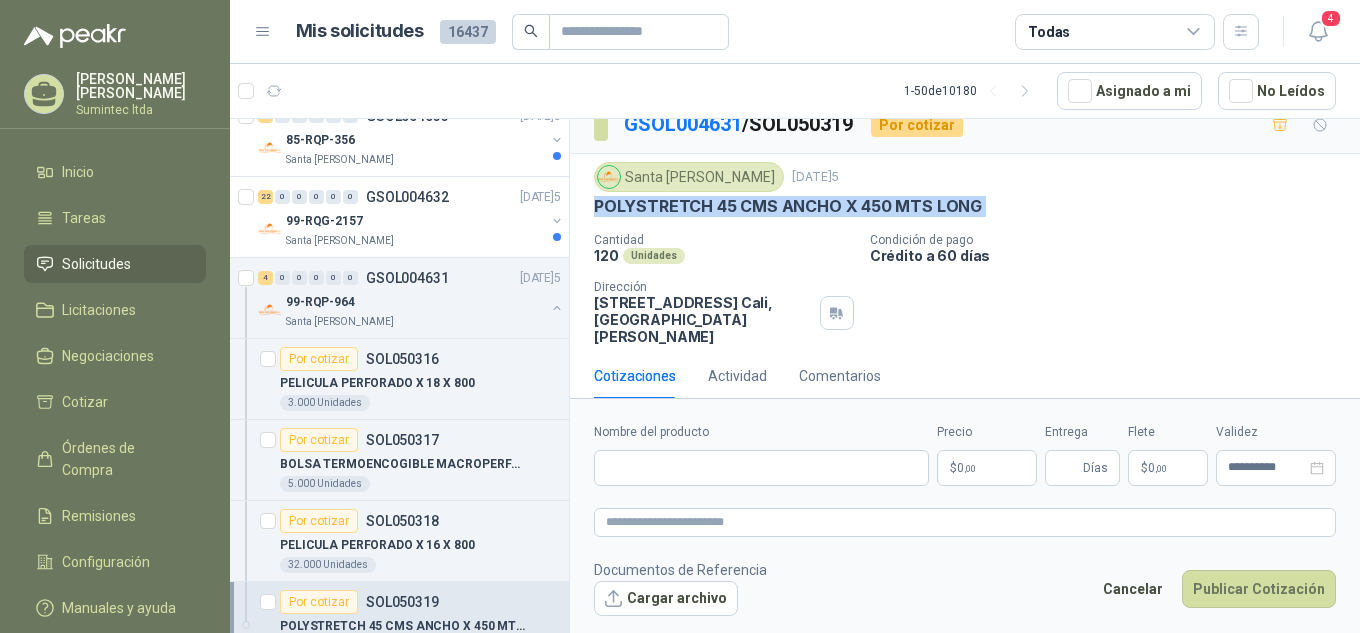 click on "POLYSTRETCH 45 CMS ANCHO X 450 MTS LONG" at bounding box center (788, 206) 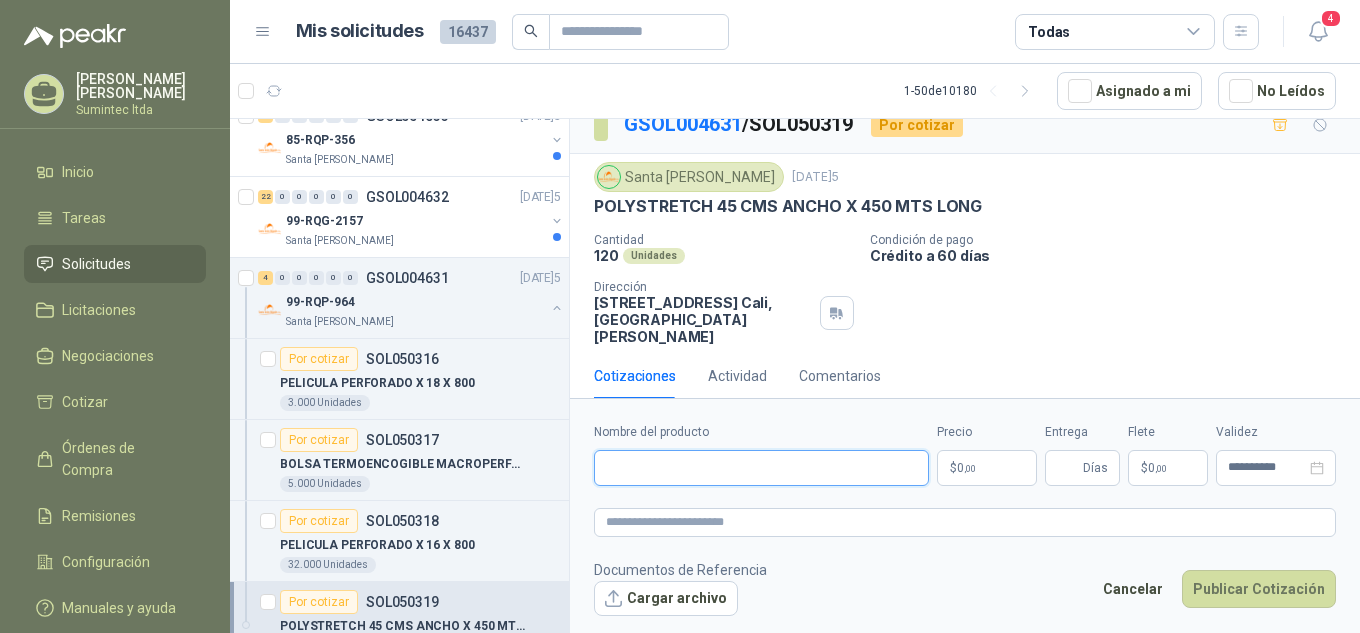 click on "Nombre del producto" at bounding box center (761, 468) 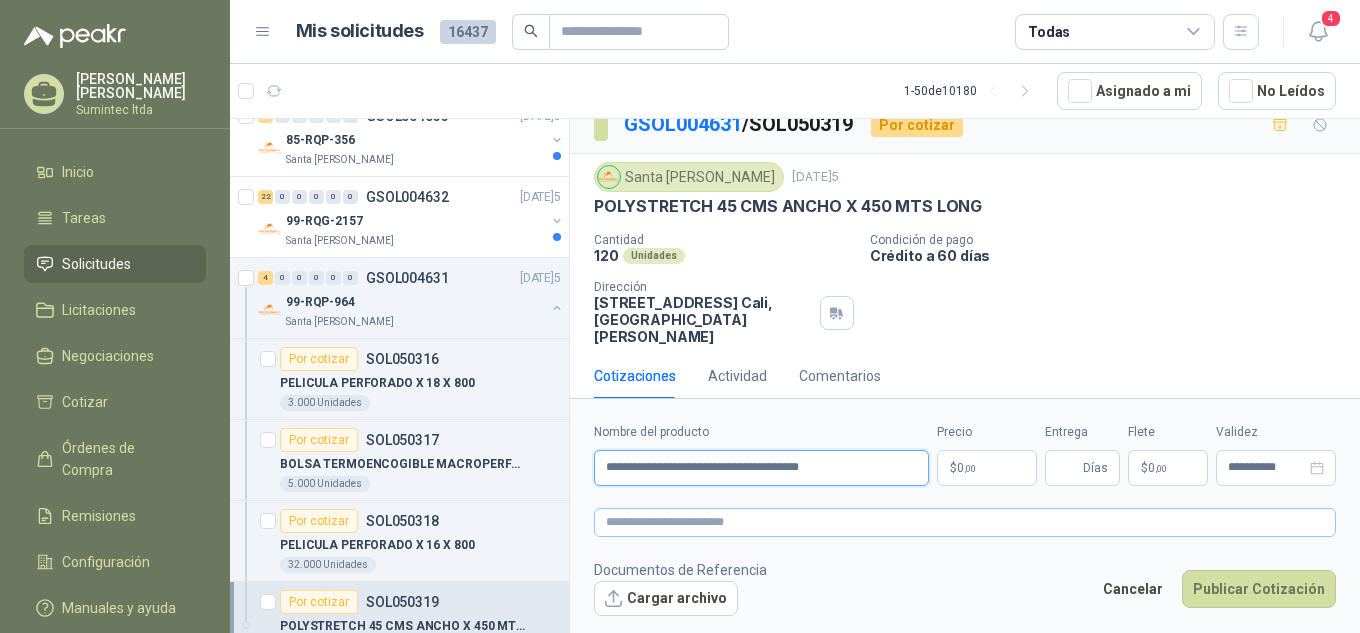 type on "**********" 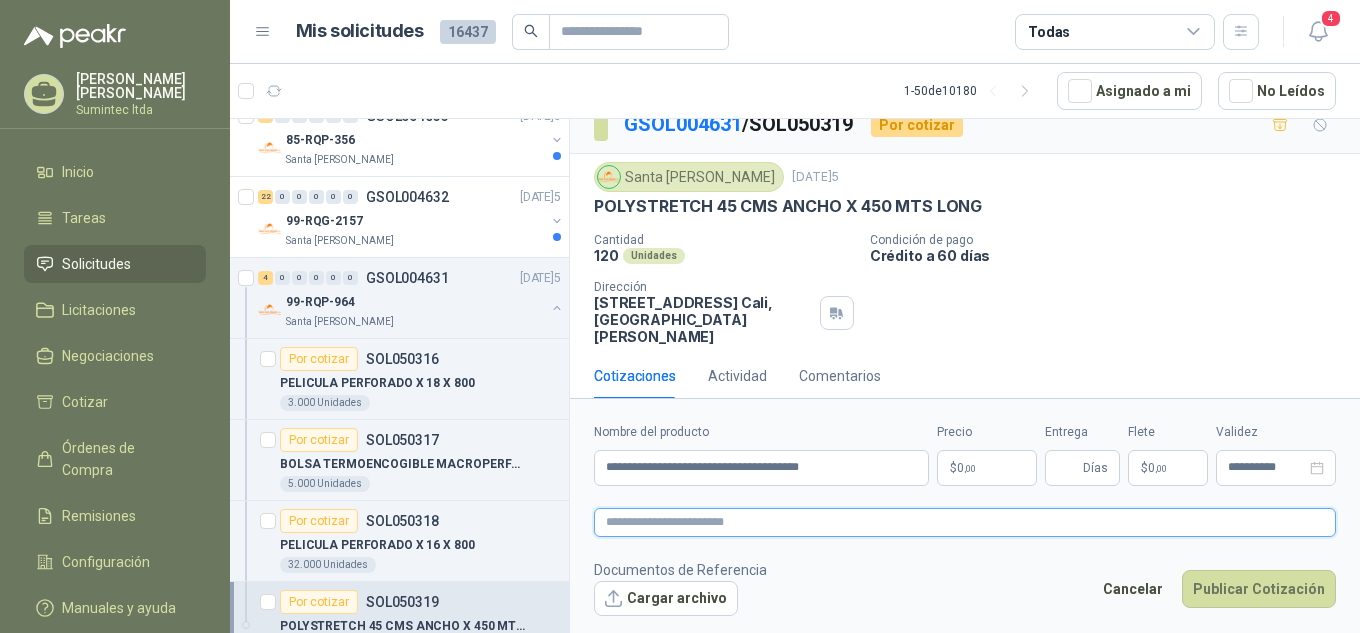 click at bounding box center [965, 522] 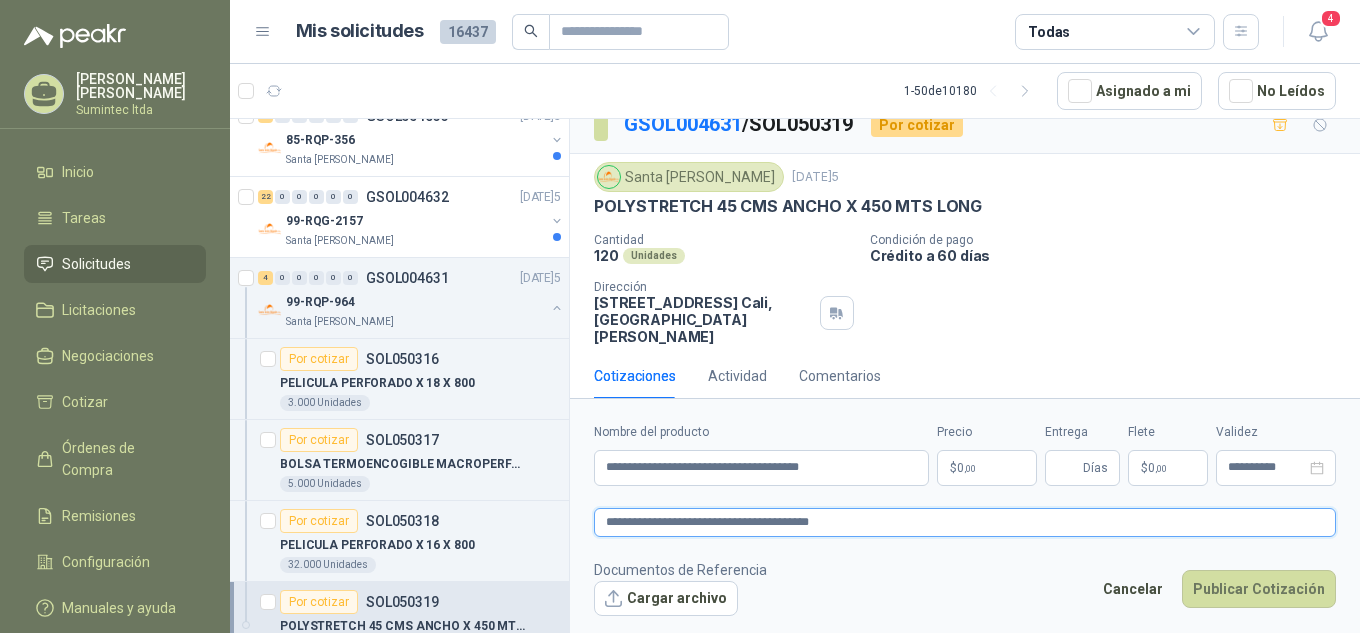type 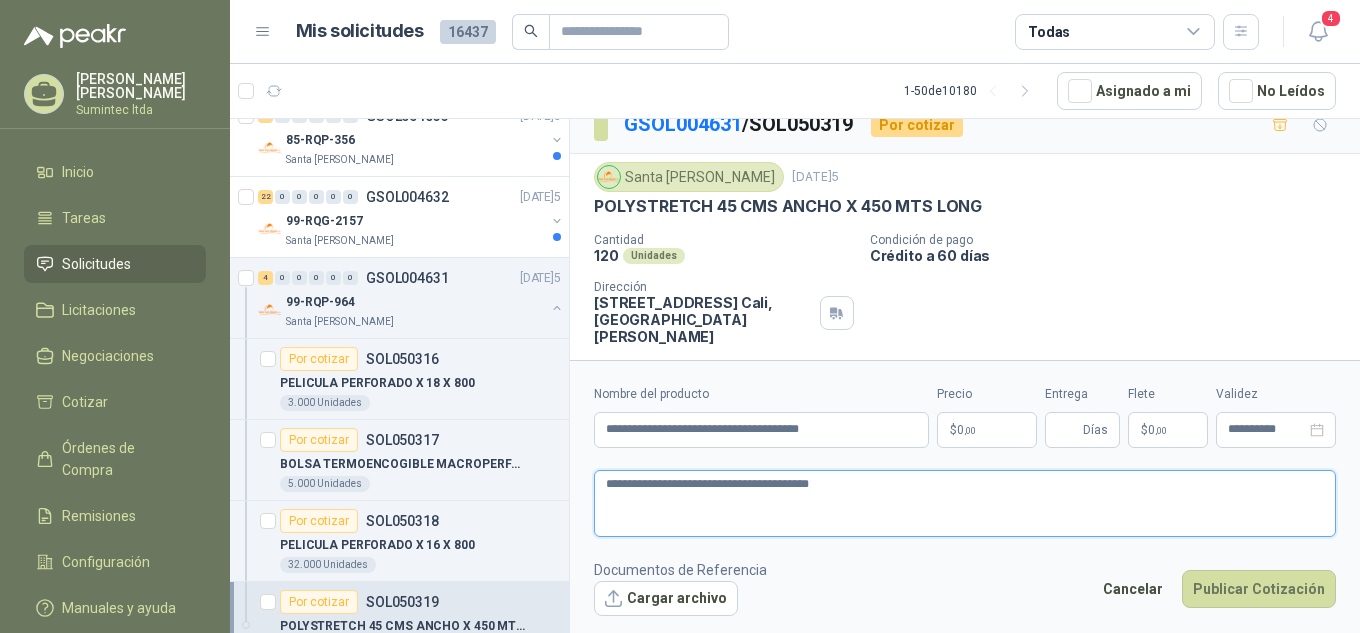 scroll, scrollTop: 36, scrollLeft: 0, axis: vertical 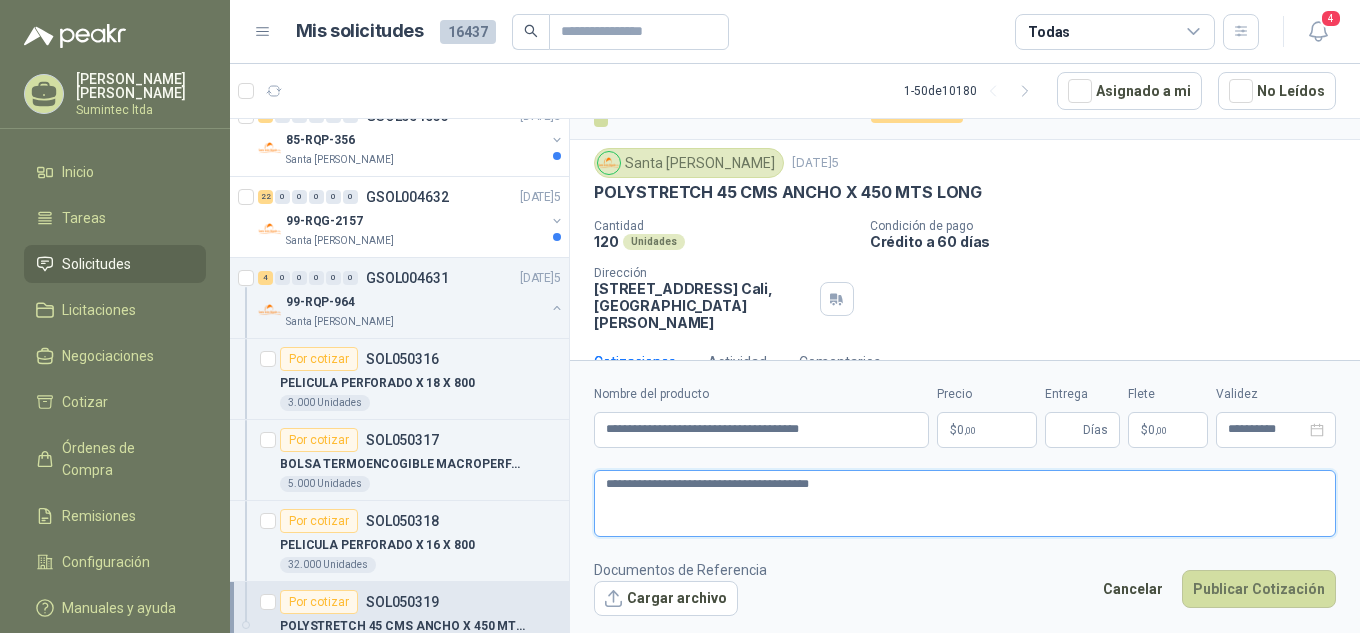 type on "**********" 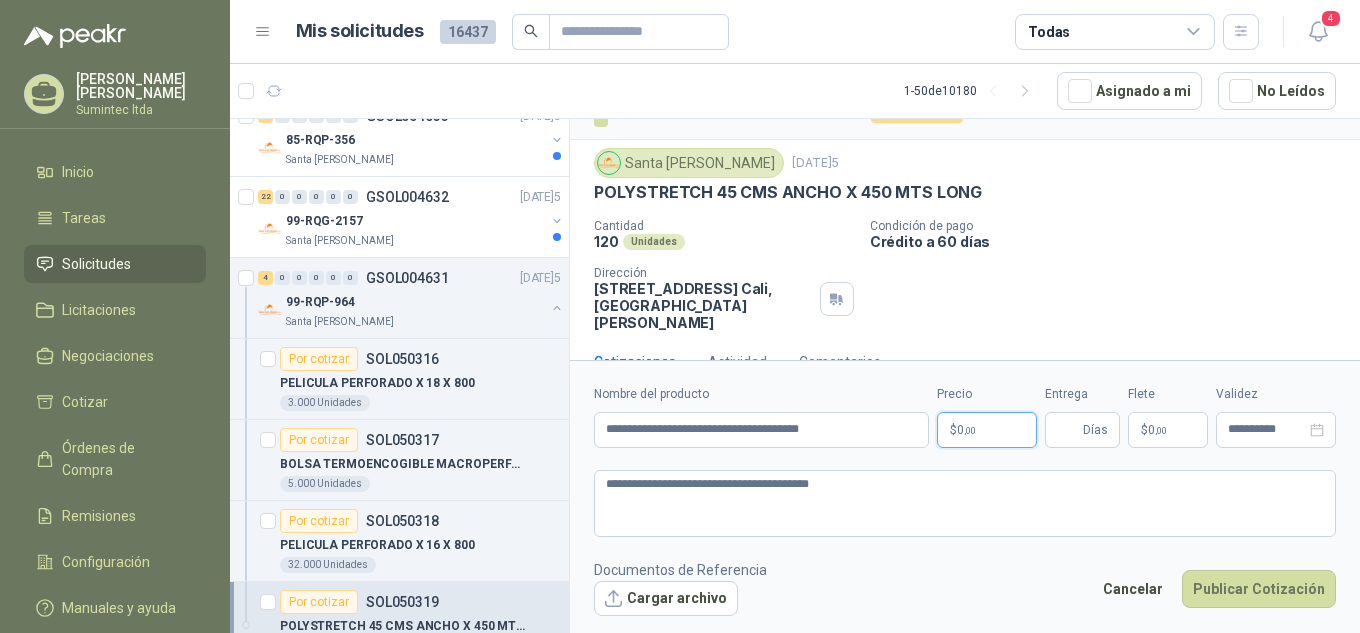 click on "[PERSON_NAME]Sumintec ltda   Inicio   Tareas   Solicitudes   Licitaciones   Negociaciones   Cotizar   Órdenes de Compra   Remisiones   Configuración   Manuales y ayuda Mis solicitudes 16437 Todas 4 1 - 50  de  10180 Asignado a mi No Leídos 1   0   0   0   0   0   GSOL004646 [DATE]5   01-RQU-2157 Santa [PERSON_NAME]  1   0   0   0   0   0   GSOL004644 [DATE]5   19-RQL-125 Santa [PERSON_NAME]  5   0   0   0   0   0   GSOL004643 [DATE]5   01-RQP-9159 [GEOGRAPHIC_DATA][PERSON_NAME]  1   0   0   0   0   0   GSOL004642 [DATE]5   01-RQP-9158 Santa [PERSON_NAME]  1   0   0   0   0   0   GSOL004641 [DATE]5   01-RQU-2155 [GEOGRAPHIC_DATA][PERSON_NAME]  40   0   0   0   0   0   GSOL004640 [DATE]5   01-RQP-9157 Santa A[PERSON_NAME]  1   0   0   0   0   0   GSOL004639 [DATE]5   19-RQU-207 Santa [PERSON_NAME]  5   0   0   0   0   0   GSOL004638 [DATE]5   81-RQP-897 Santa [PERSON_NAME]  Por cotizar SOL050391 CAJA PLEGADIZA P/ PANAL 8.500   Unidades Por cotizar SOL050392 ZUNCHO IMP DE 0.55mm DE 5mm ANCHO*7300M 365.000" at bounding box center [680, 316] 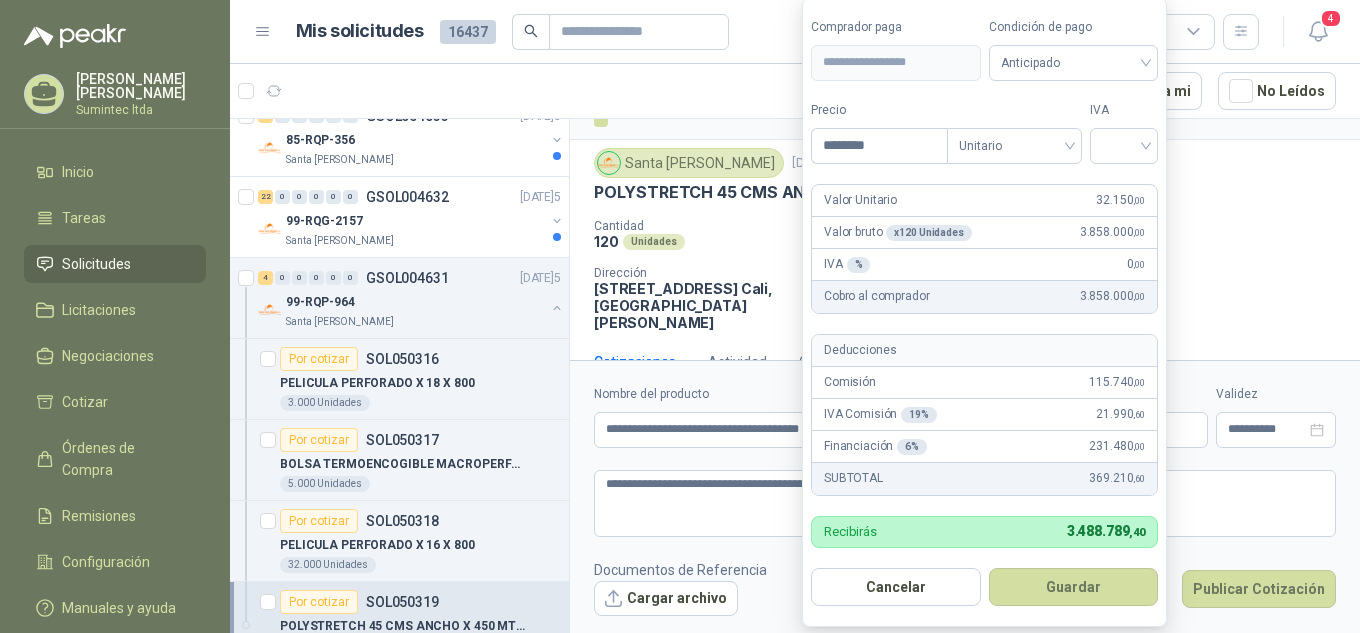 type on "********" 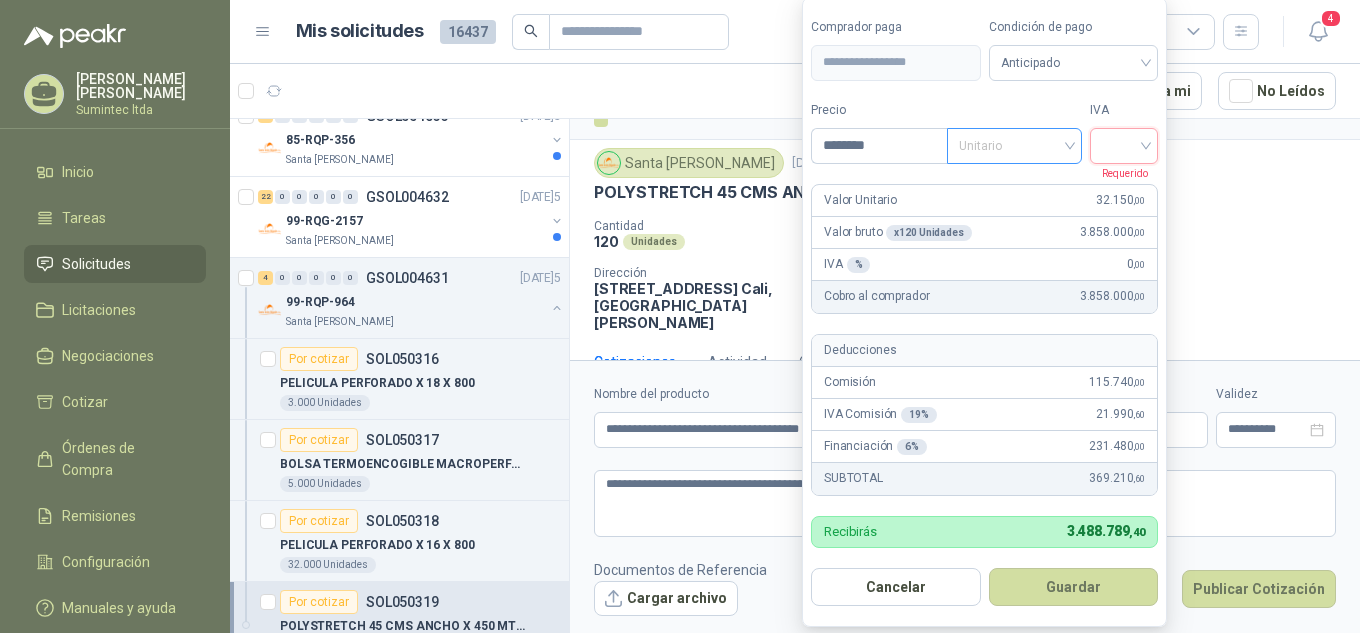click on "Unitario" at bounding box center [1014, 146] 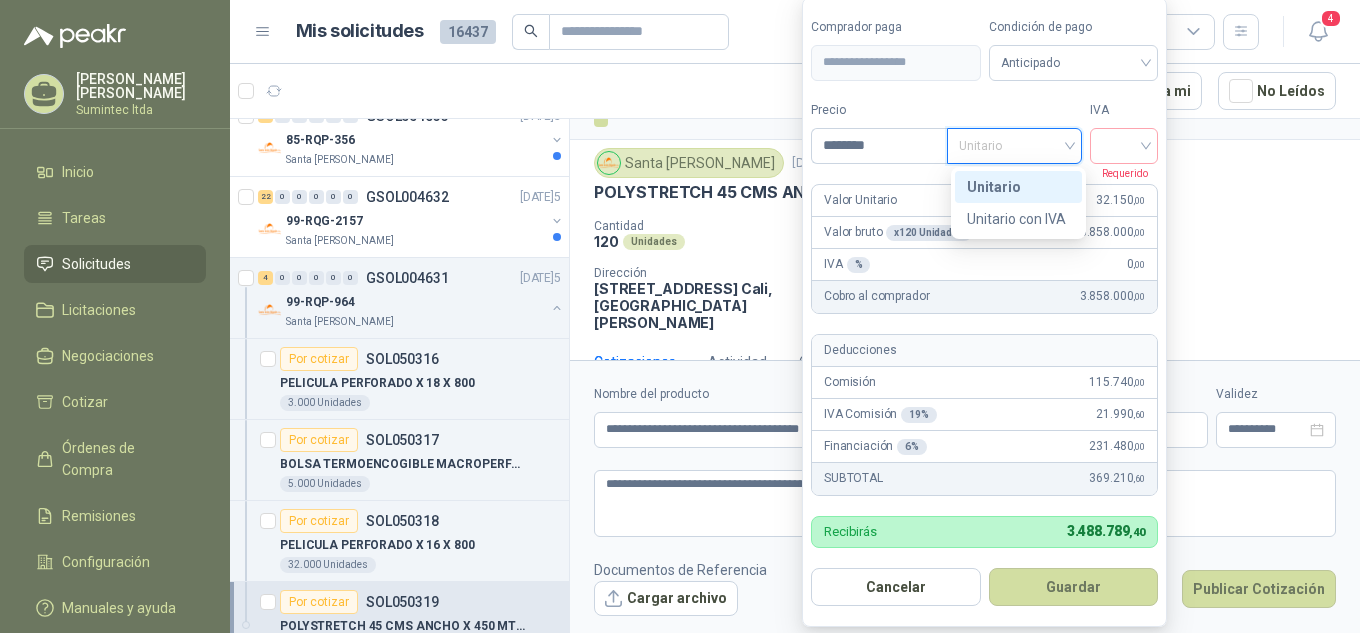 click on "Unitario" at bounding box center [1018, 187] 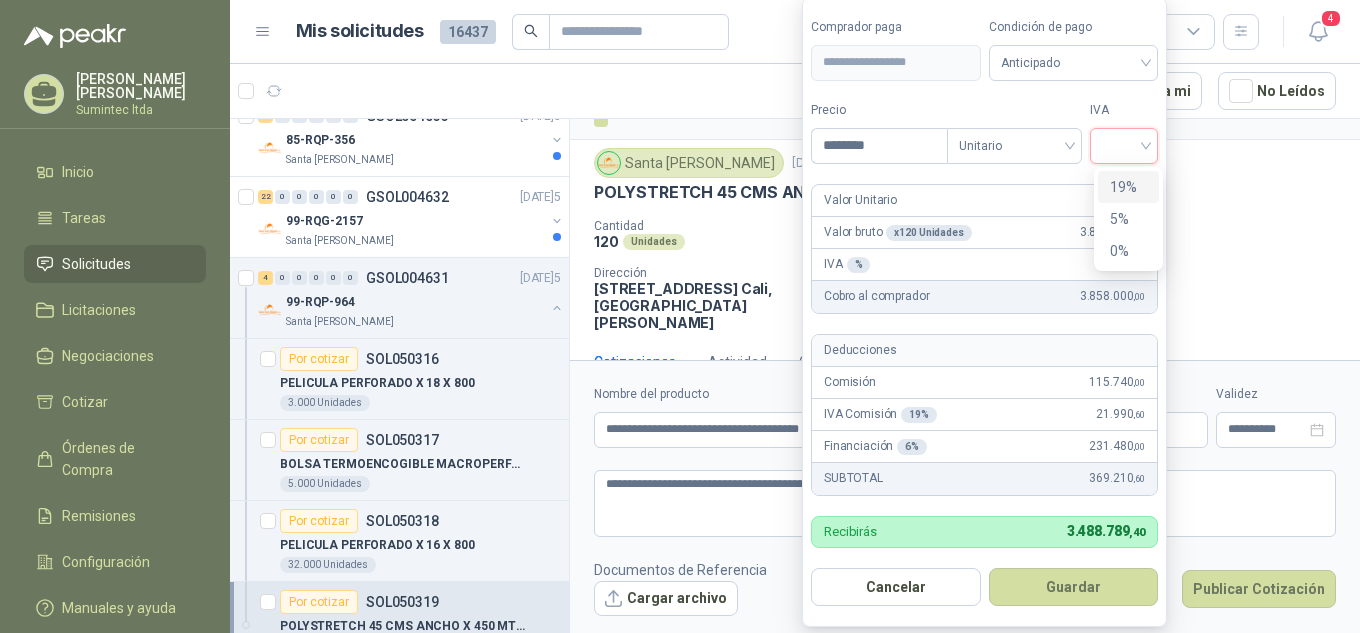 click at bounding box center (1124, 144) 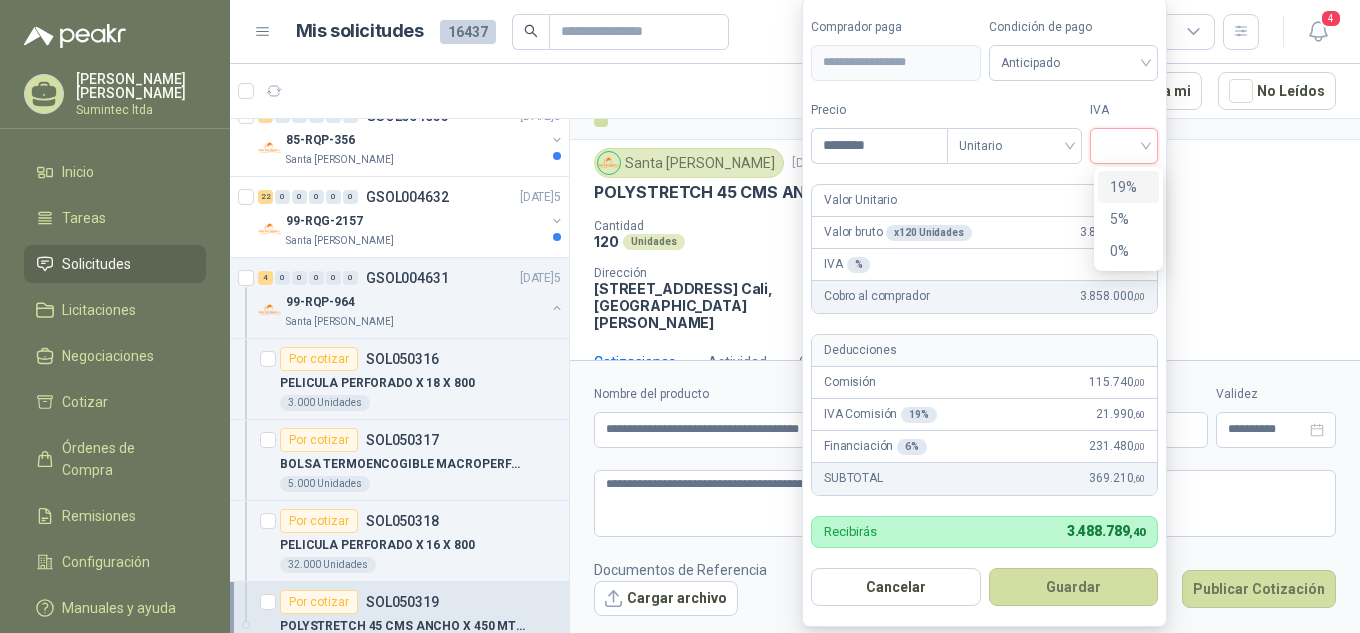 click on "19%" at bounding box center (1128, 187) 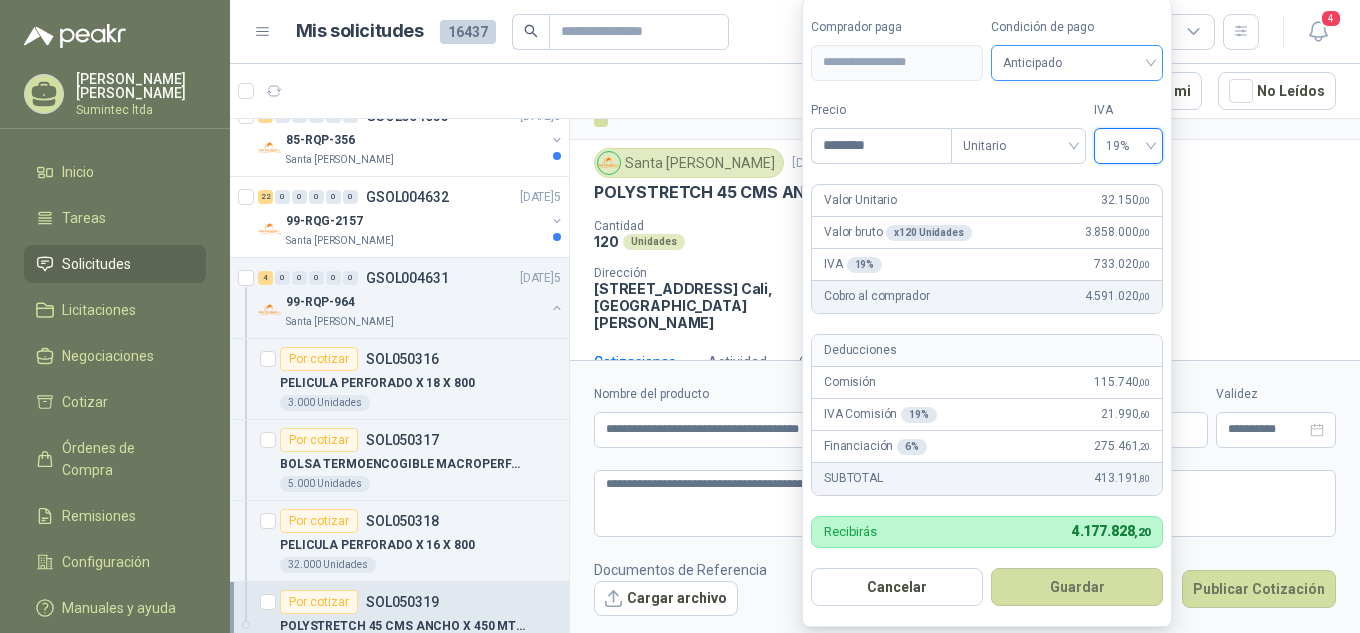 click on "Anticipado" at bounding box center [1077, 63] 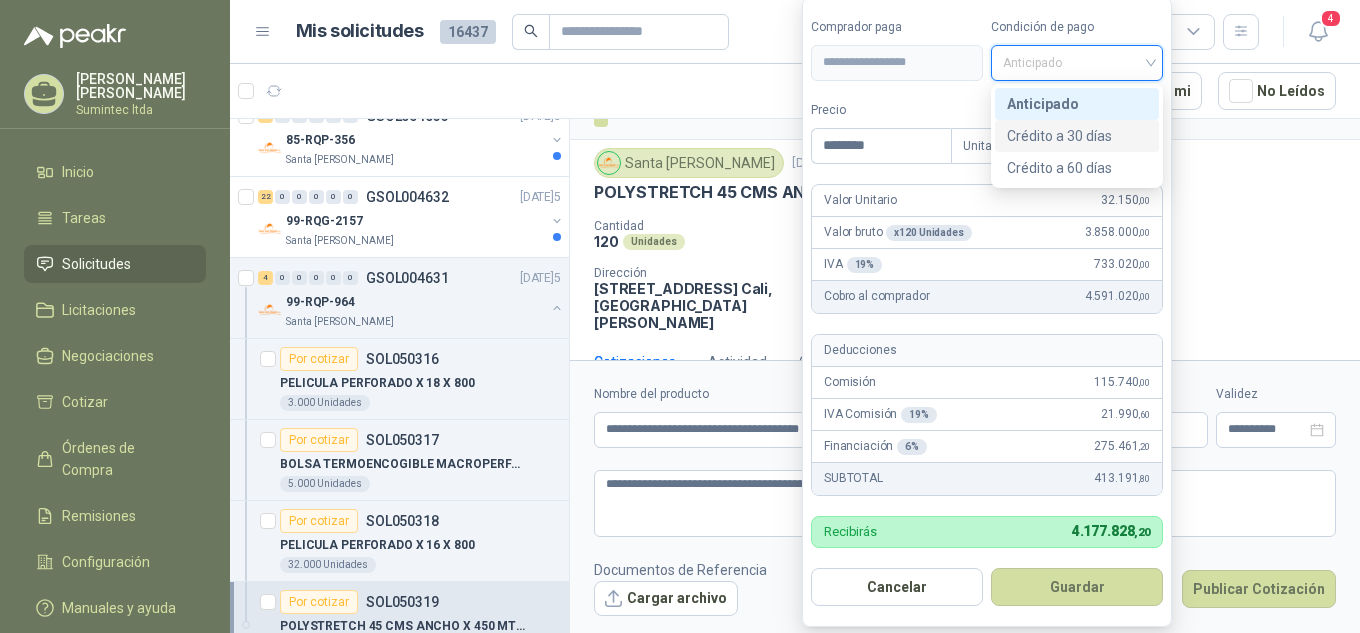 click on "Crédito a 30 días" at bounding box center [1077, 136] 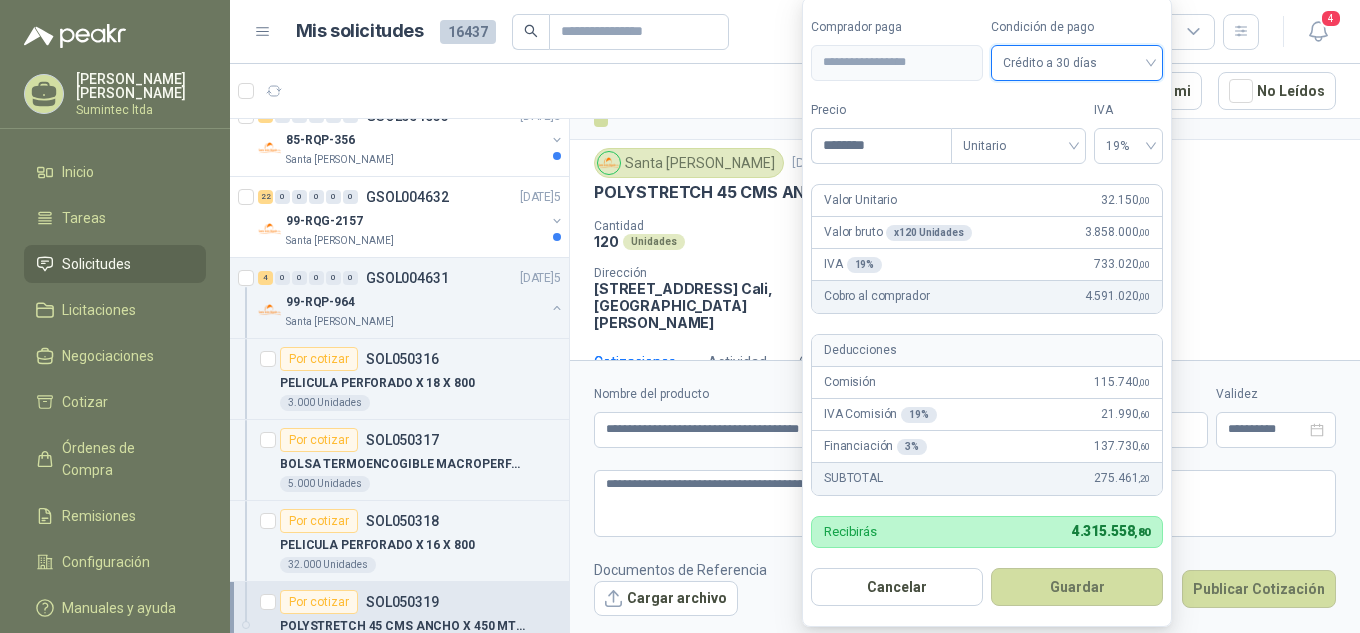 click on "Precio" at bounding box center (881, 110) 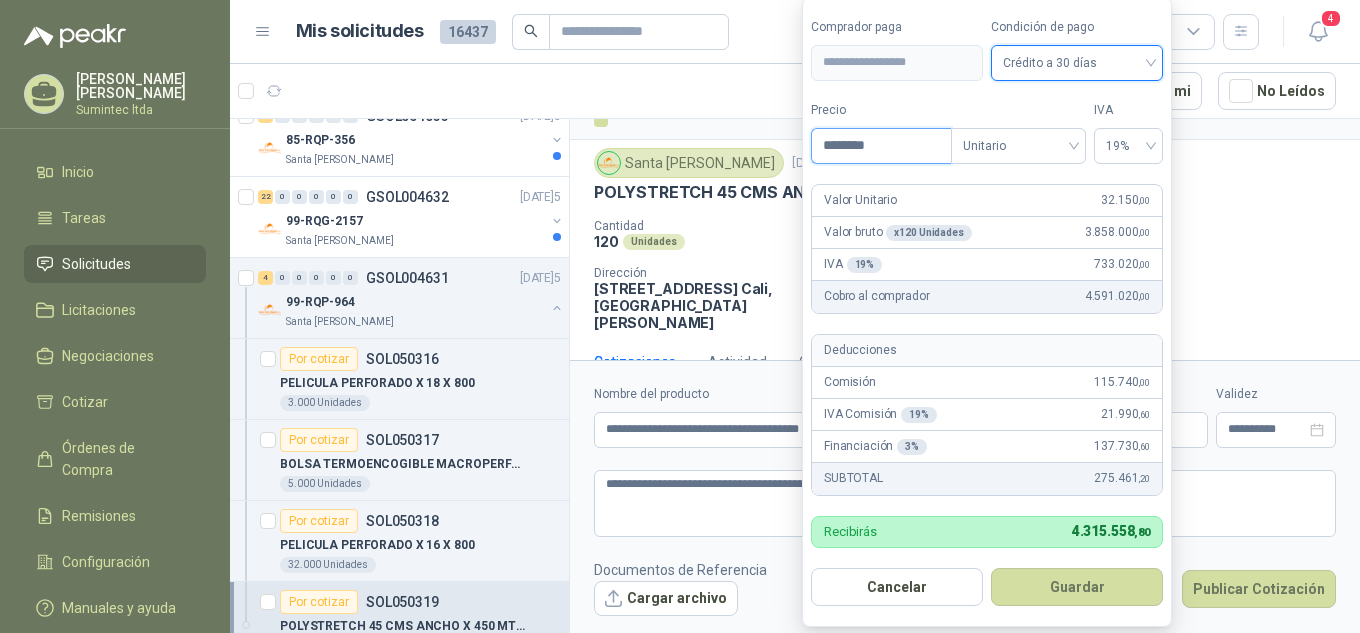 click on "********" at bounding box center [881, 146] 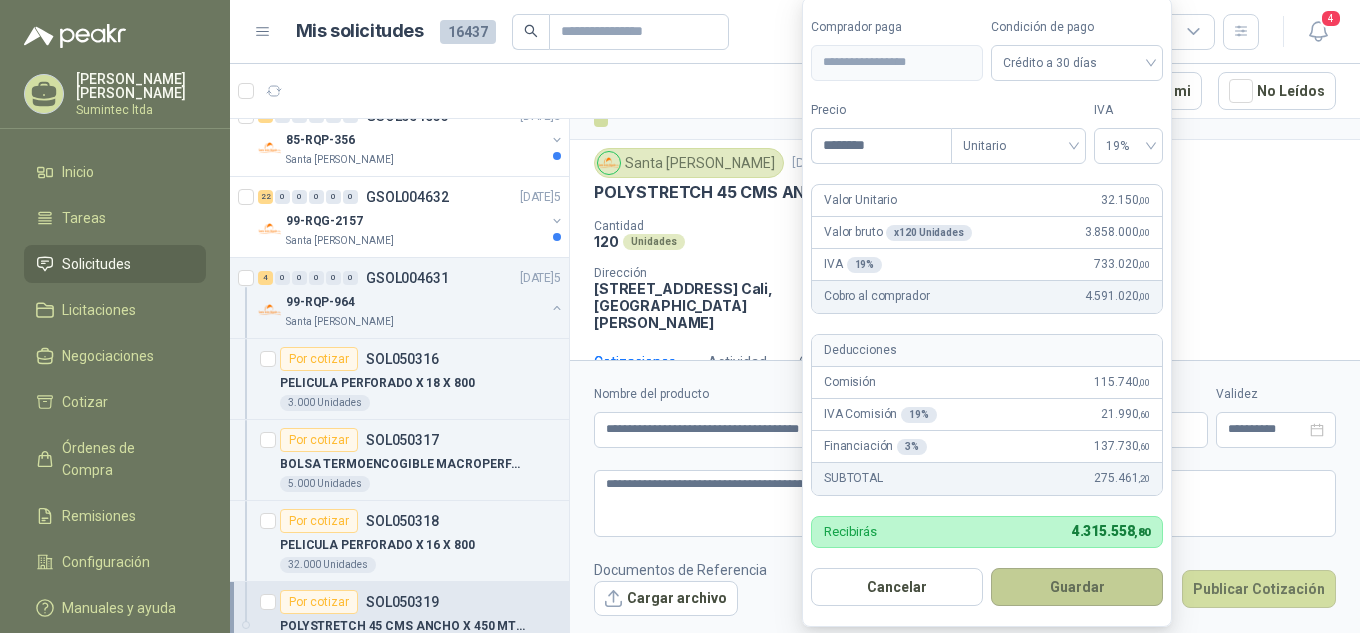 click on "Guardar" at bounding box center [1077, 587] 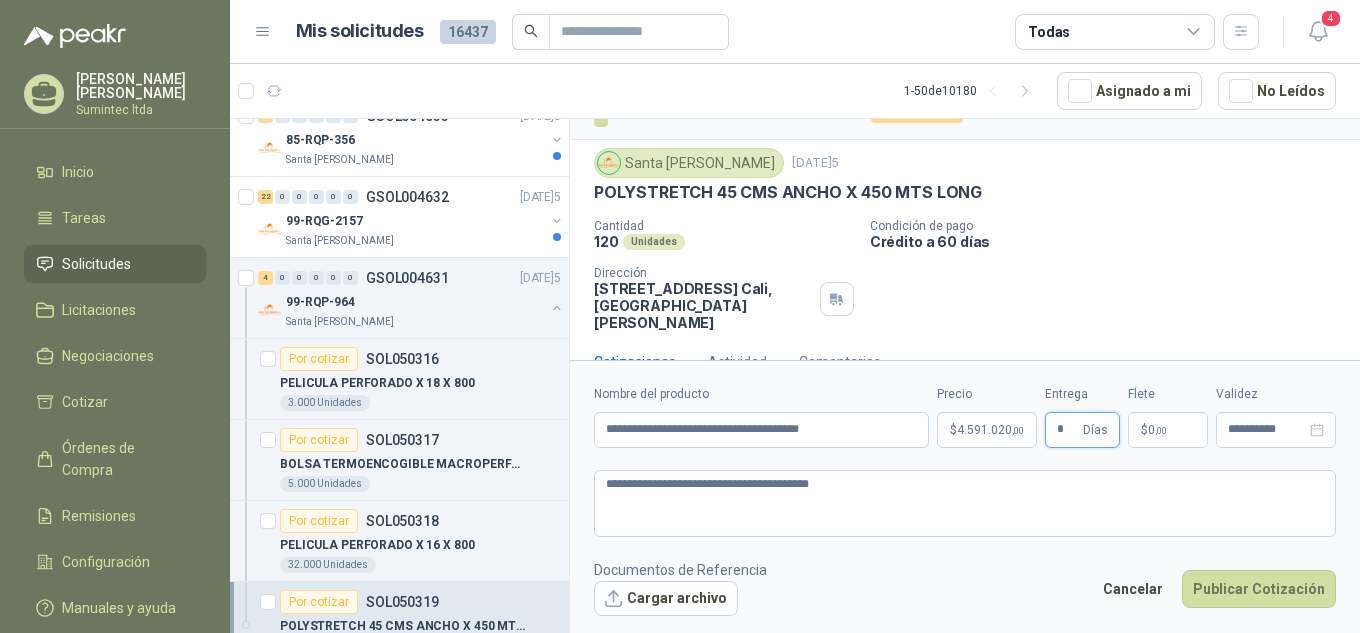 type on "*" 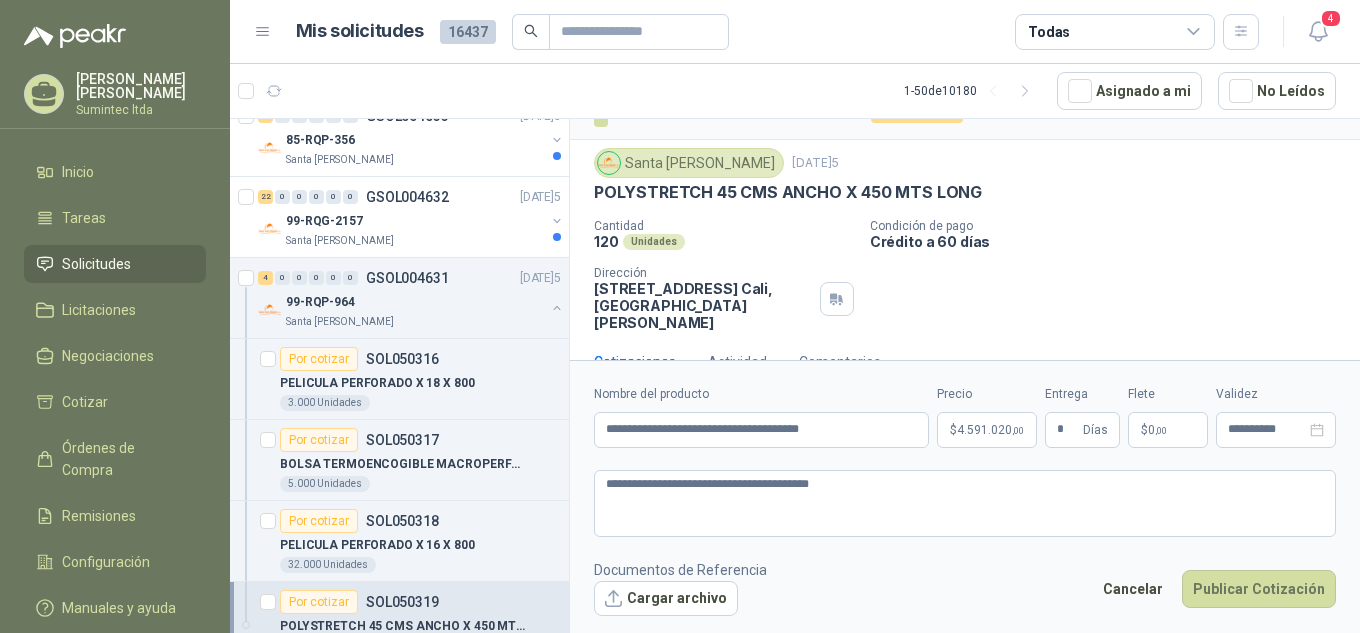click on "0 ,00" at bounding box center [1157, 430] 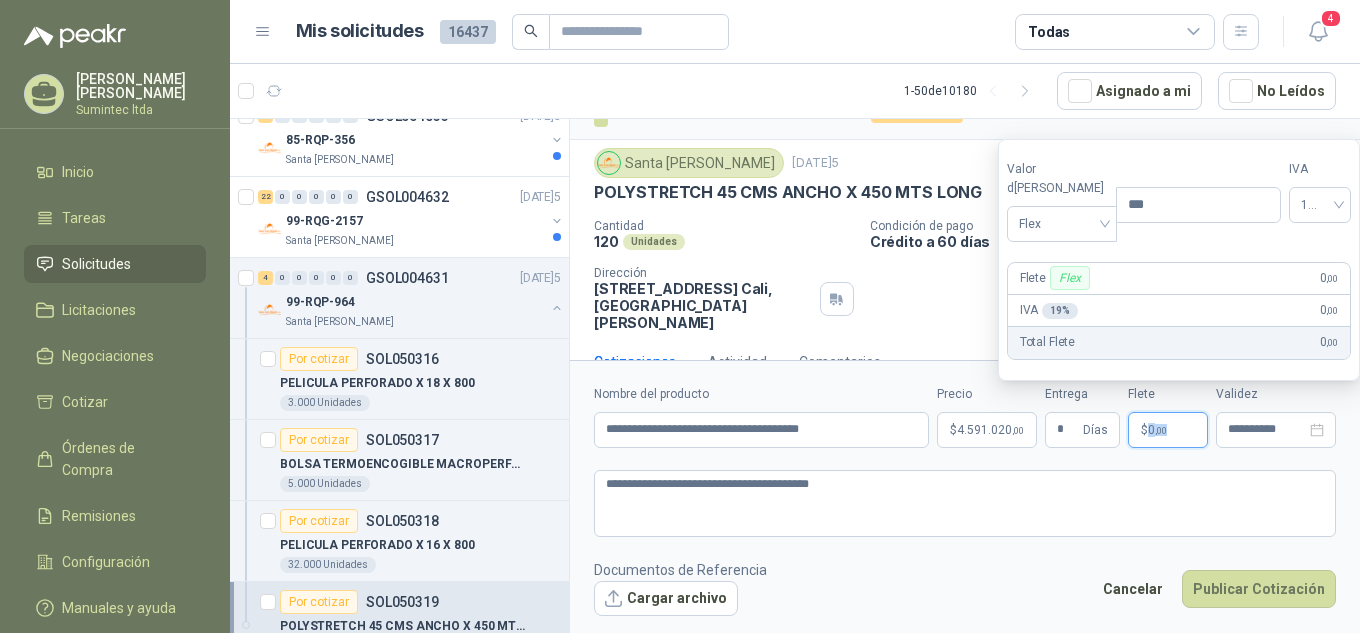 click on "0 ,00" at bounding box center [1157, 430] 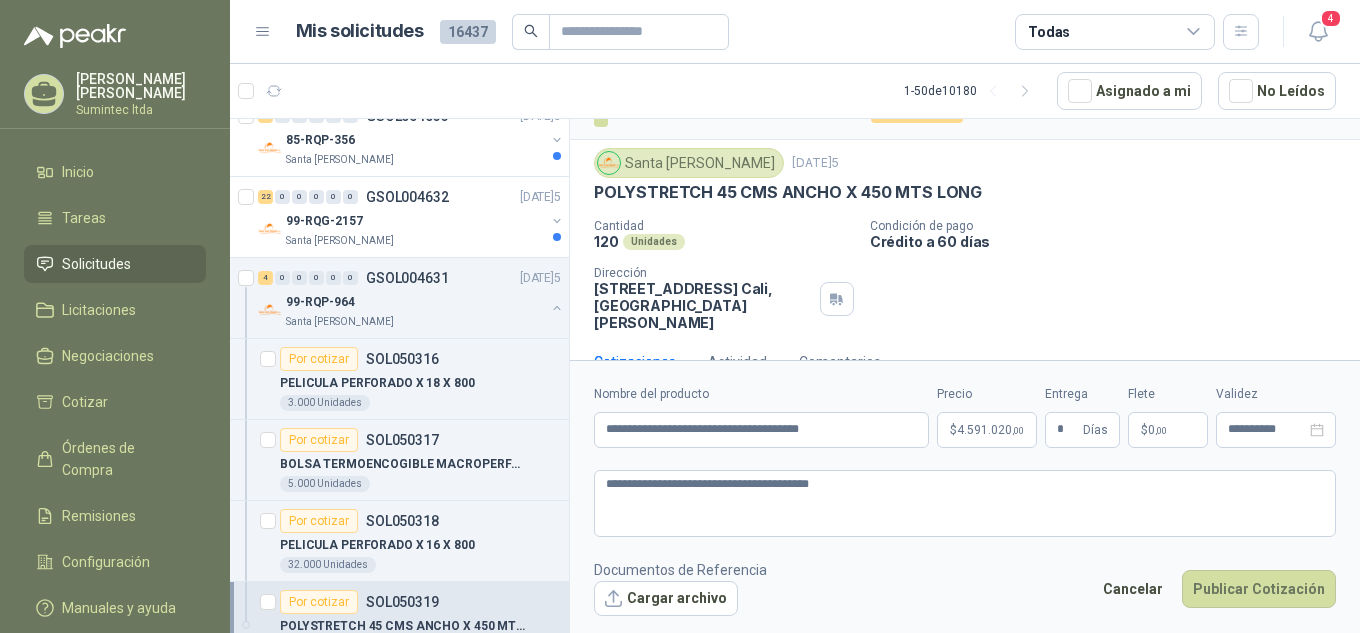 click on "Santa Anita Napoles 29 jul, 2025" at bounding box center [965, 163] 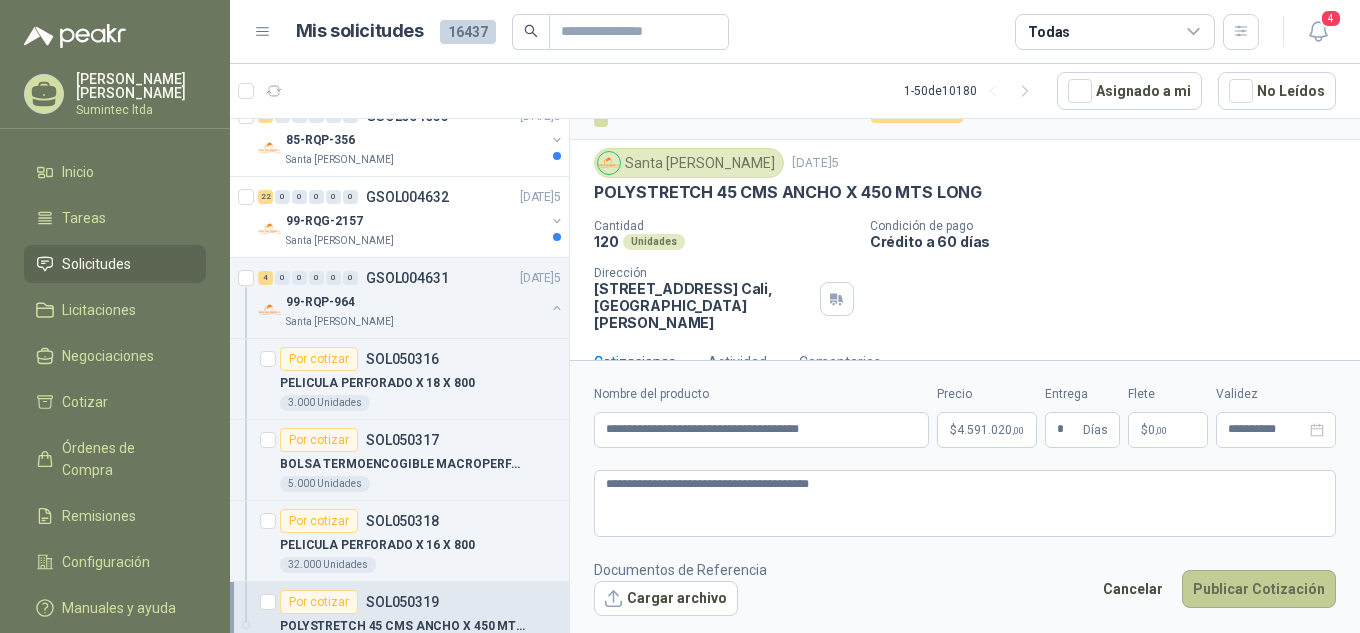 click on "Publicar Cotización" at bounding box center [1259, 589] 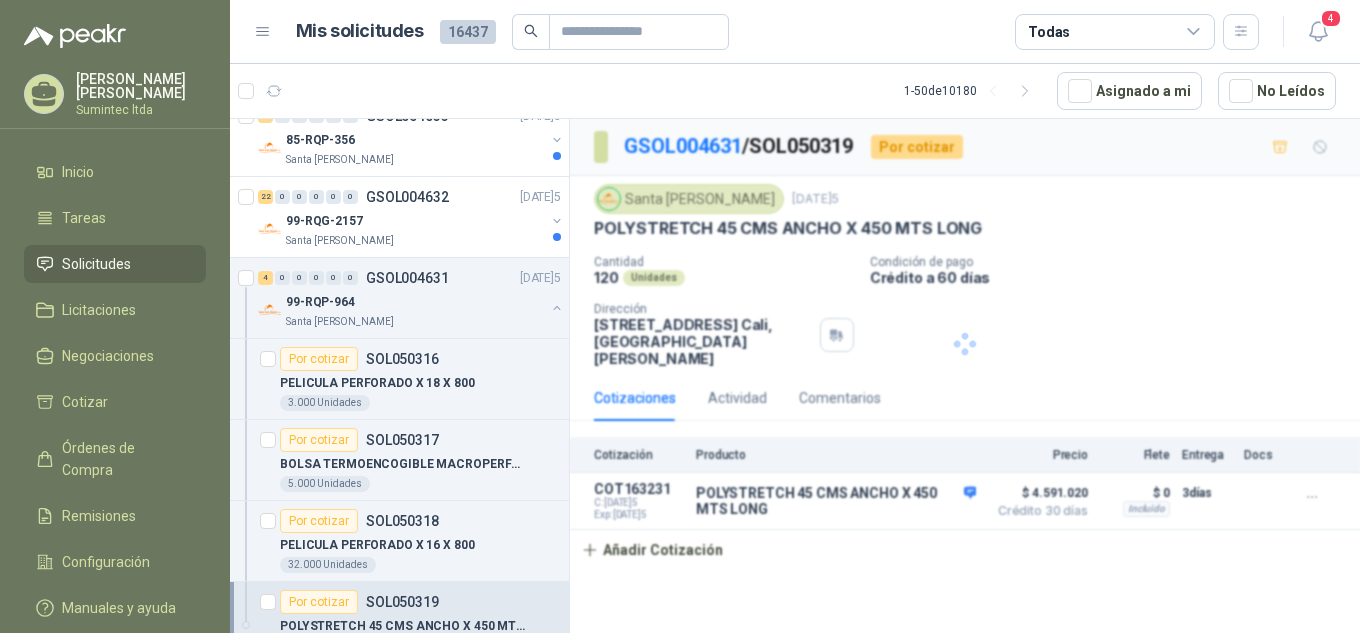 scroll, scrollTop: 0, scrollLeft: 0, axis: both 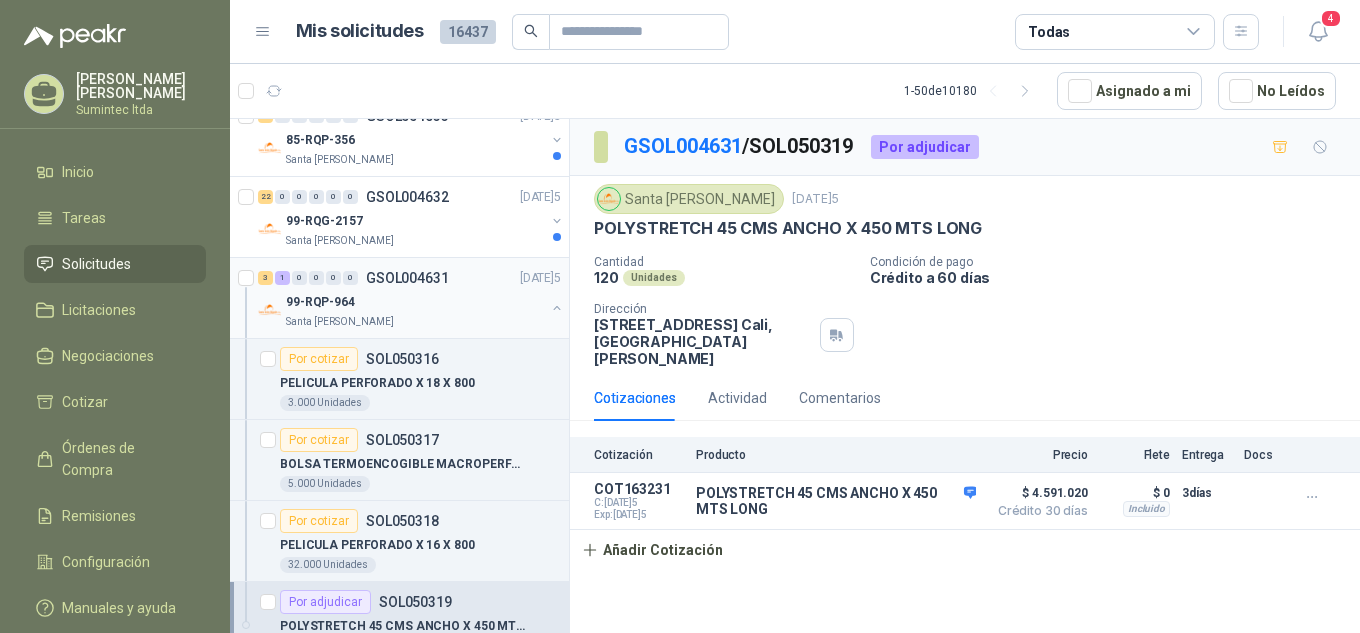 click on "99-RQP-964" at bounding box center (415, 302) 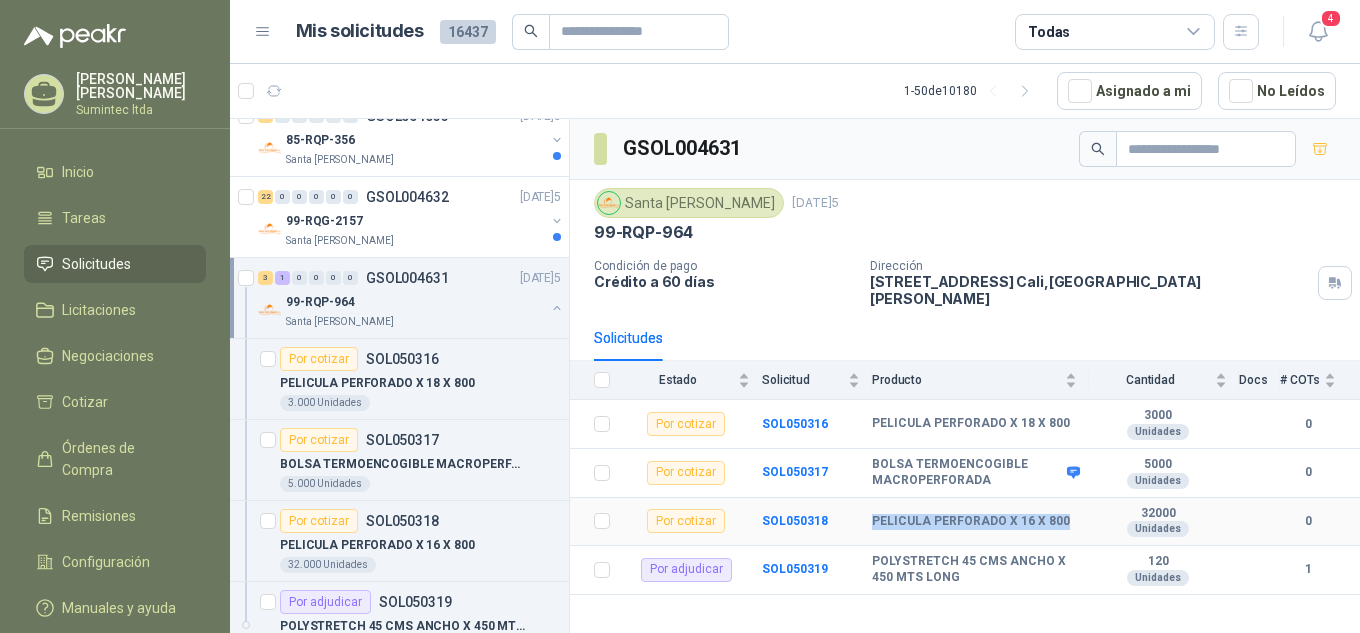 drag, startPoint x: 1076, startPoint y: 507, endPoint x: 872, endPoint y: 519, distance: 204.35263 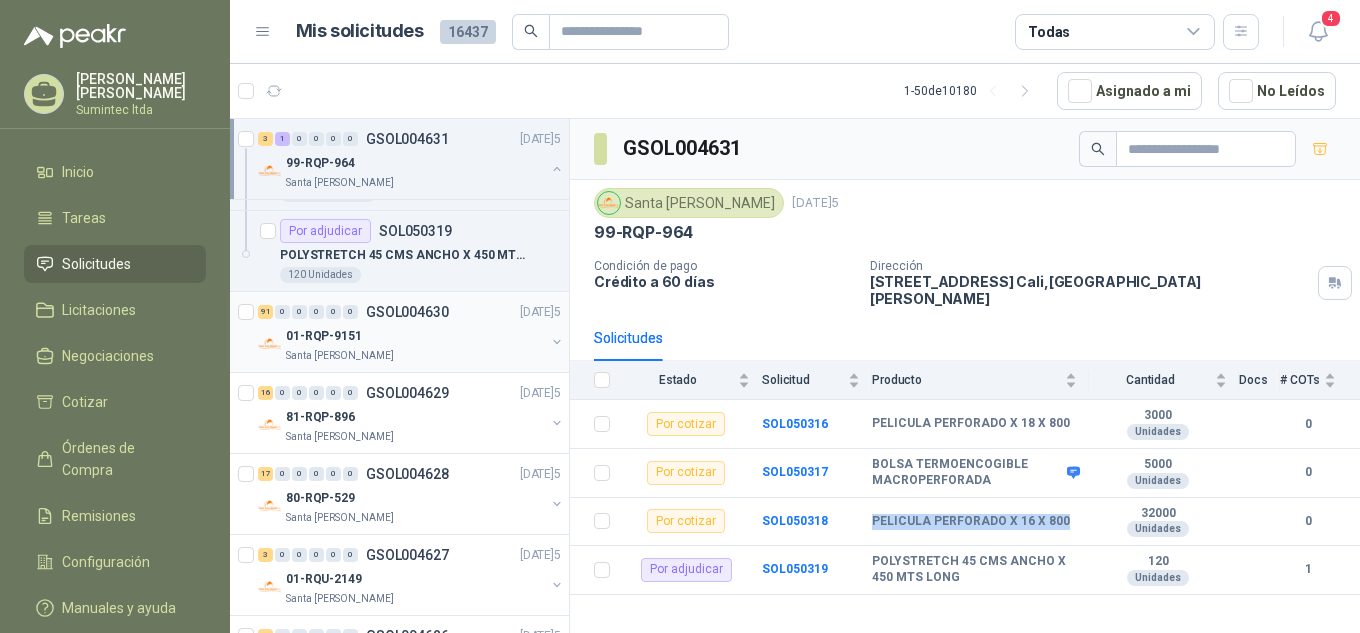 scroll, scrollTop: 1800, scrollLeft: 0, axis: vertical 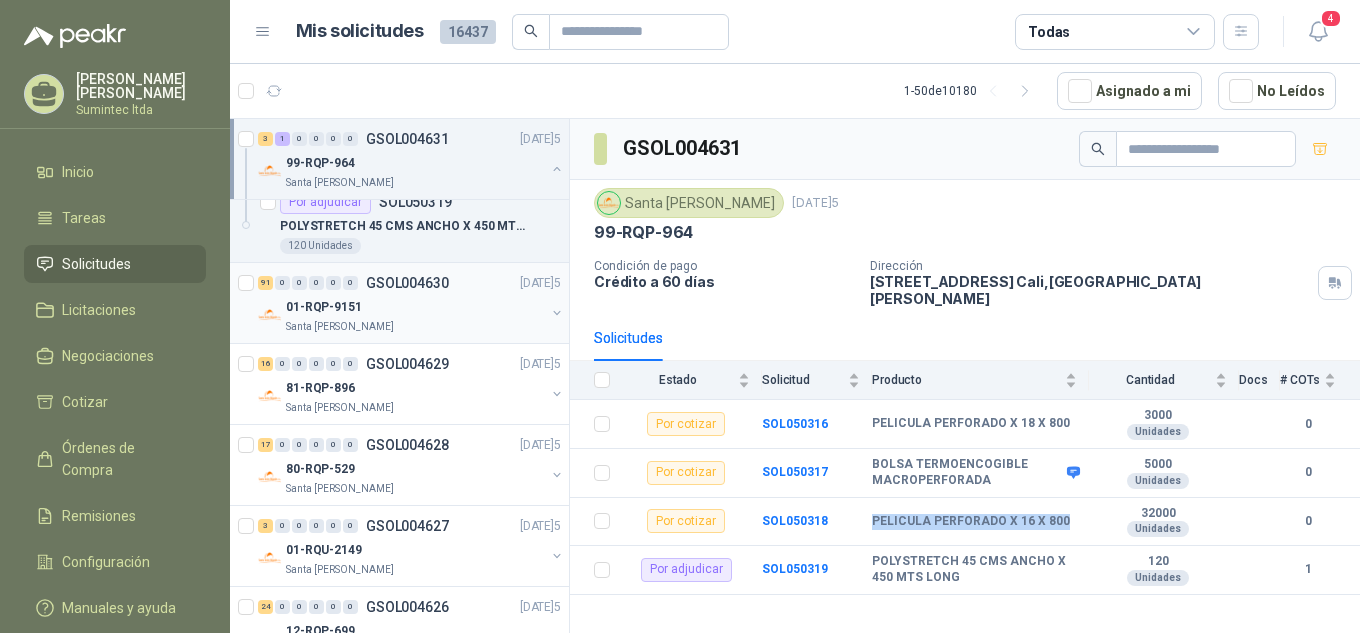 click on "Santa [PERSON_NAME]" at bounding box center (415, 327) 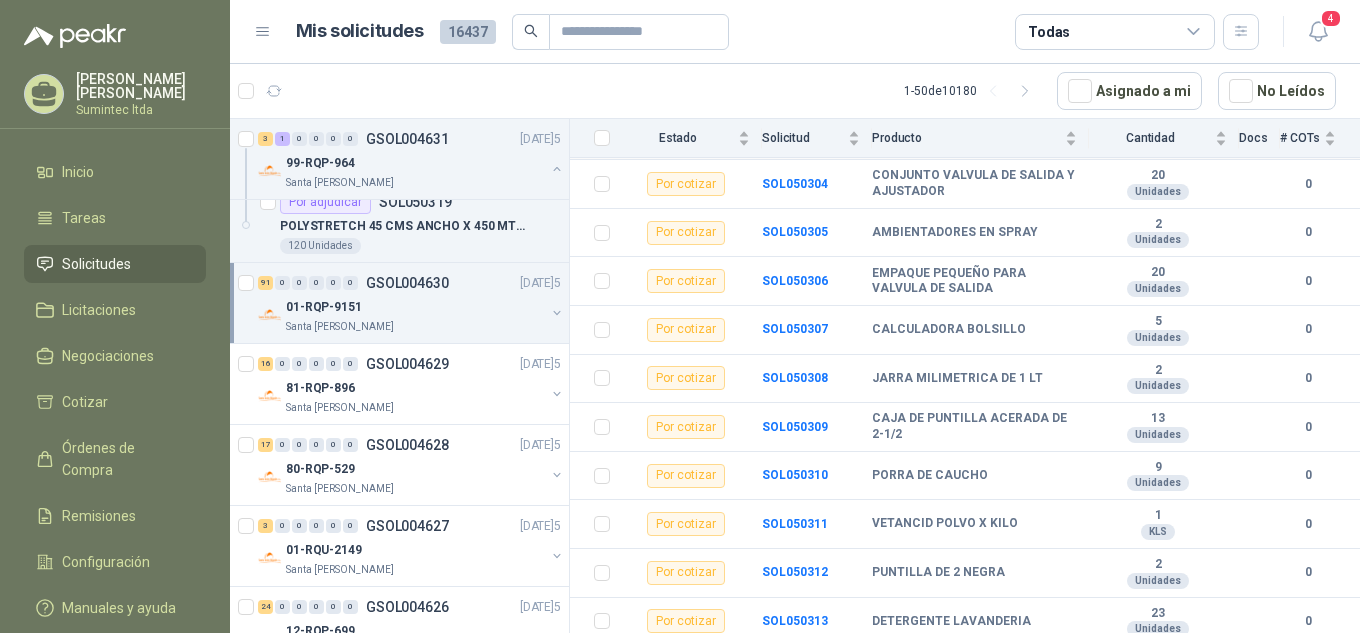 scroll, scrollTop: 4100, scrollLeft: 0, axis: vertical 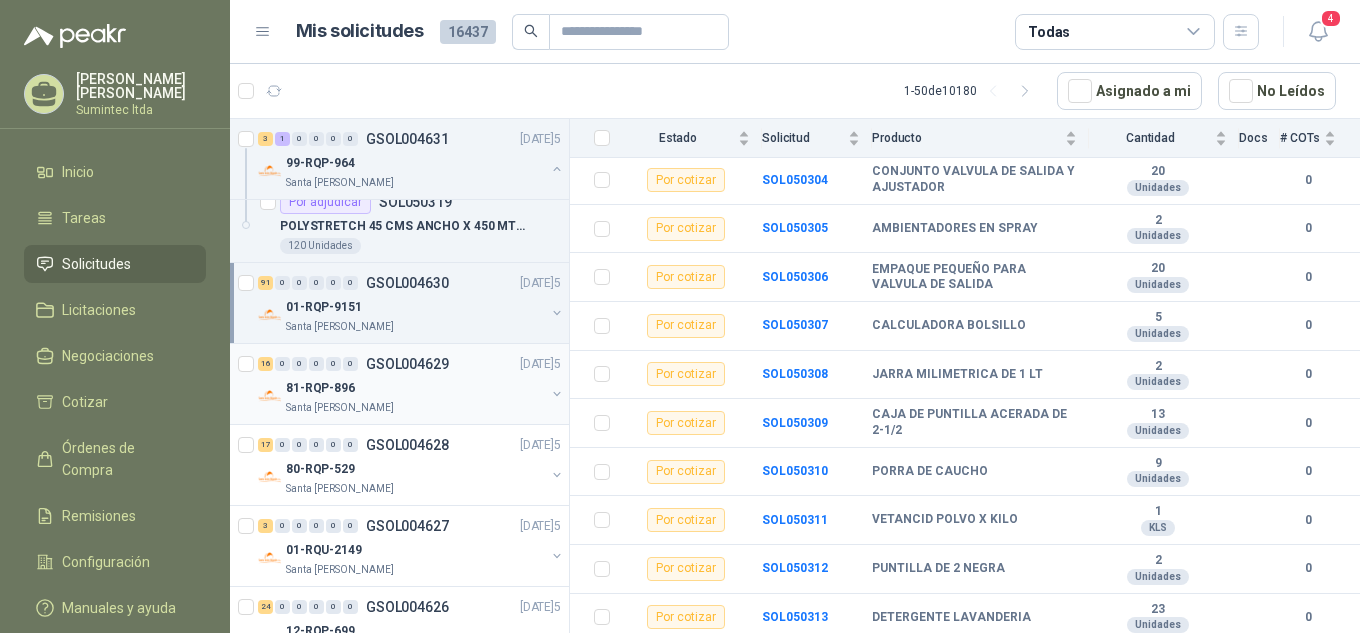 click on "81-RQP-896" at bounding box center (320, 388) 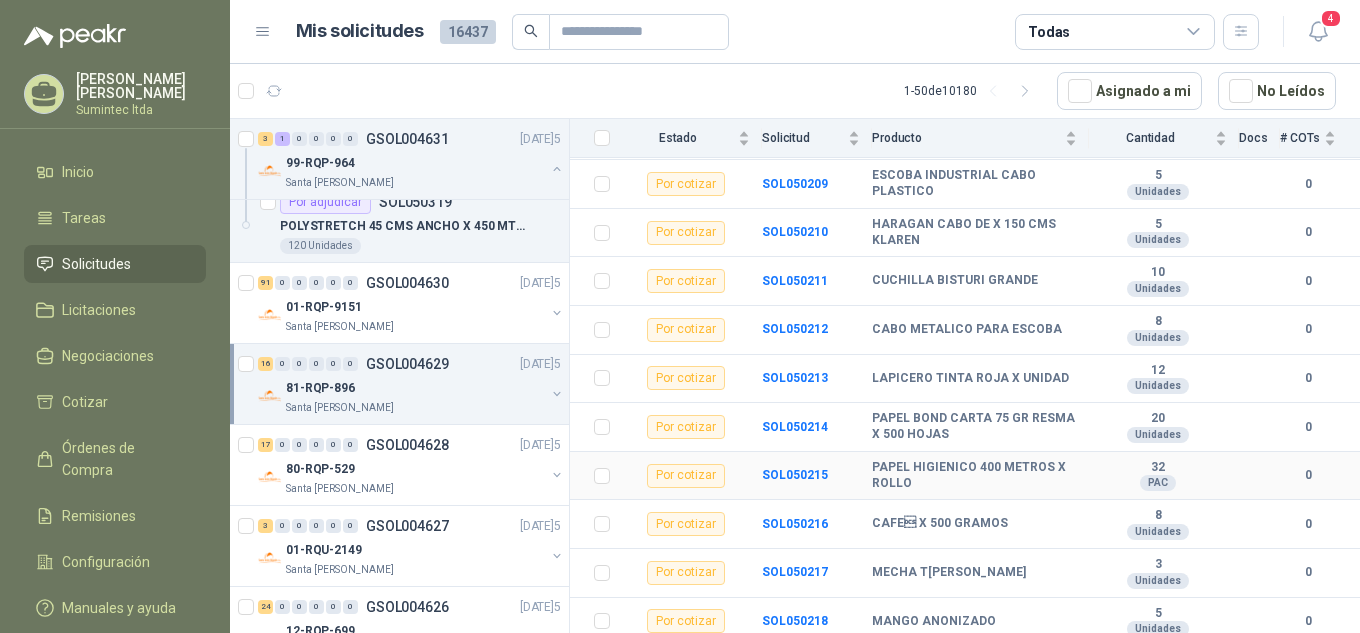 scroll, scrollTop: 538, scrollLeft: 0, axis: vertical 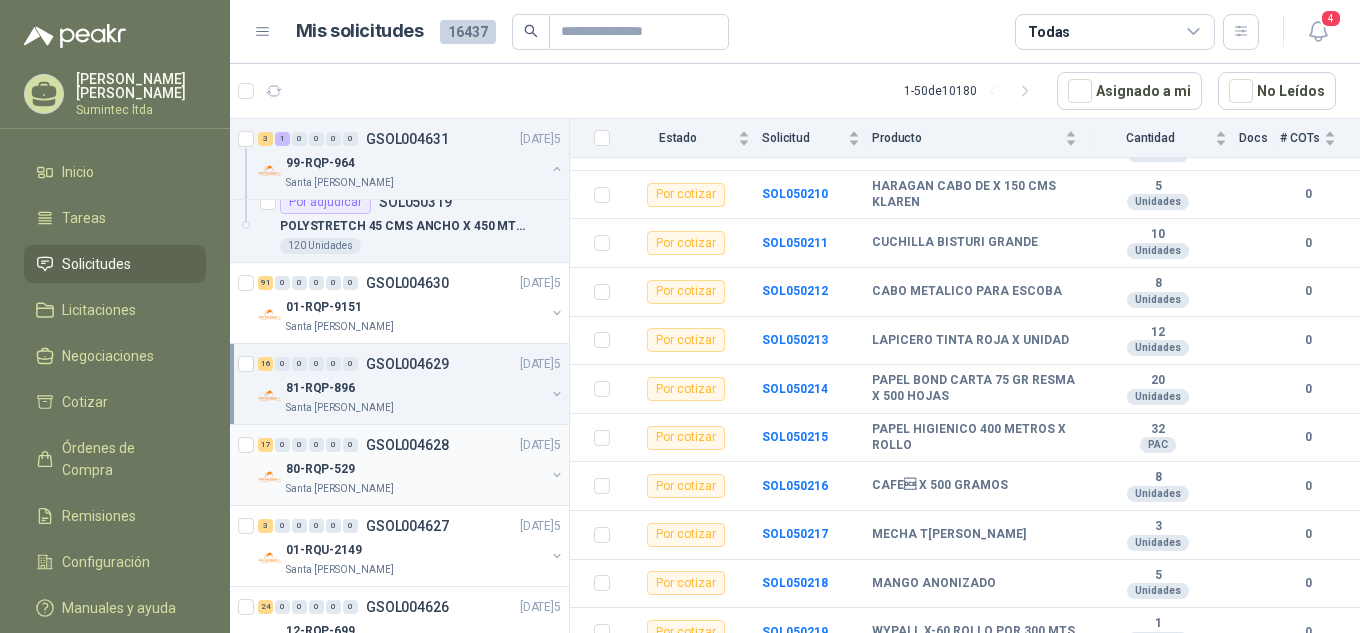 click on "80-RQP-529" at bounding box center (415, 469) 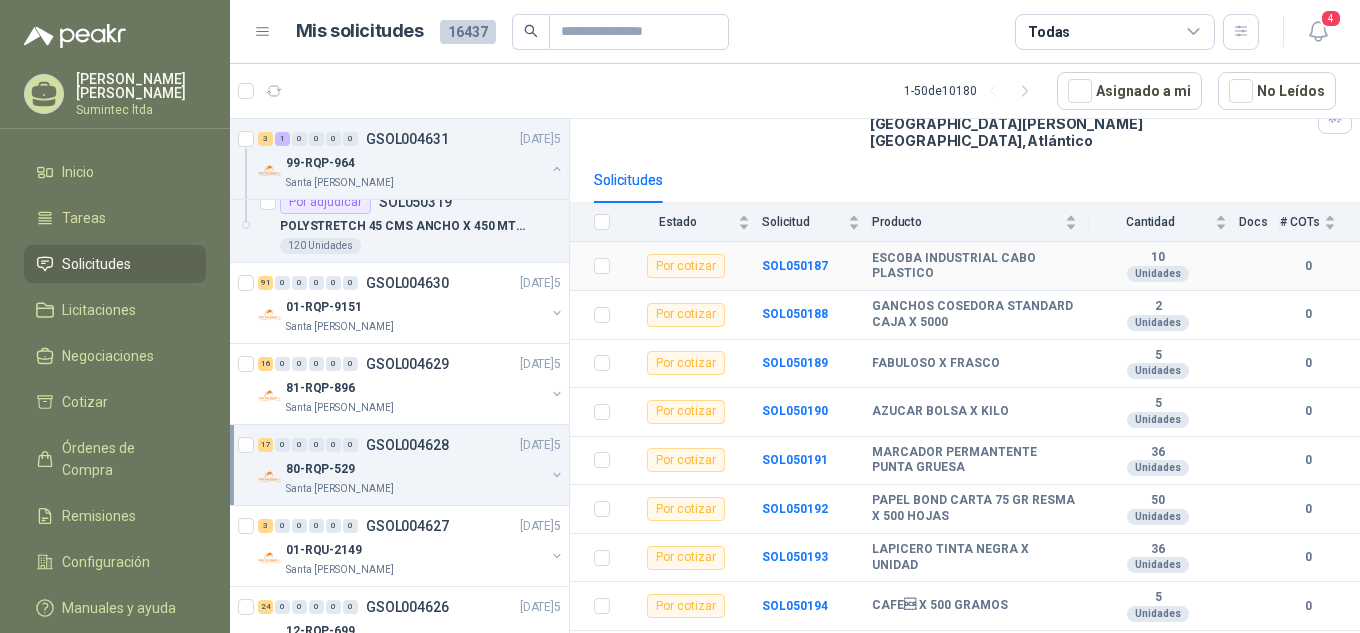 scroll, scrollTop: 200, scrollLeft: 0, axis: vertical 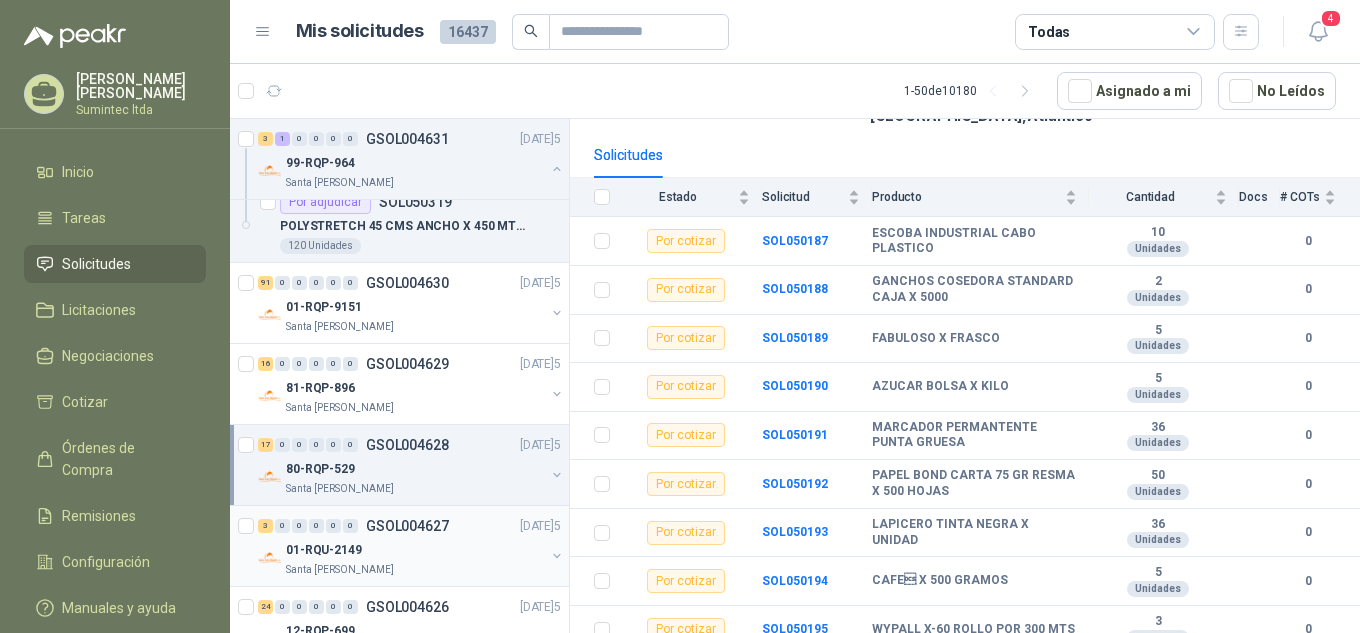click on "GSOL004627" at bounding box center (407, 526) 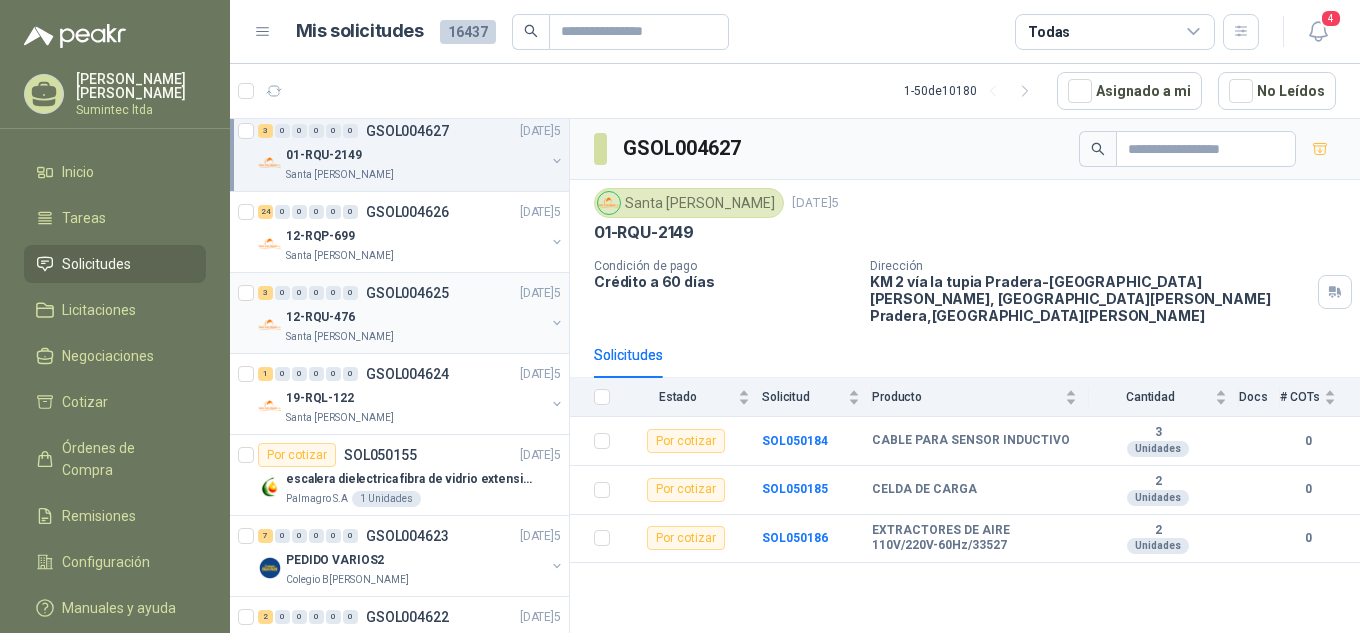 scroll, scrollTop: 2200, scrollLeft: 0, axis: vertical 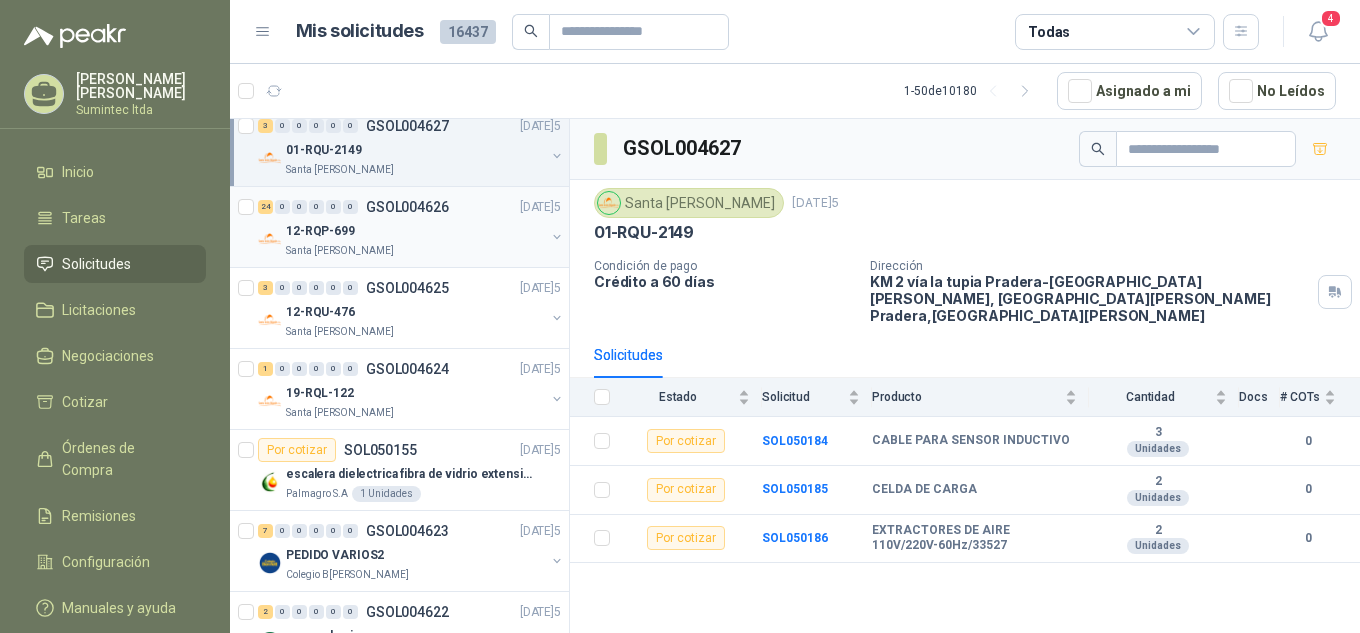click on "12-RQP-699" at bounding box center (415, 231) 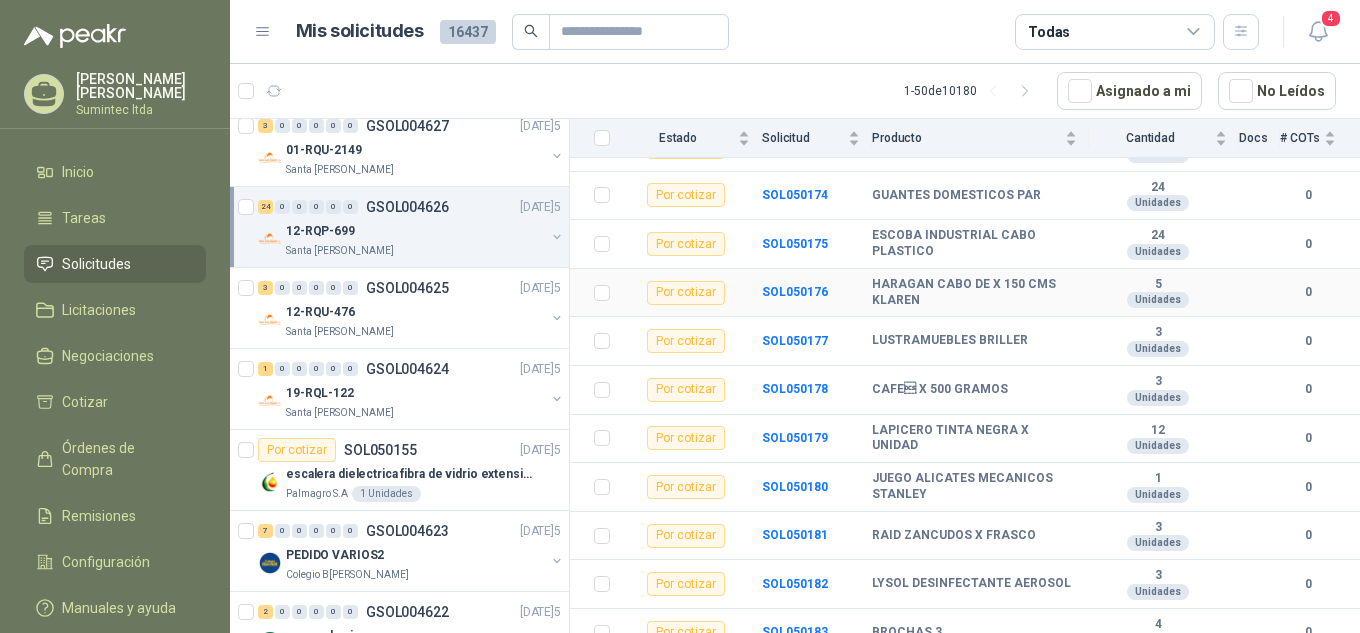 scroll, scrollTop: 927, scrollLeft: 0, axis: vertical 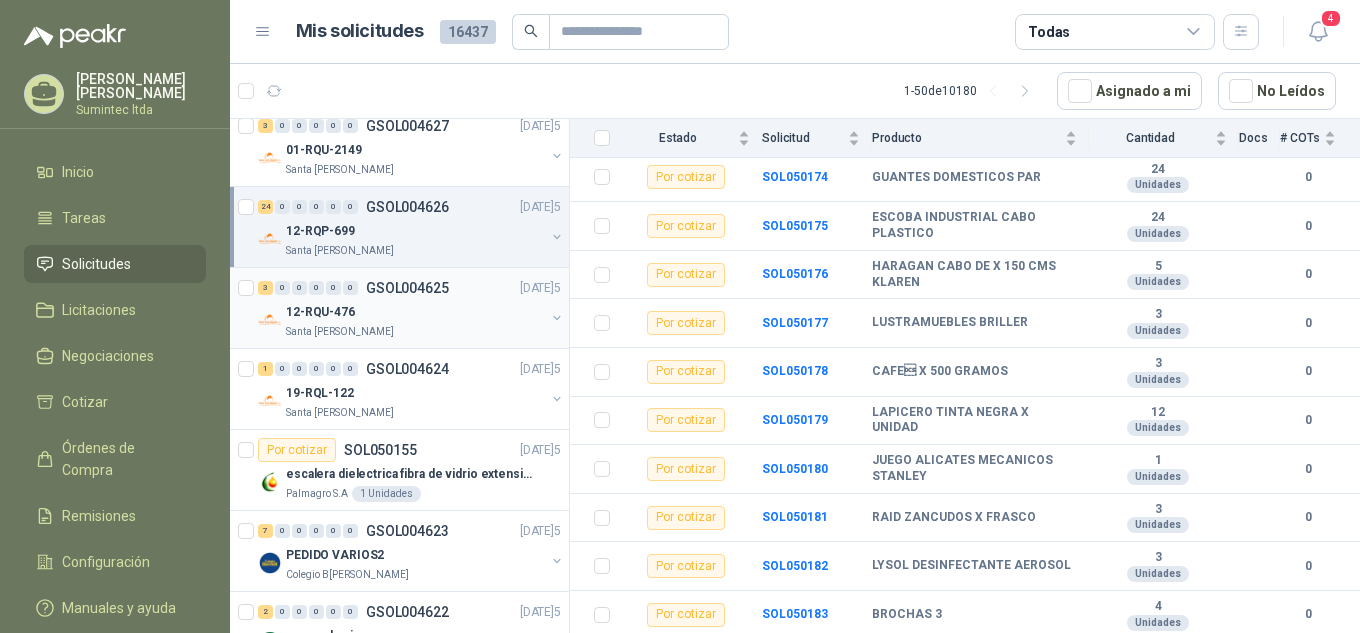click on "Santa [PERSON_NAME]" at bounding box center (415, 332) 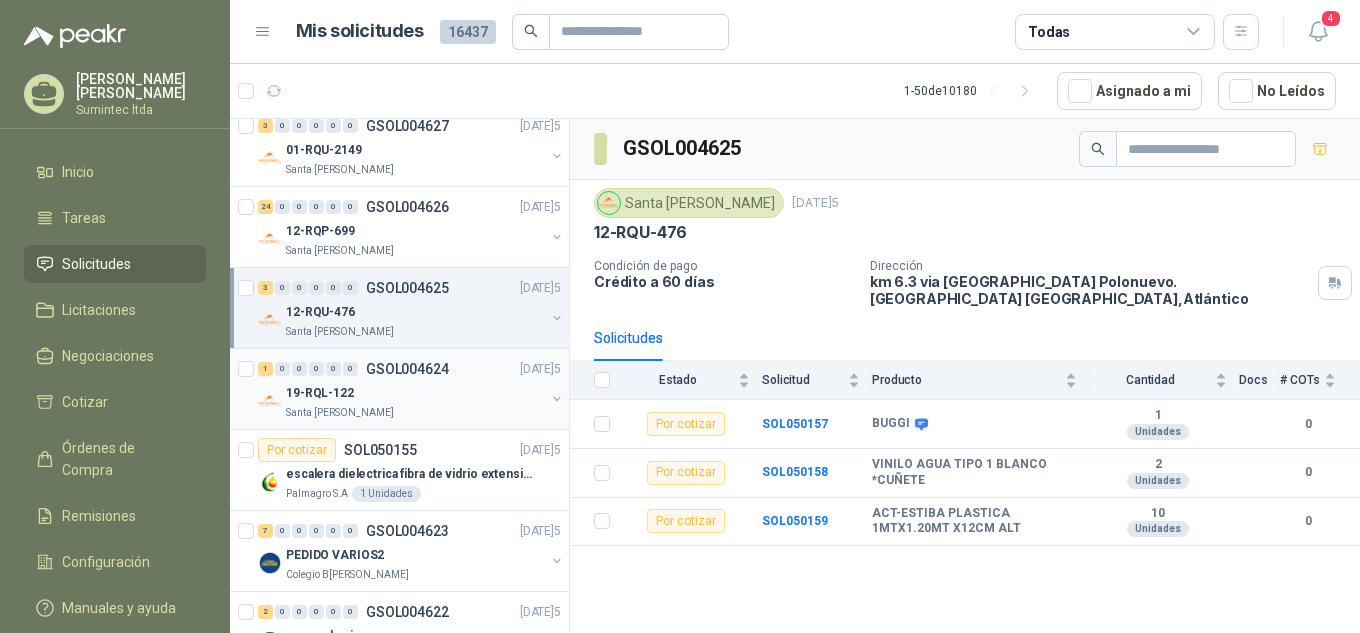 click on "Santa [PERSON_NAME]" at bounding box center (415, 413) 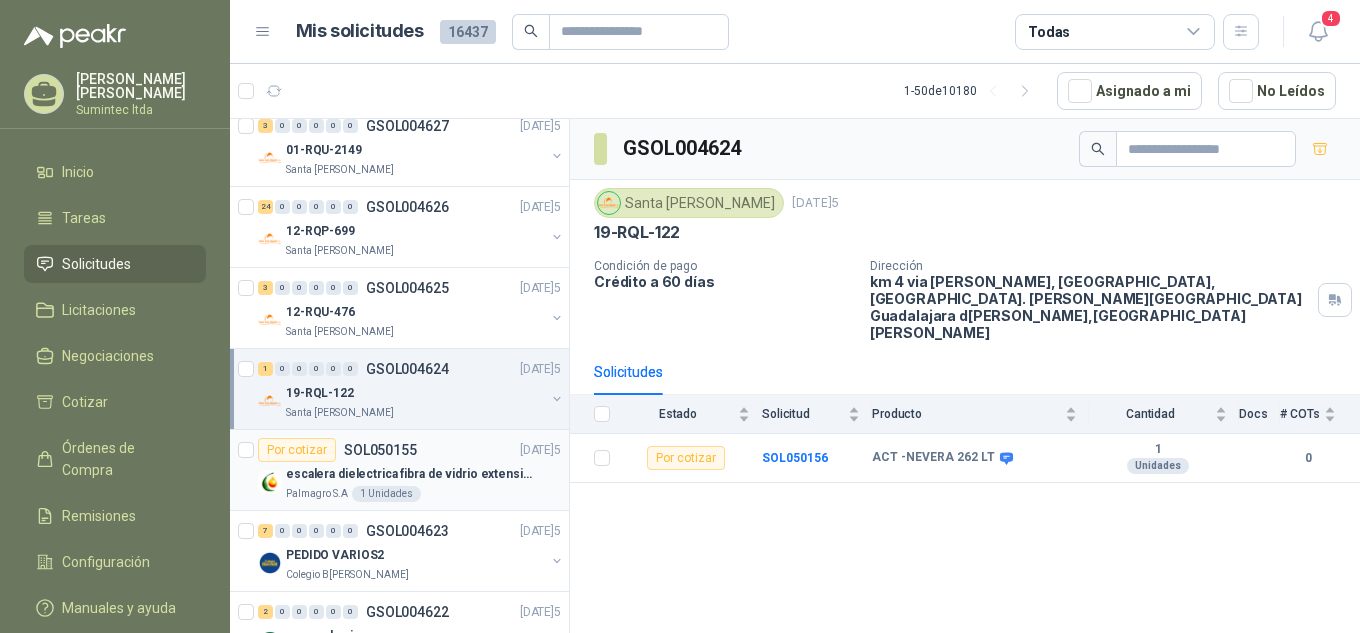 click on "escalera dielectrica fibra de vidrio extensible triple" at bounding box center [410, 474] 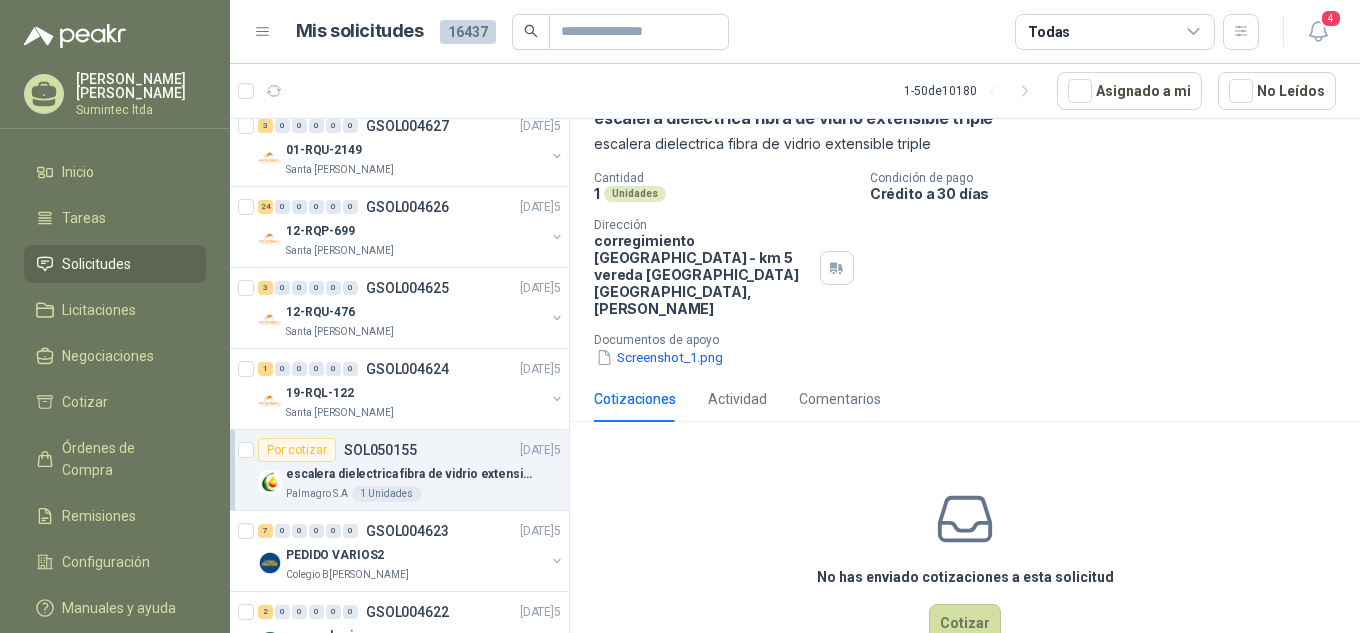 scroll, scrollTop: 112, scrollLeft: 0, axis: vertical 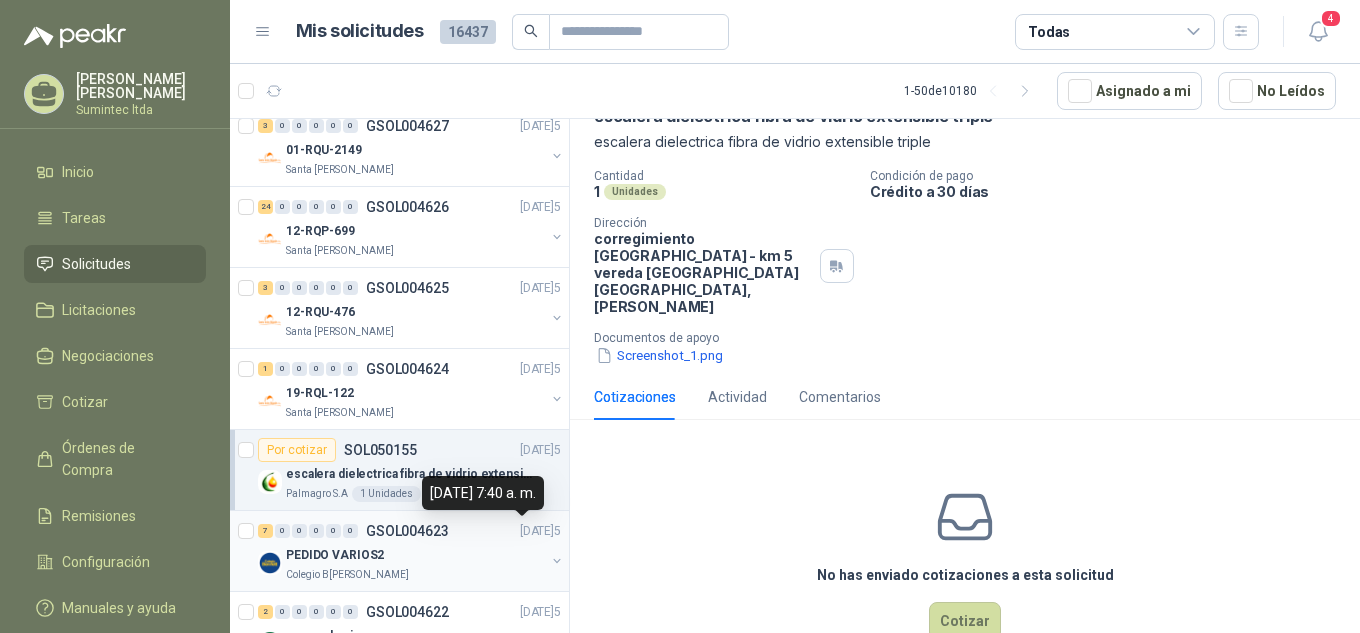 click on "PEDIDO VARIOS2" at bounding box center (415, 555) 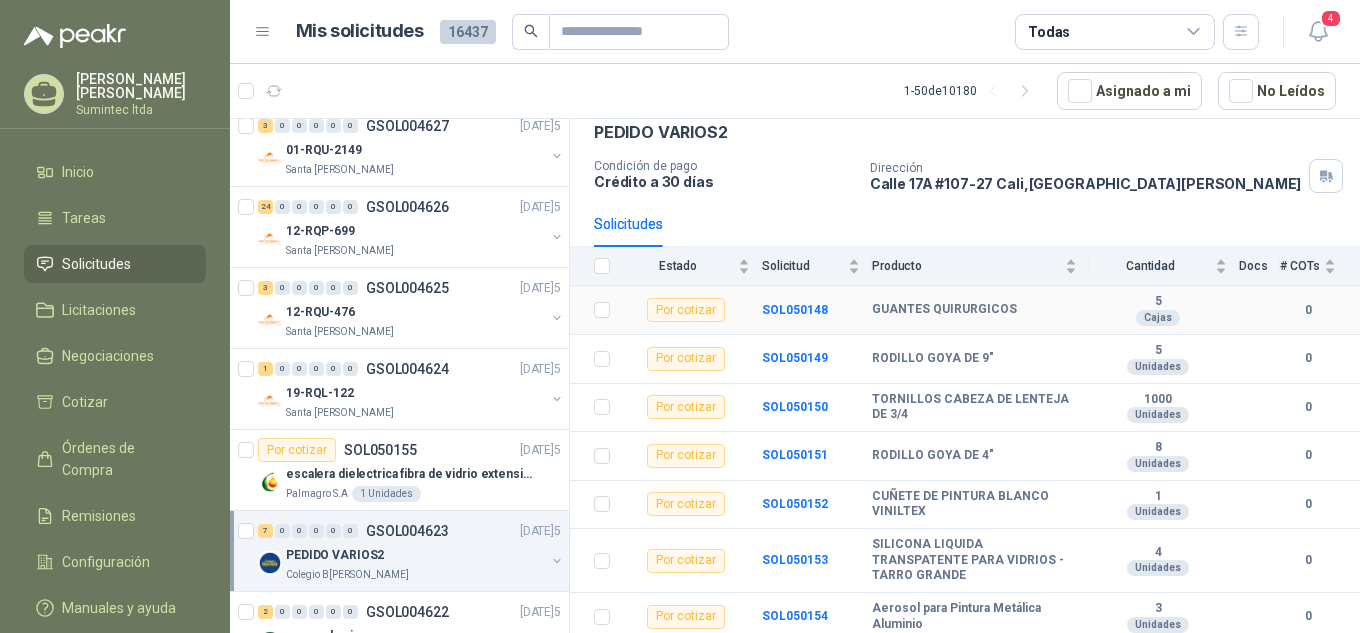 scroll, scrollTop: 102, scrollLeft: 0, axis: vertical 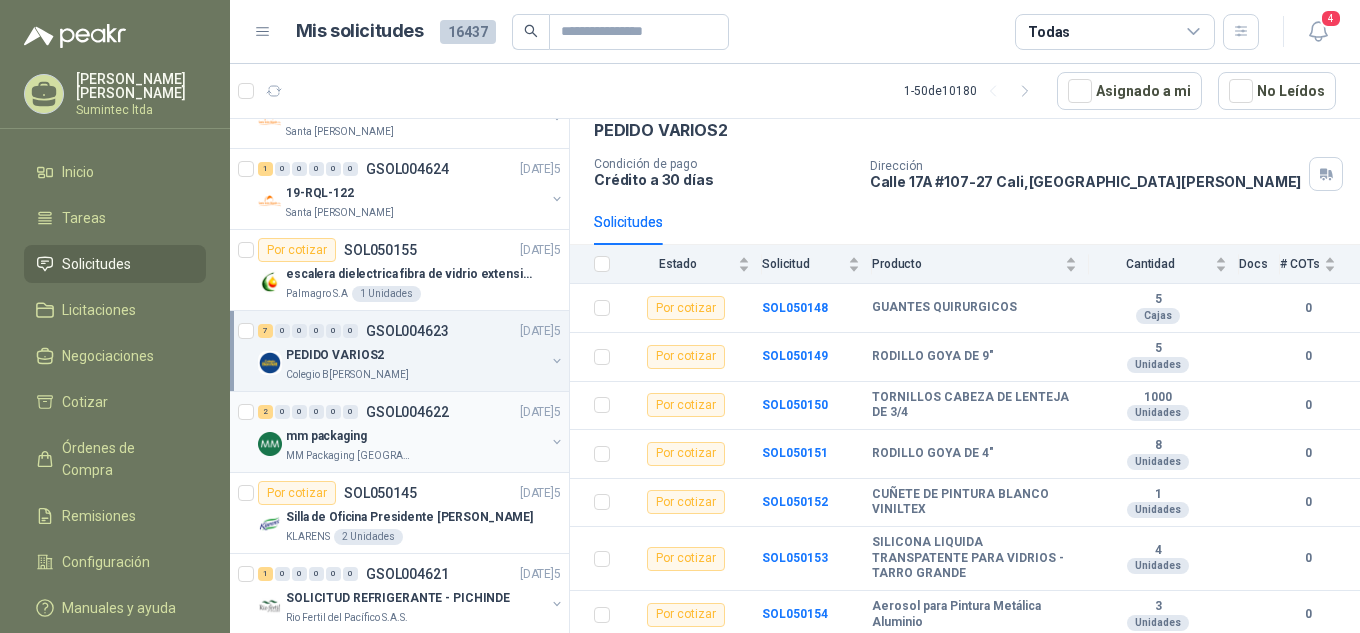 click on "mm packaging" at bounding box center [326, 436] 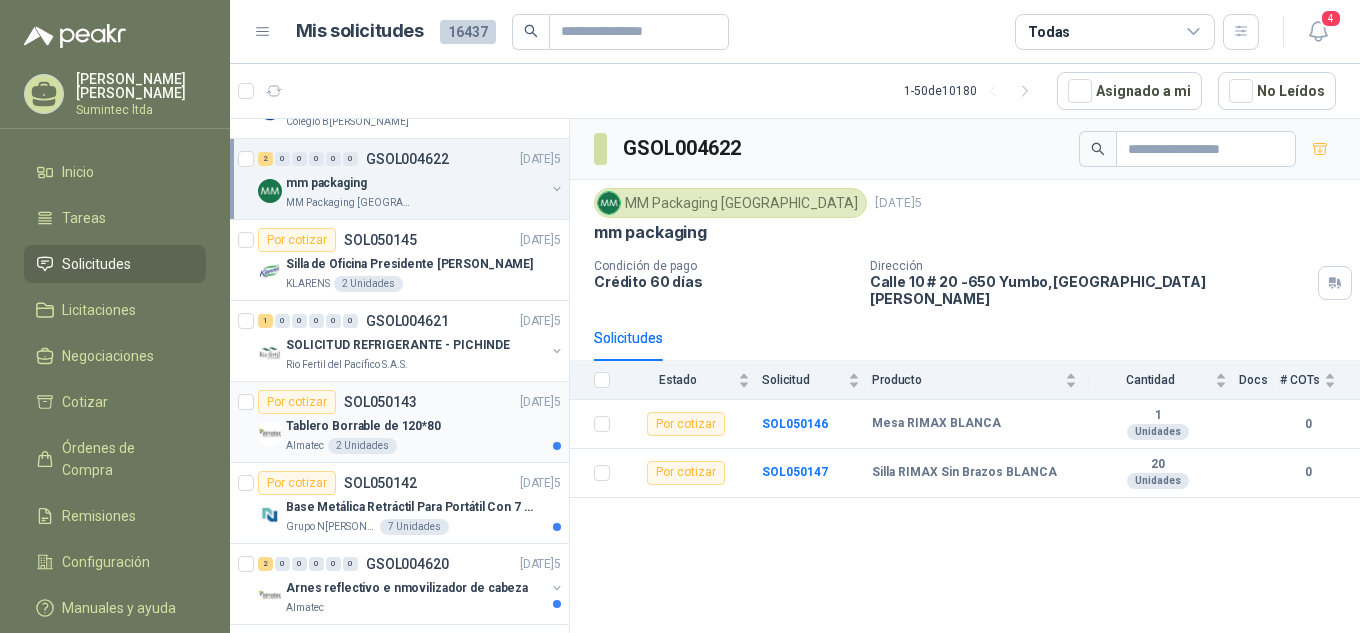 scroll, scrollTop: 2700, scrollLeft: 0, axis: vertical 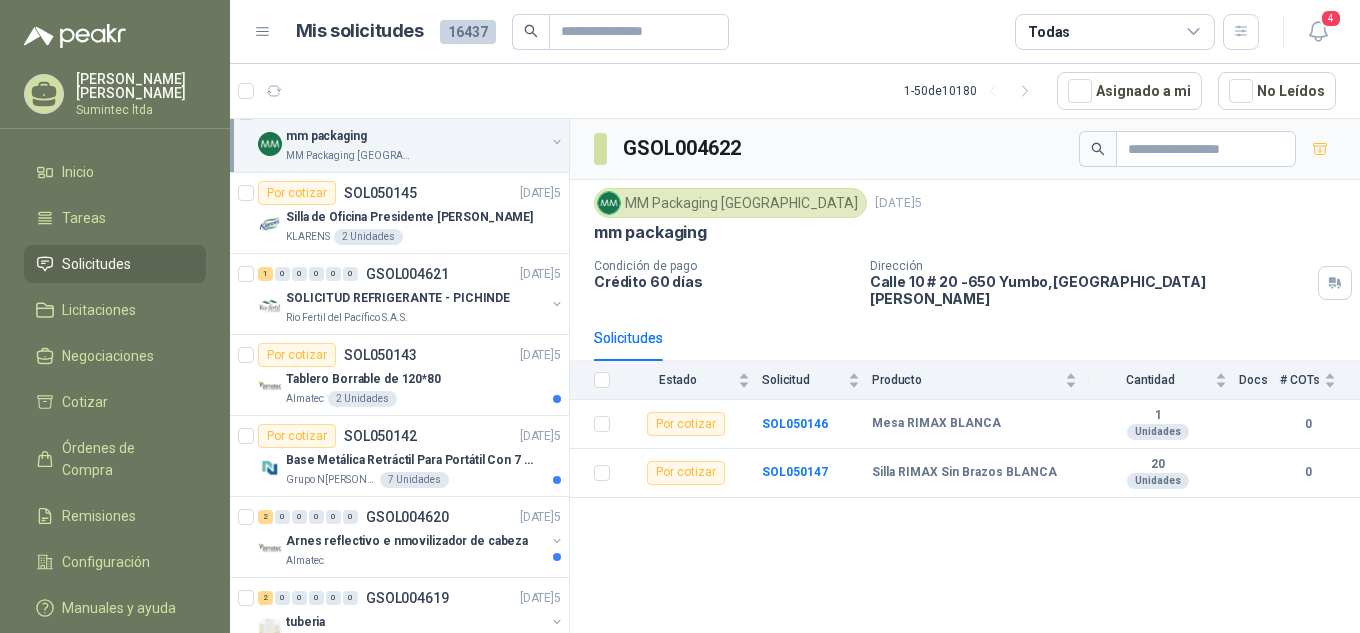click on "Mis solicitudes 16437 Todas 4" at bounding box center [795, 32] 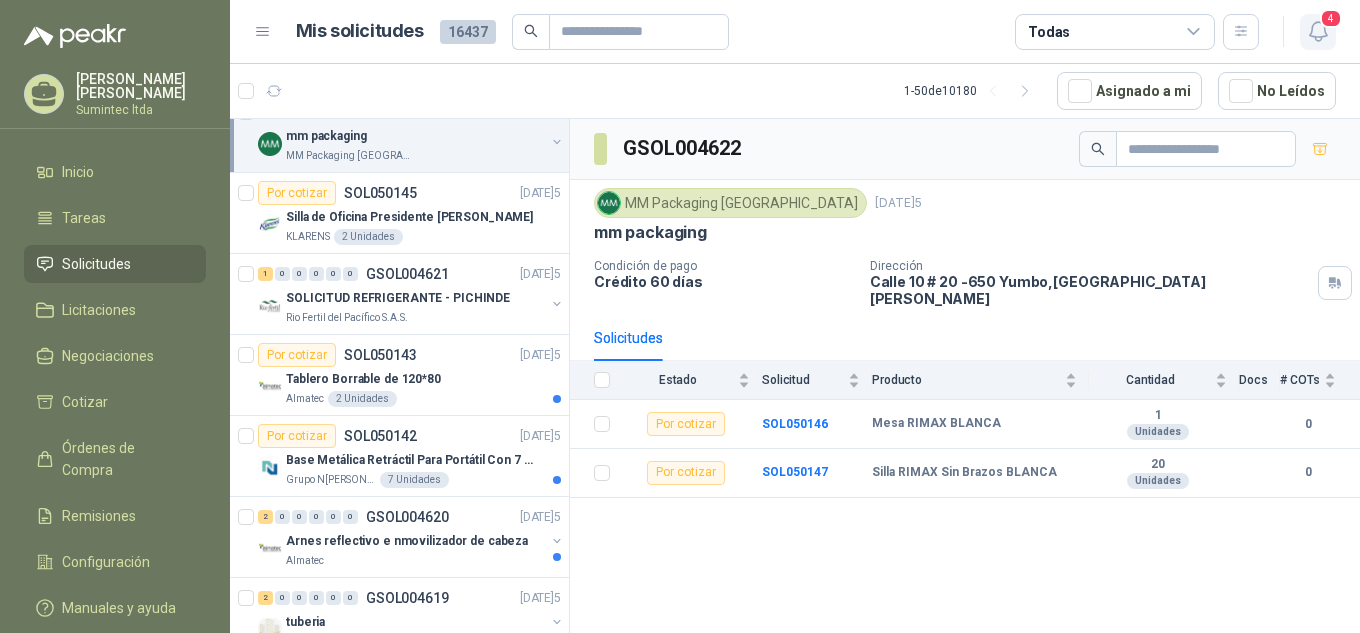 click on "4" at bounding box center [1331, 18] 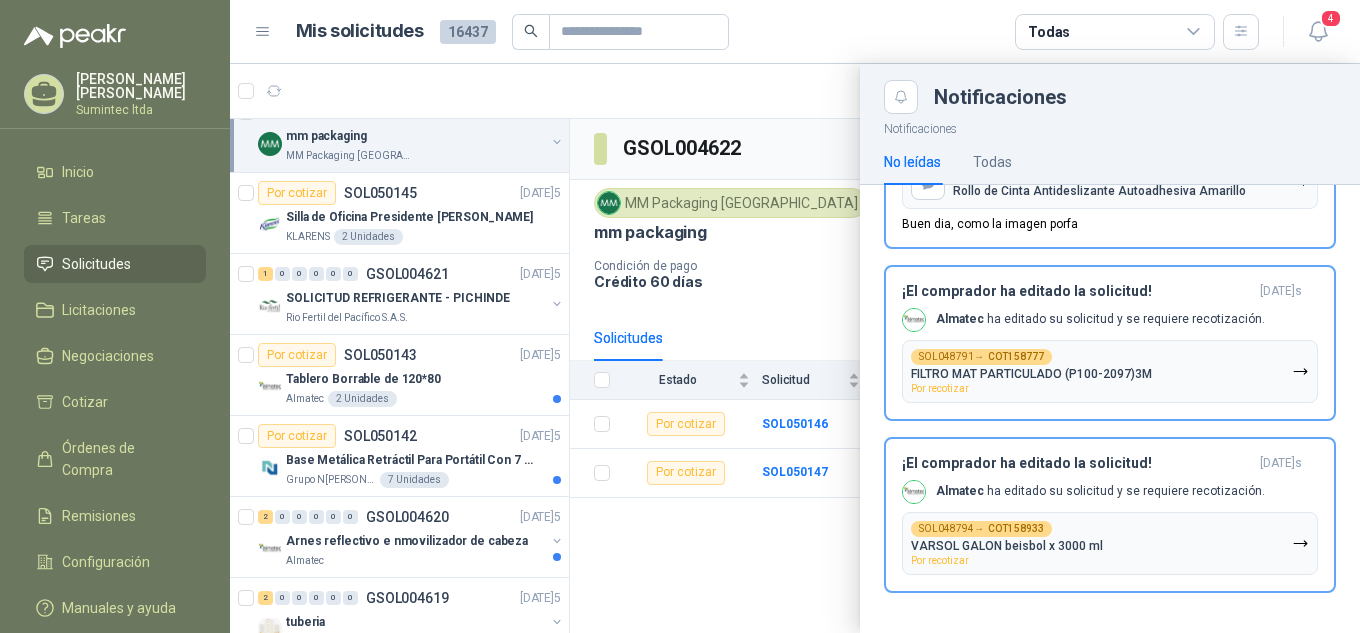 scroll, scrollTop: 230, scrollLeft: 0, axis: vertical 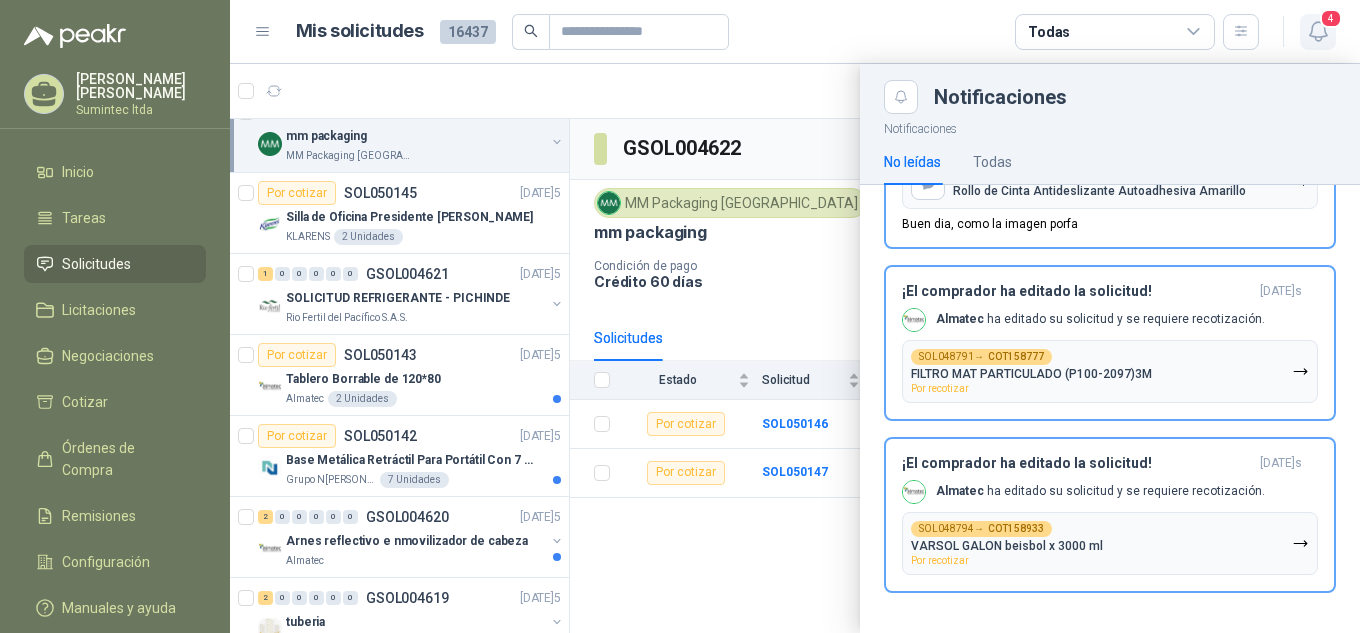 click on "4" at bounding box center (1331, 18) 